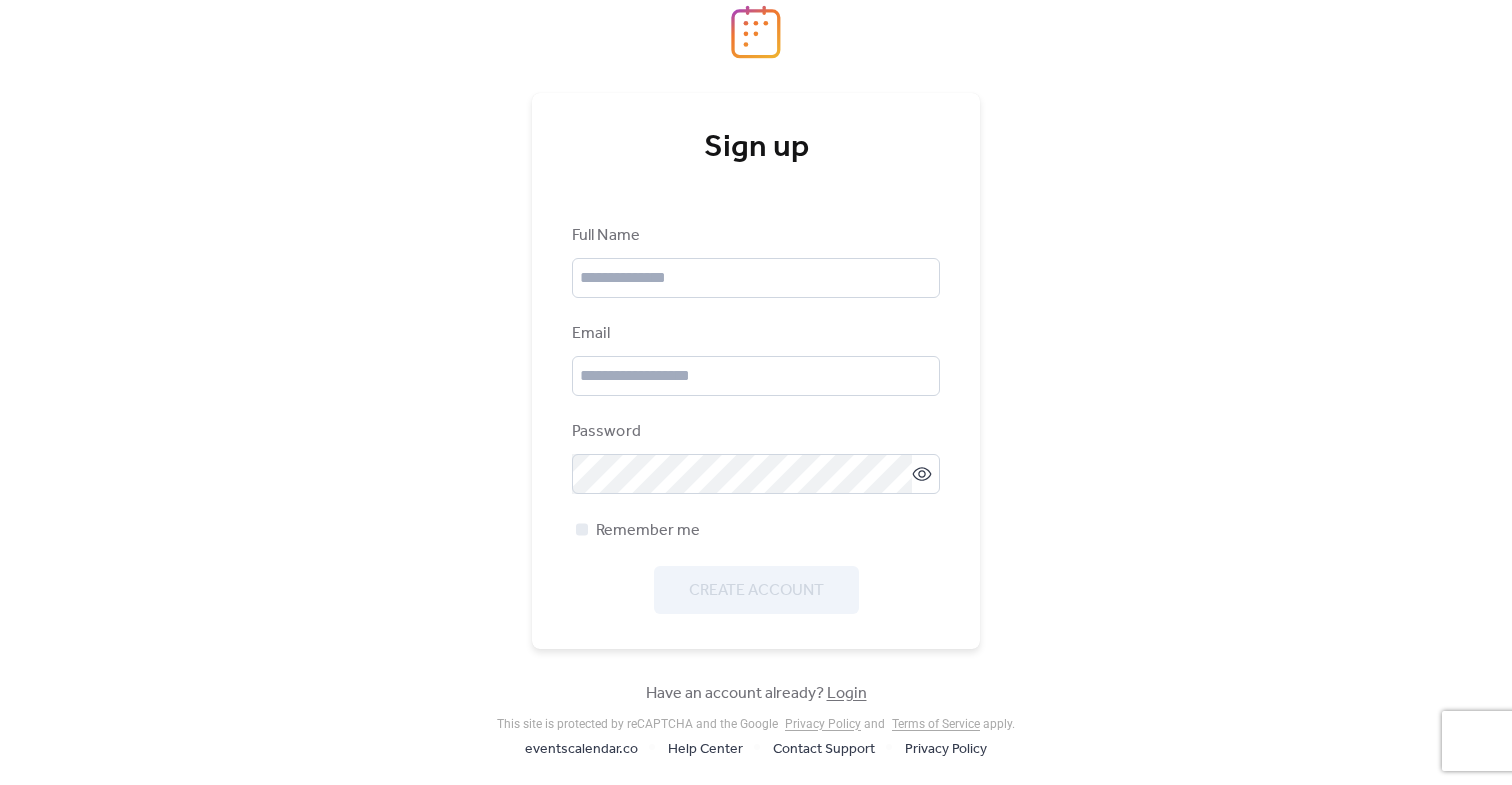 scroll, scrollTop: 0, scrollLeft: 0, axis: both 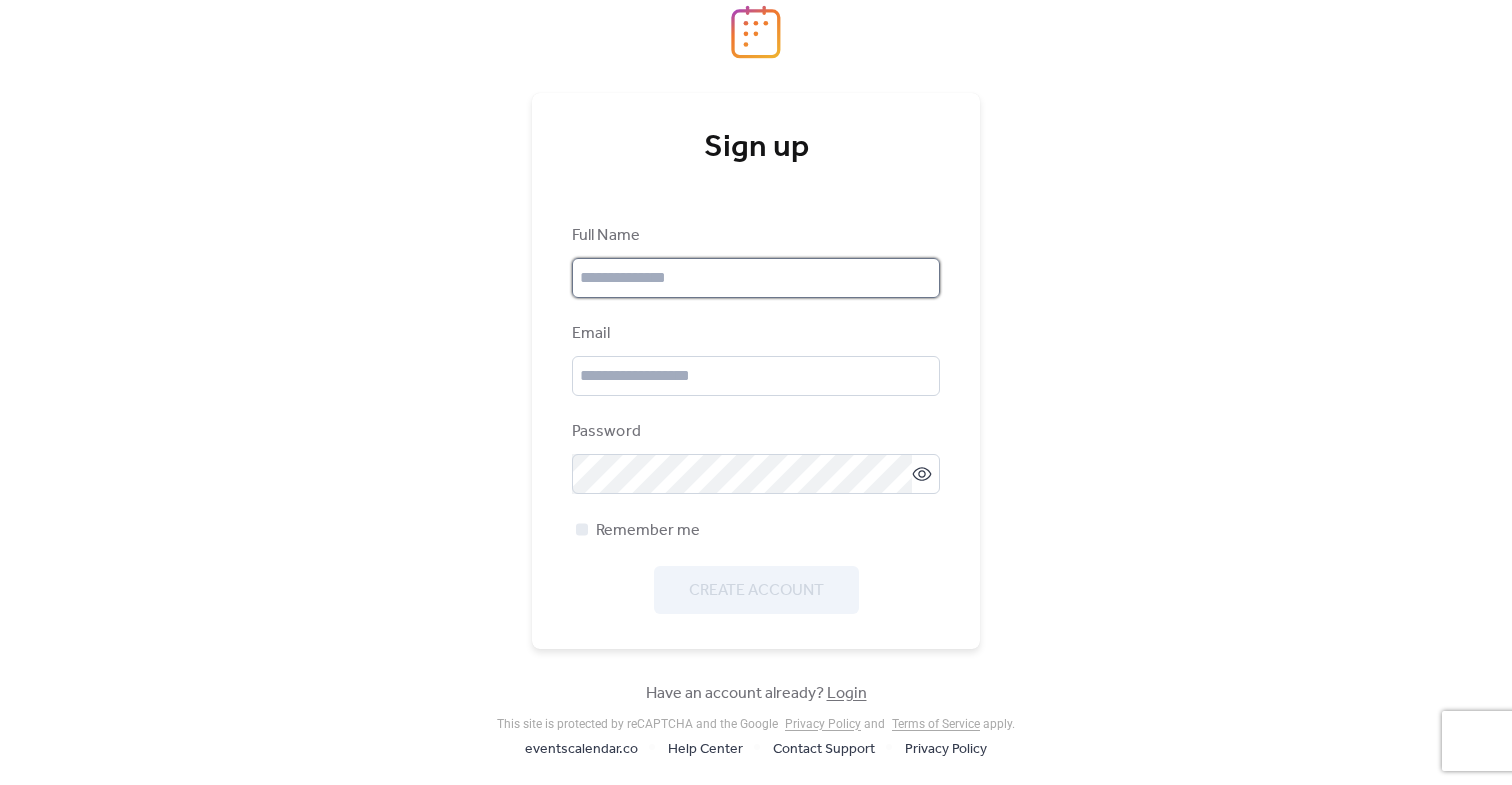 click at bounding box center [756, 278] 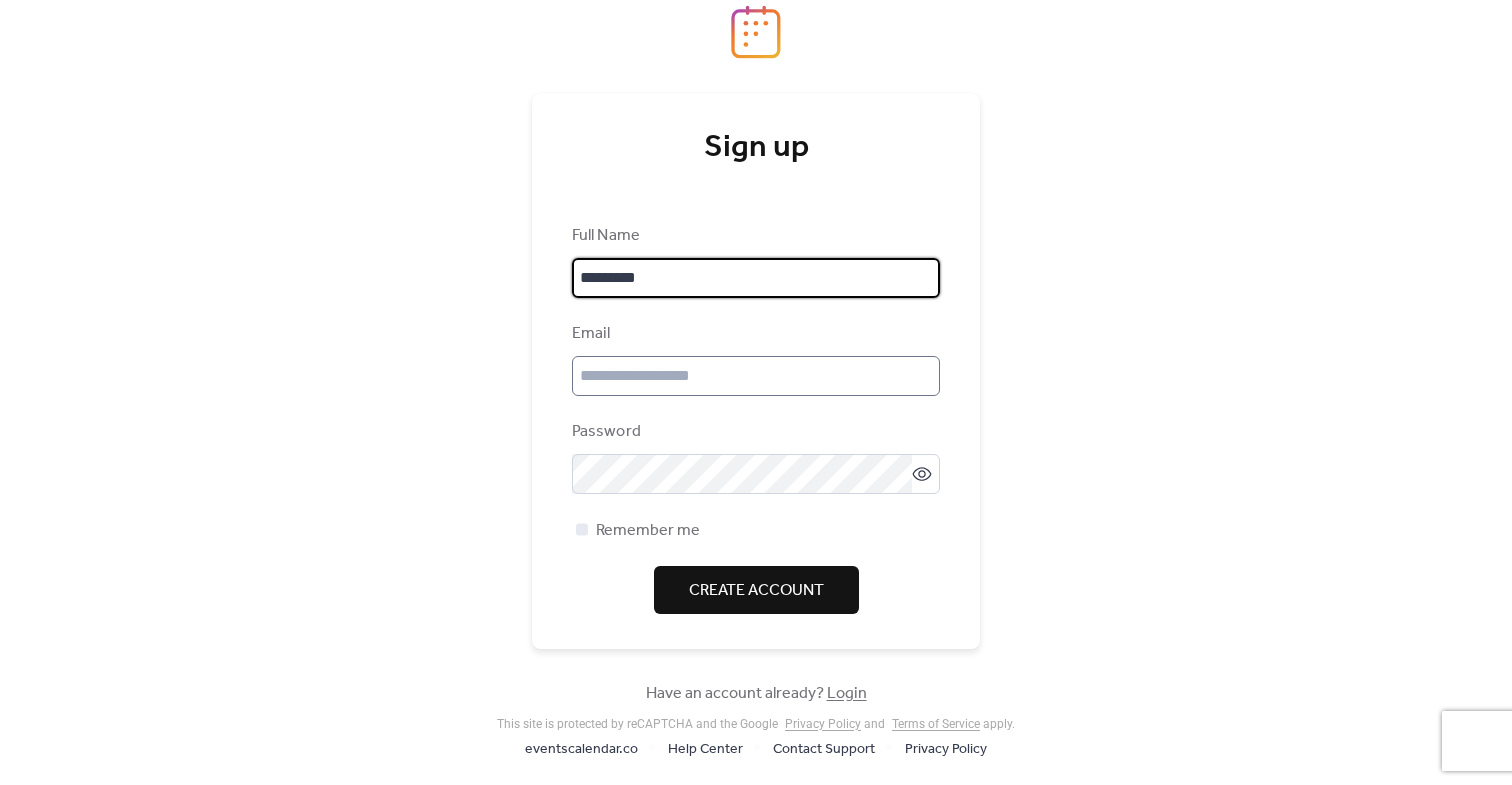 type on "*********" 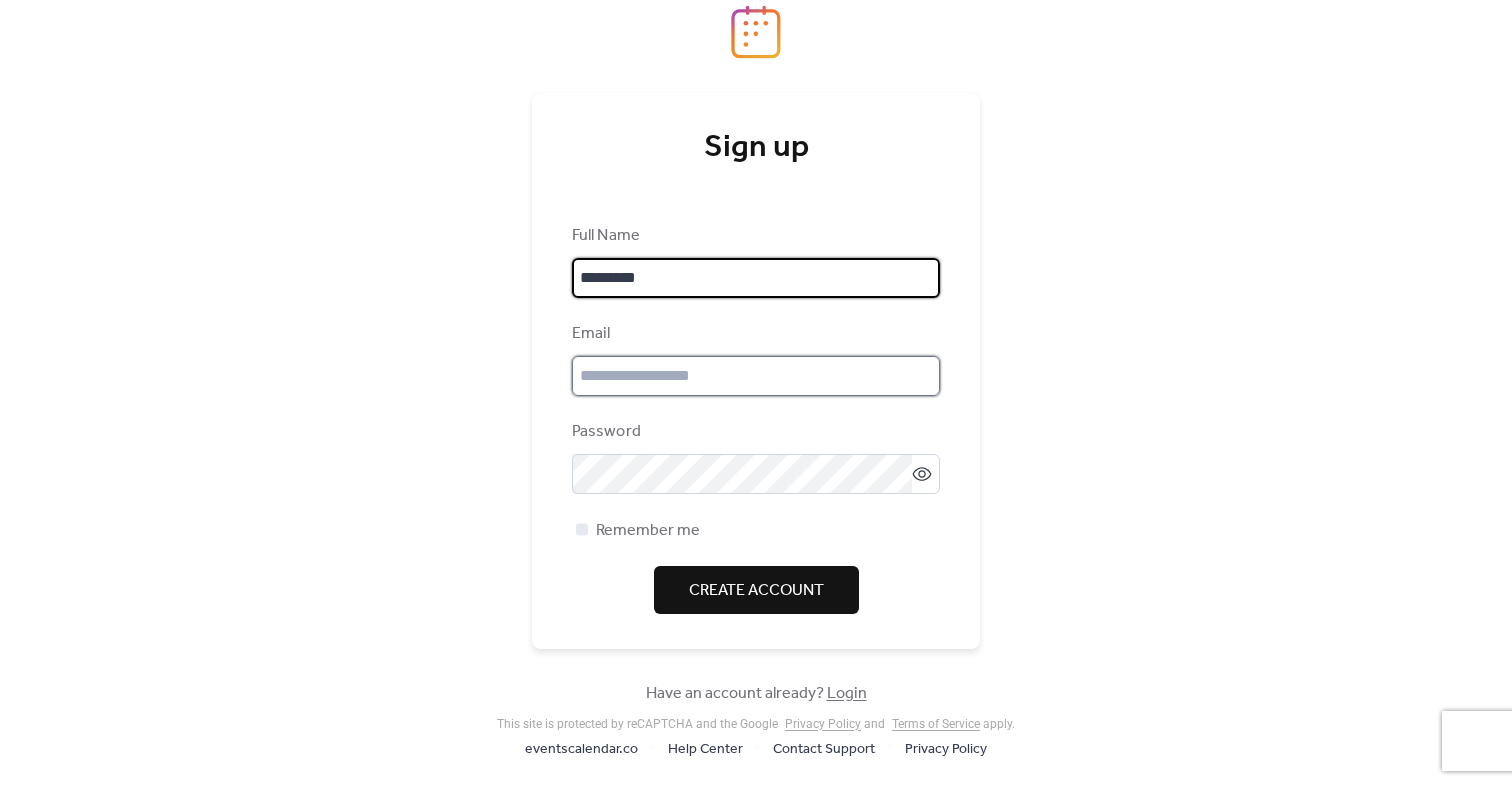 click at bounding box center (756, 376) 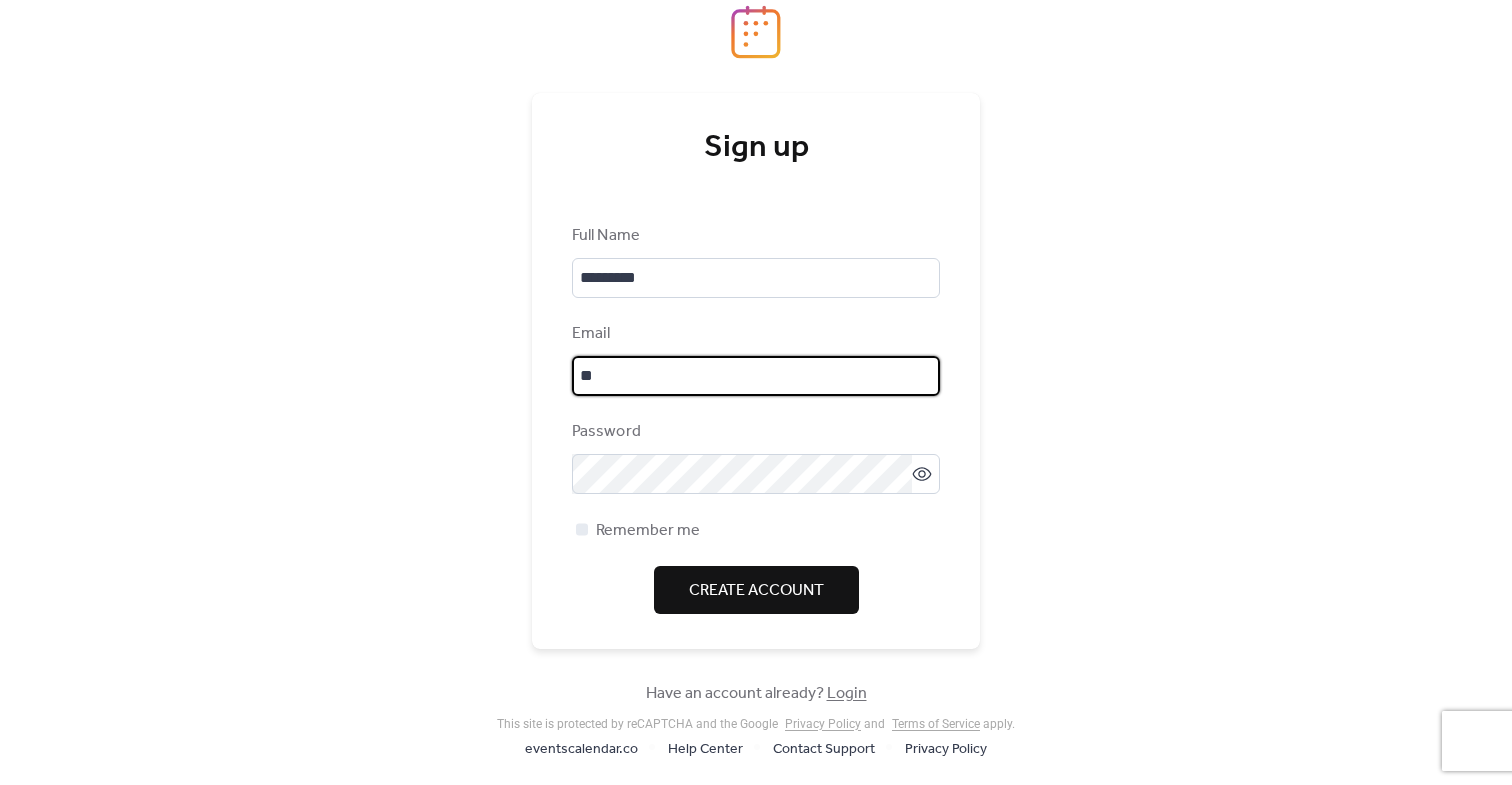 type on "*" 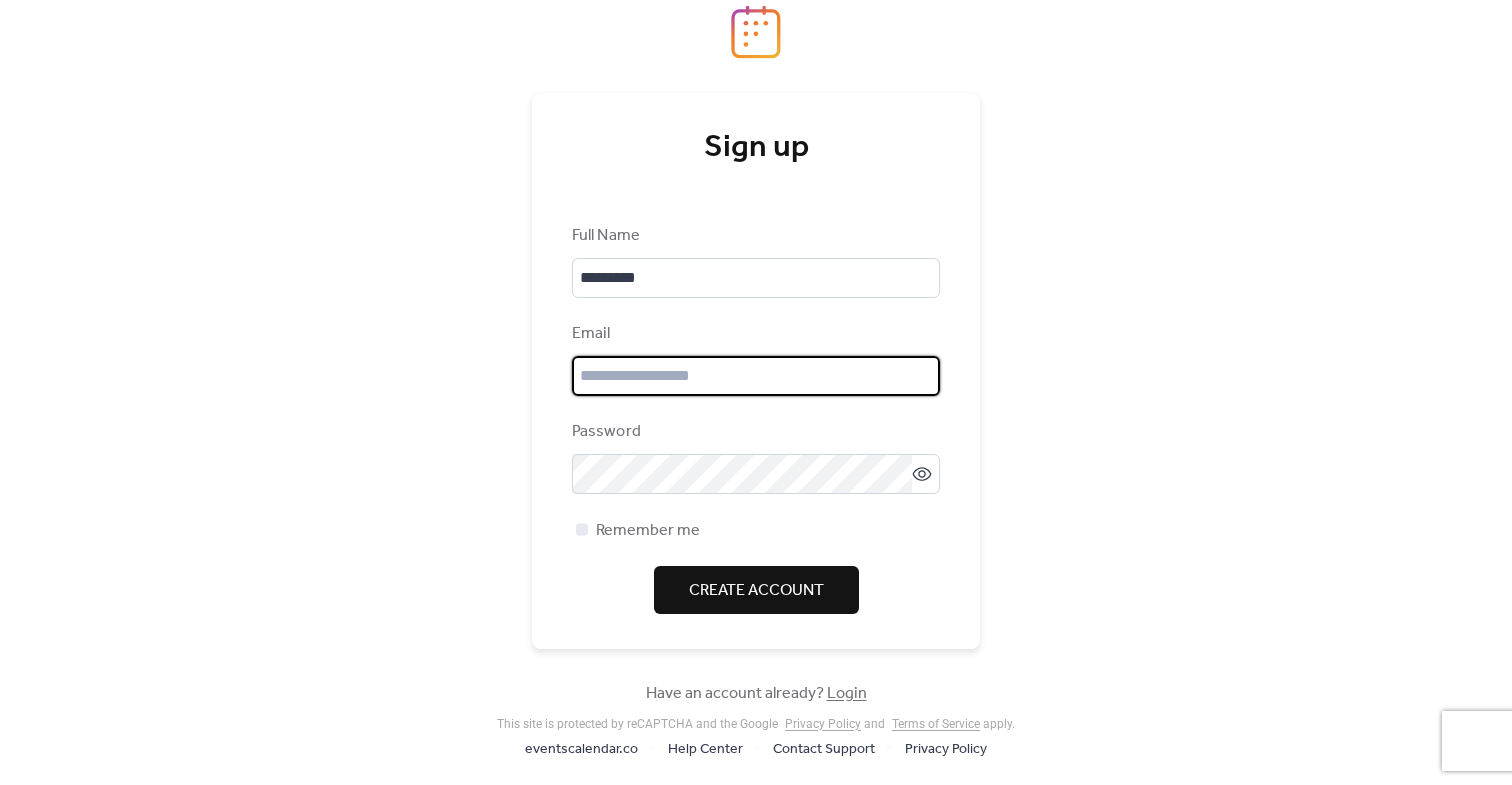paste on "**********" 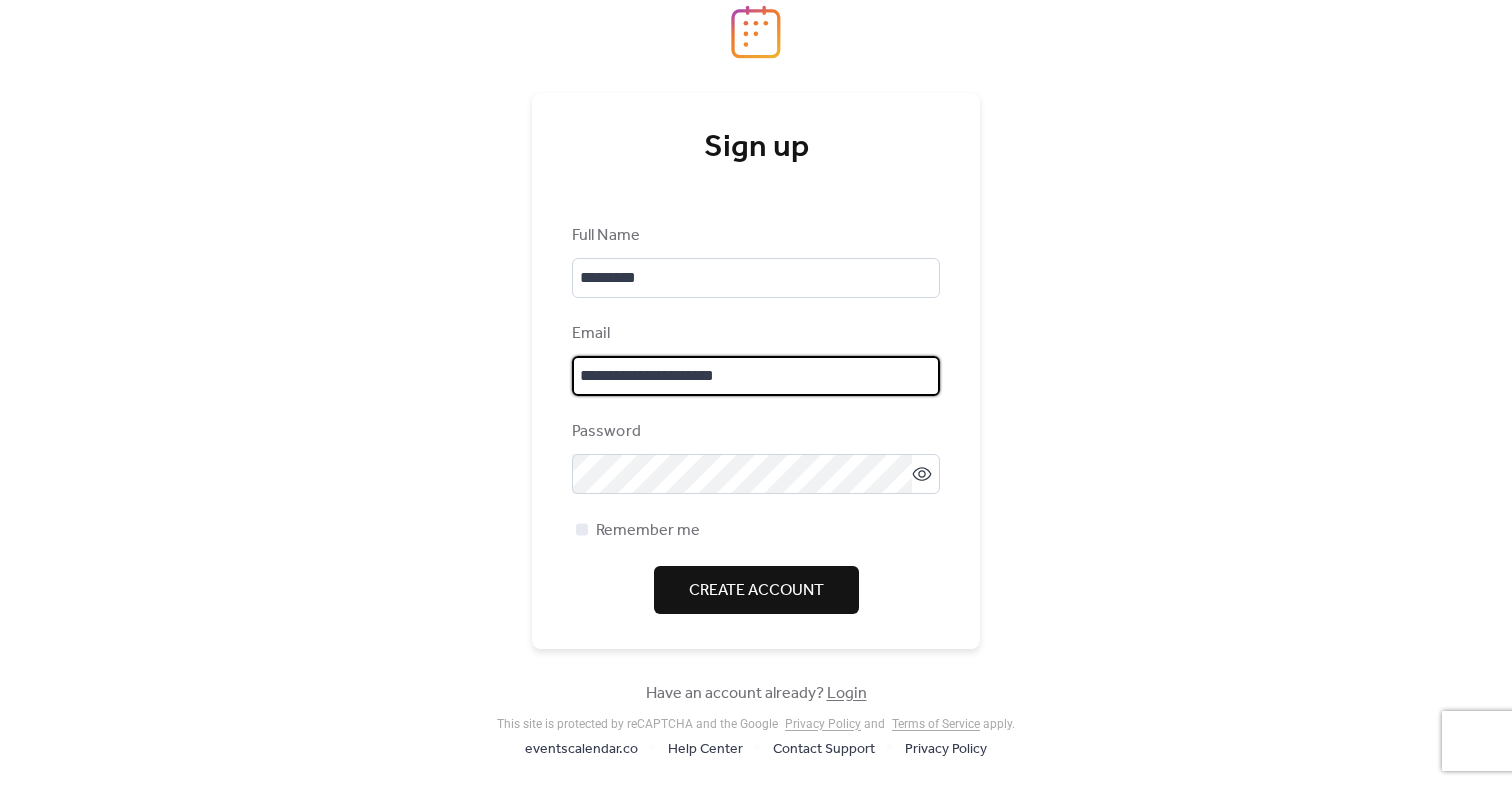 type on "**********" 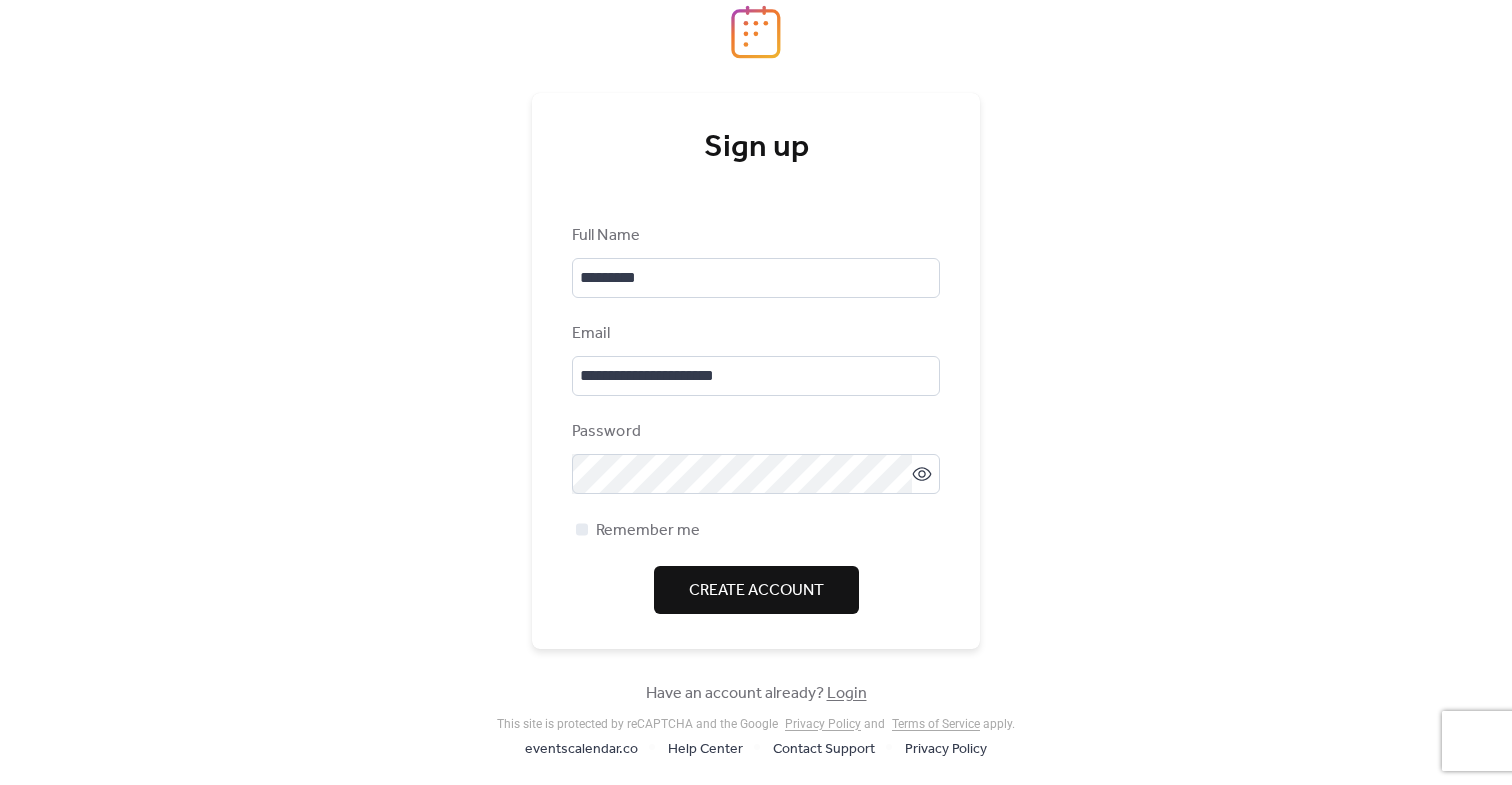 click on "**********" at bounding box center [756, 392] 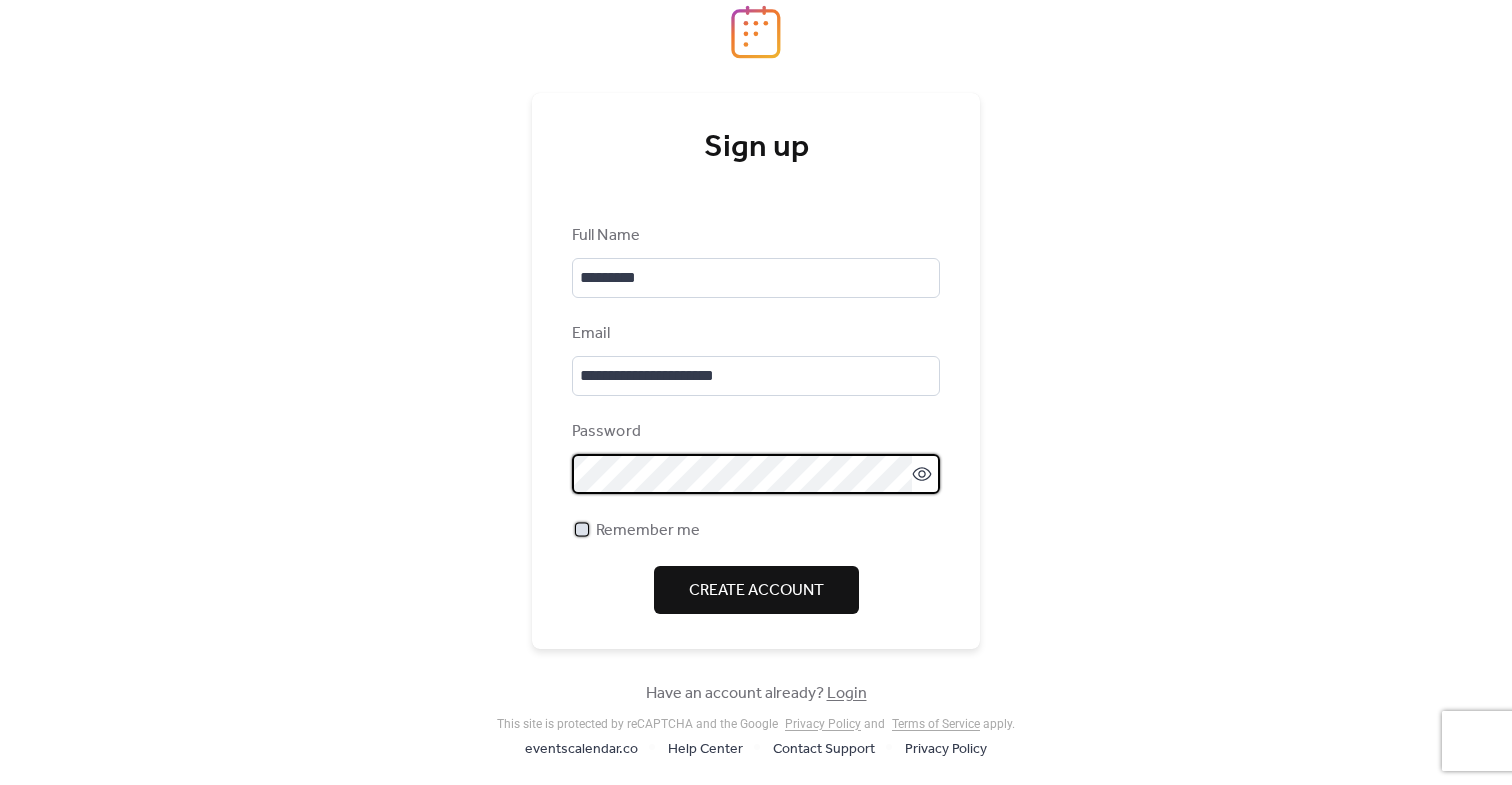 click on "Remember me" at bounding box center [648, 531] 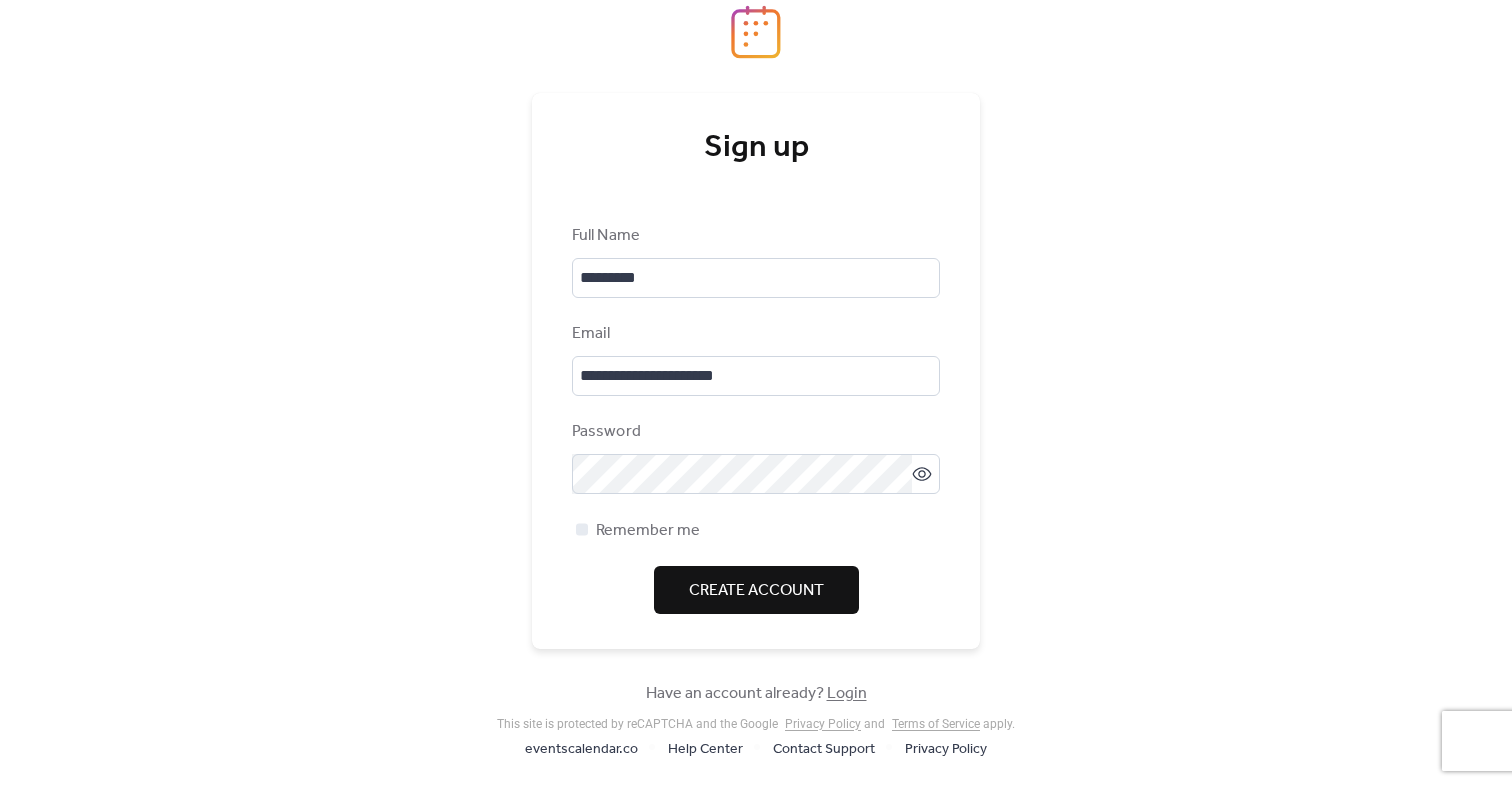 click on "Create Account" at bounding box center (756, 591) 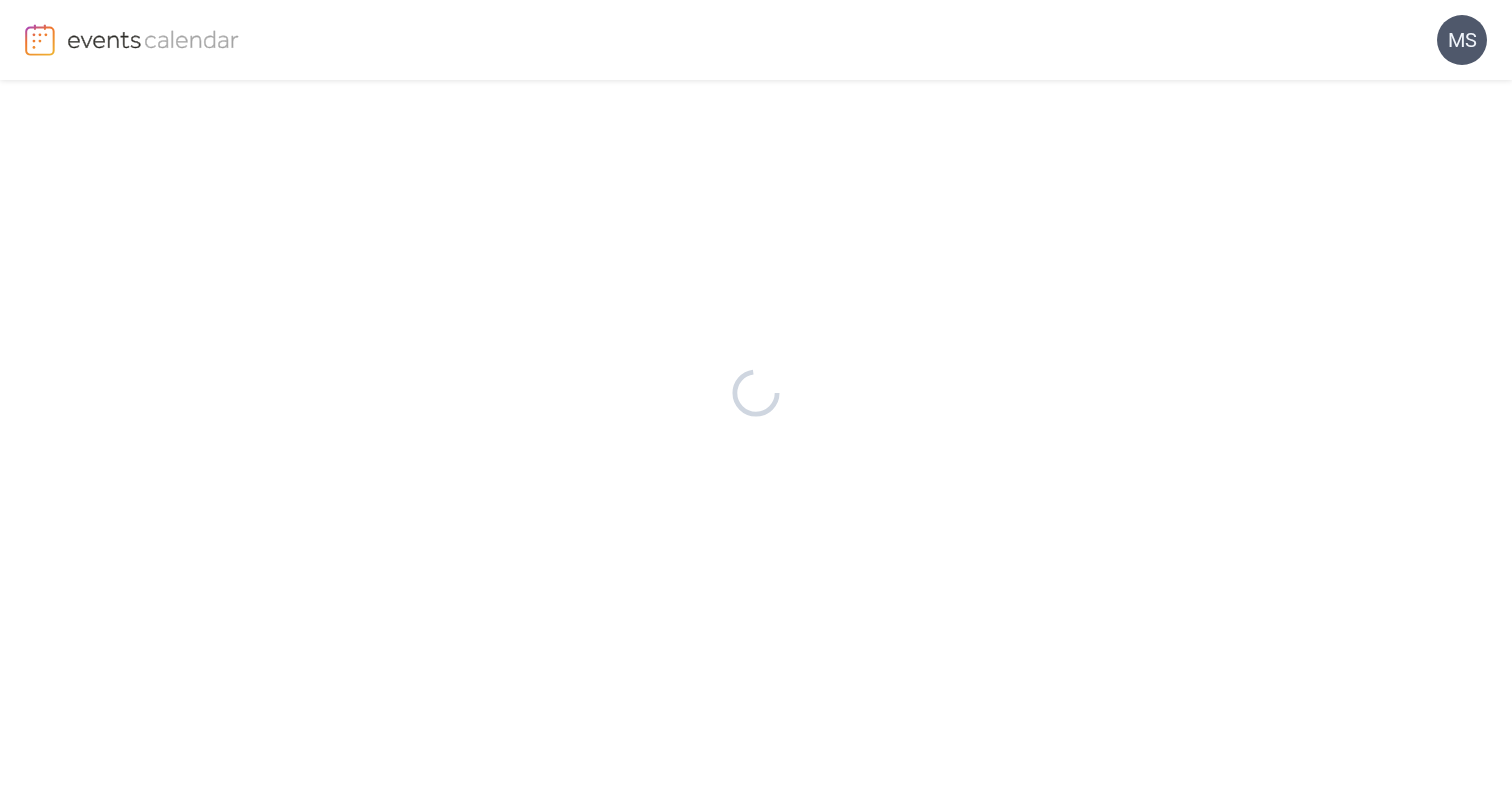 scroll, scrollTop: 0, scrollLeft: 0, axis: both 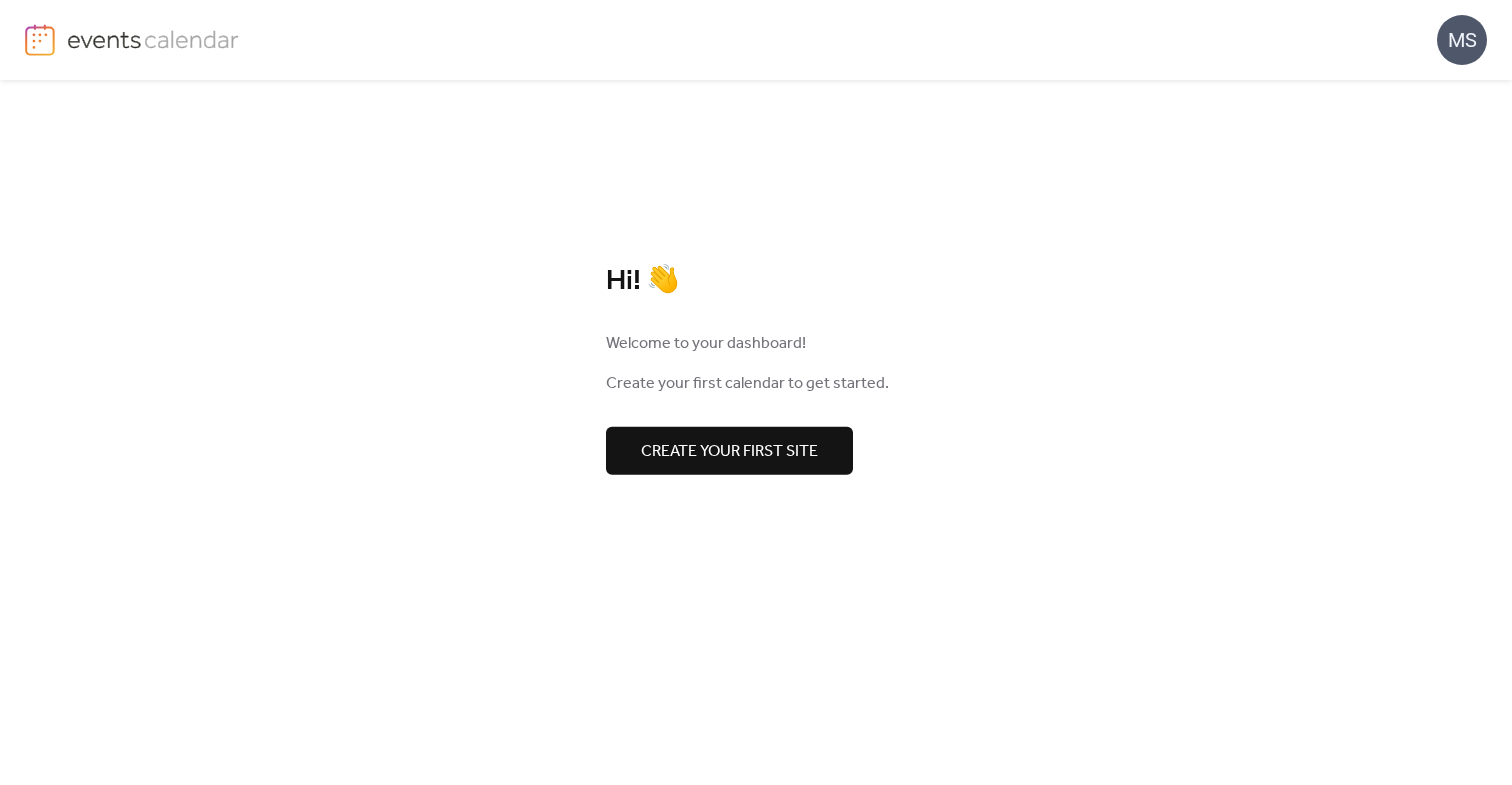 click on "Create your first site" at bounding box center (729, 452) 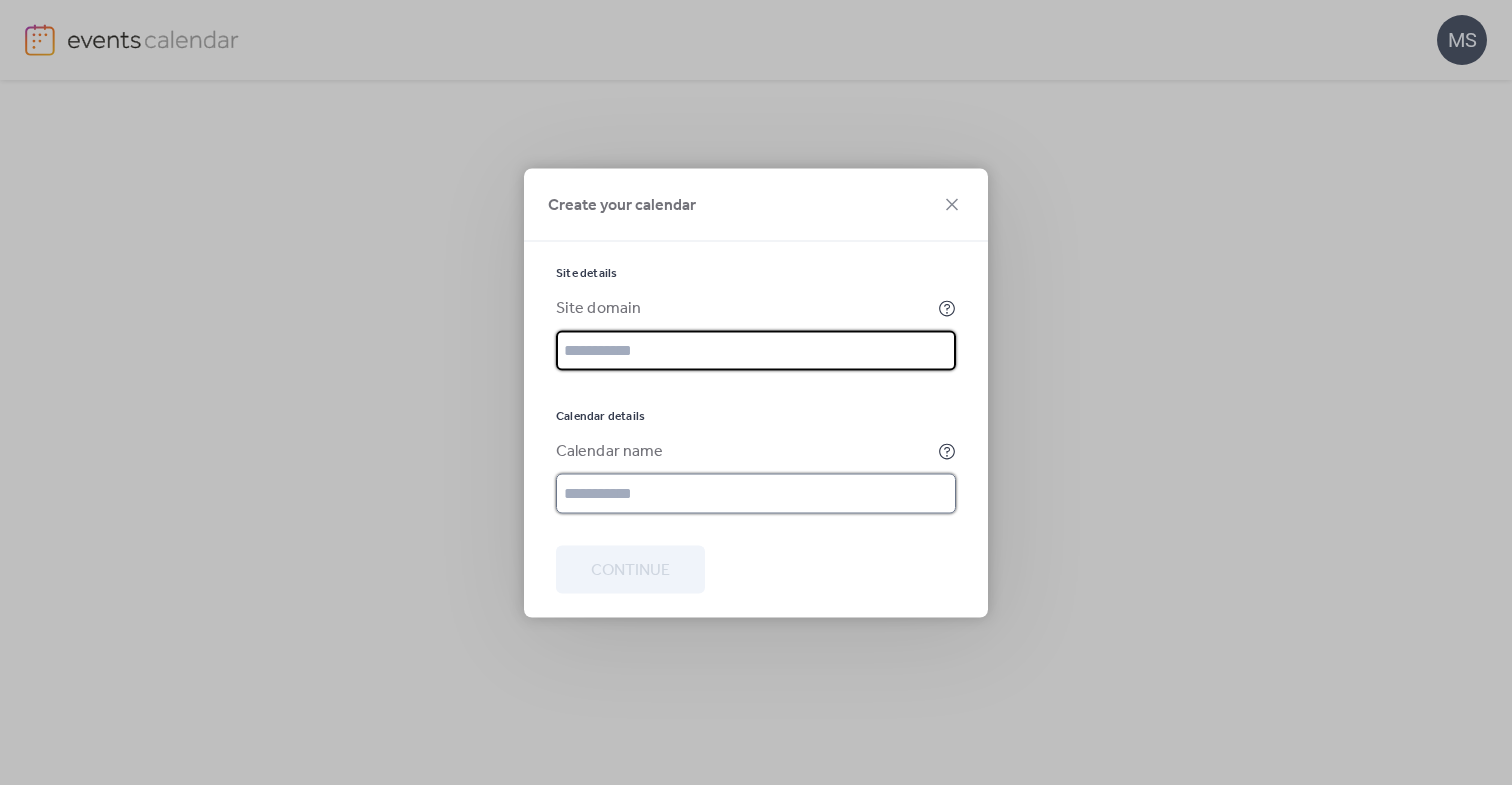 click at bounding box center [756, 493] 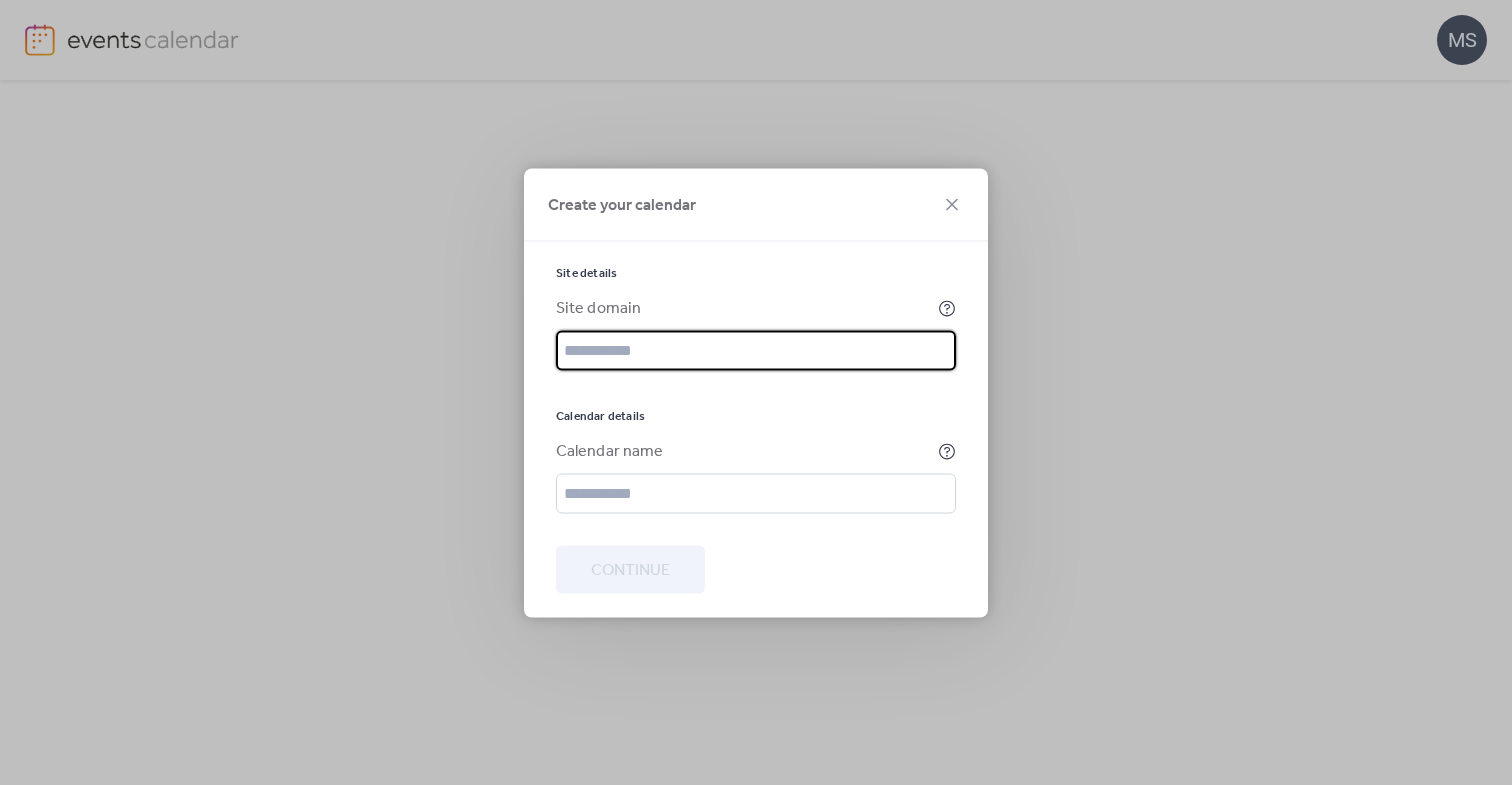 click at bounding box center (756, 350) 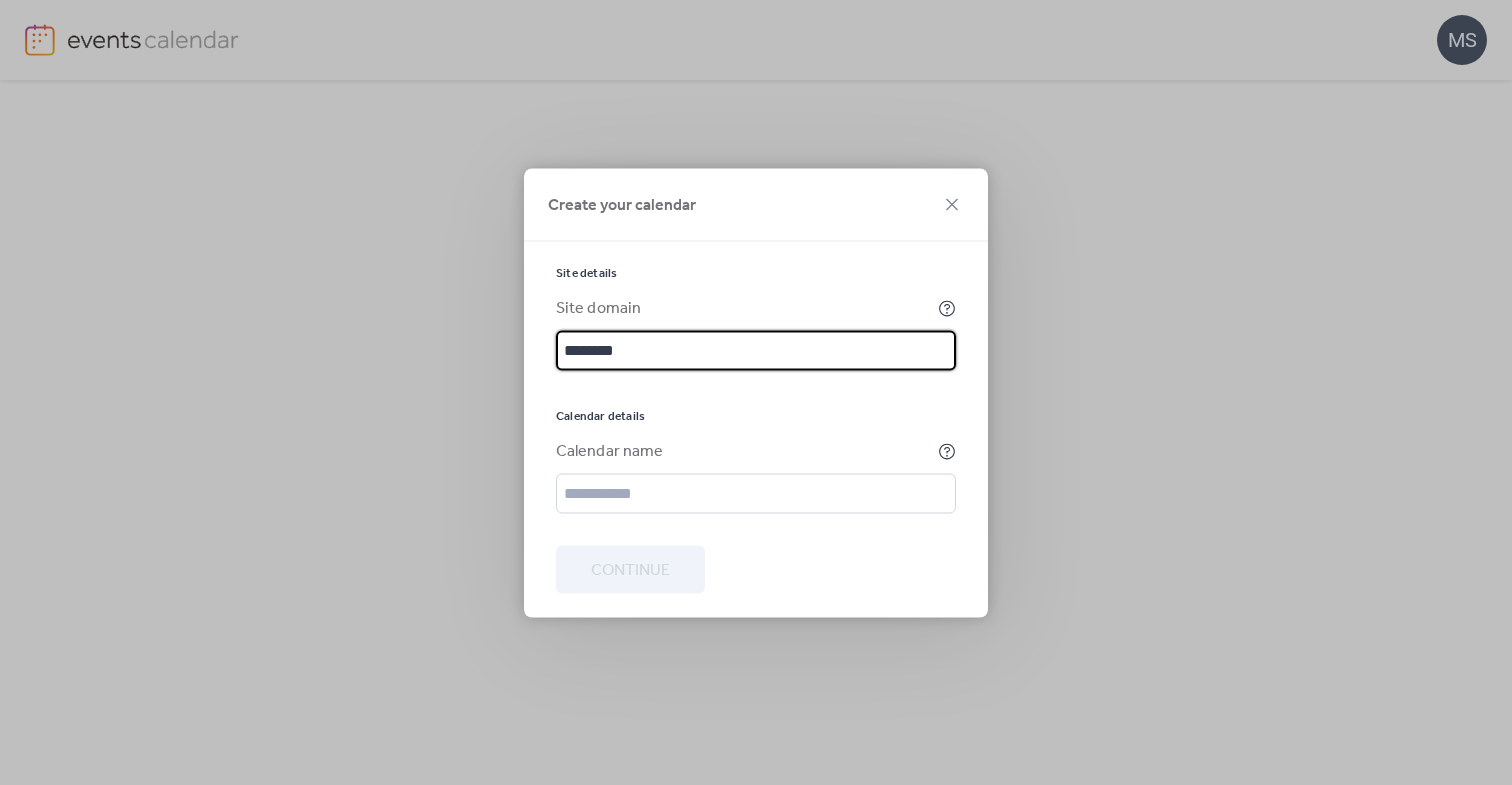 type on "********" 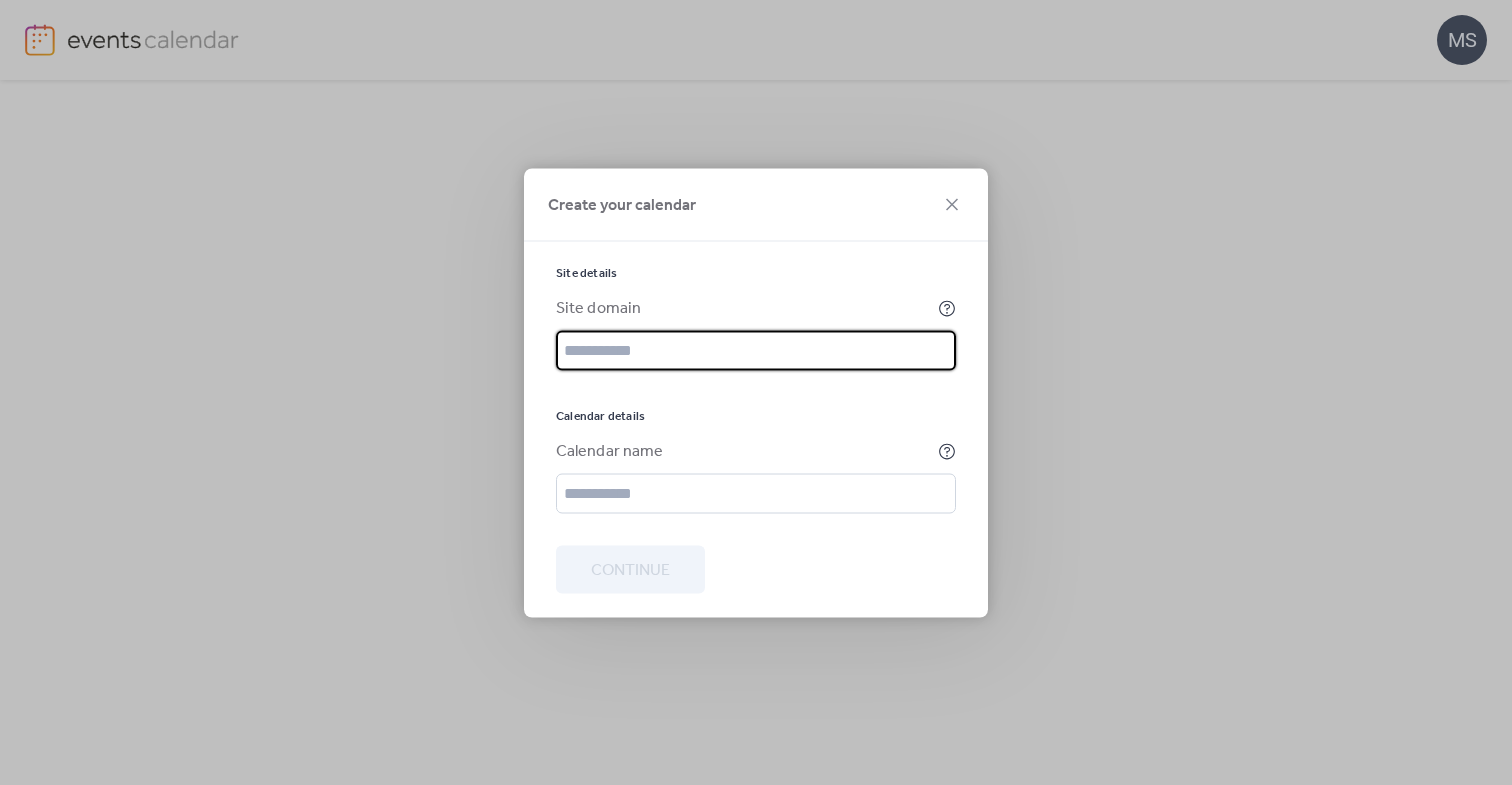 paste on "**********" 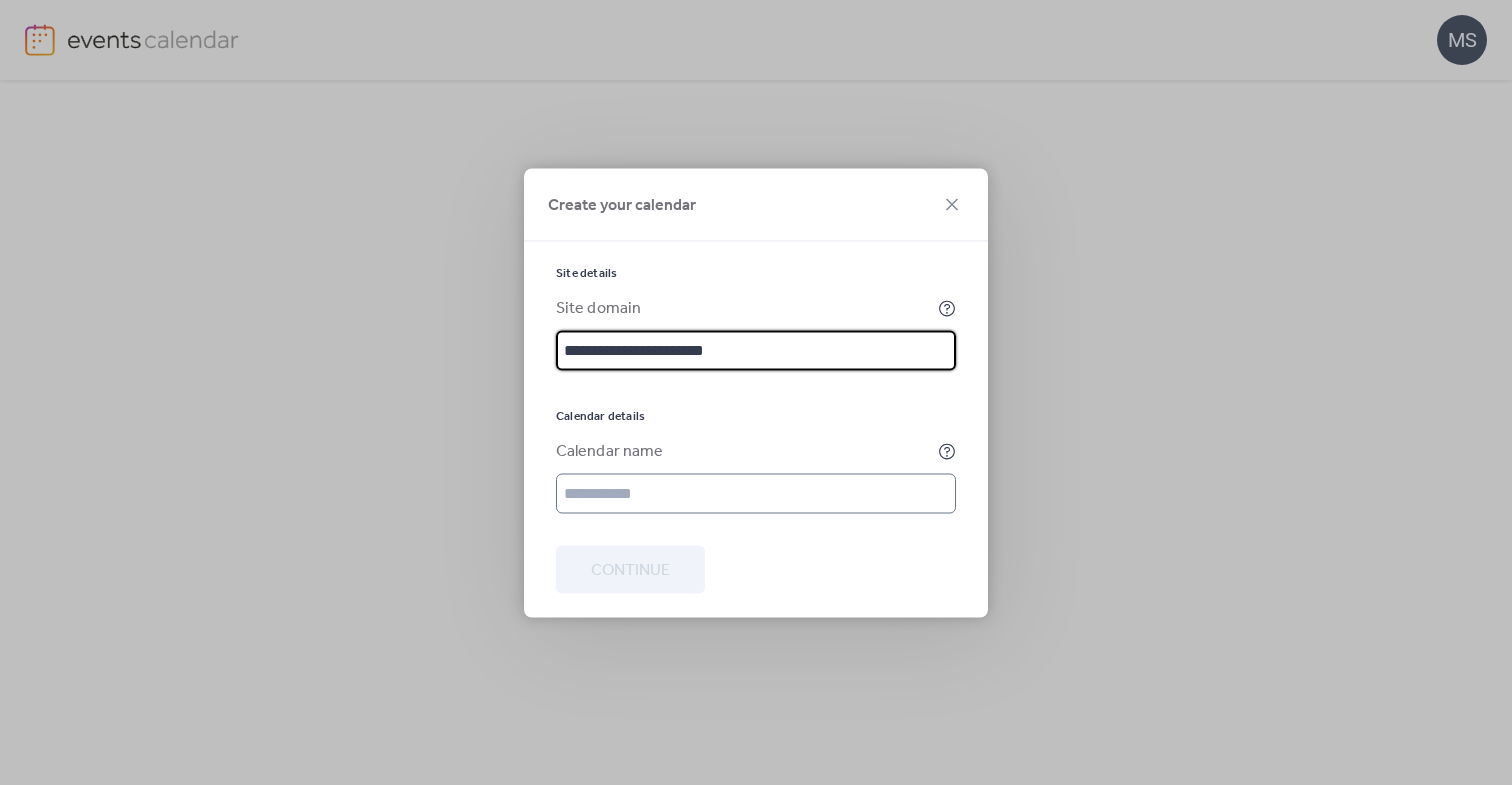 type on "**********" 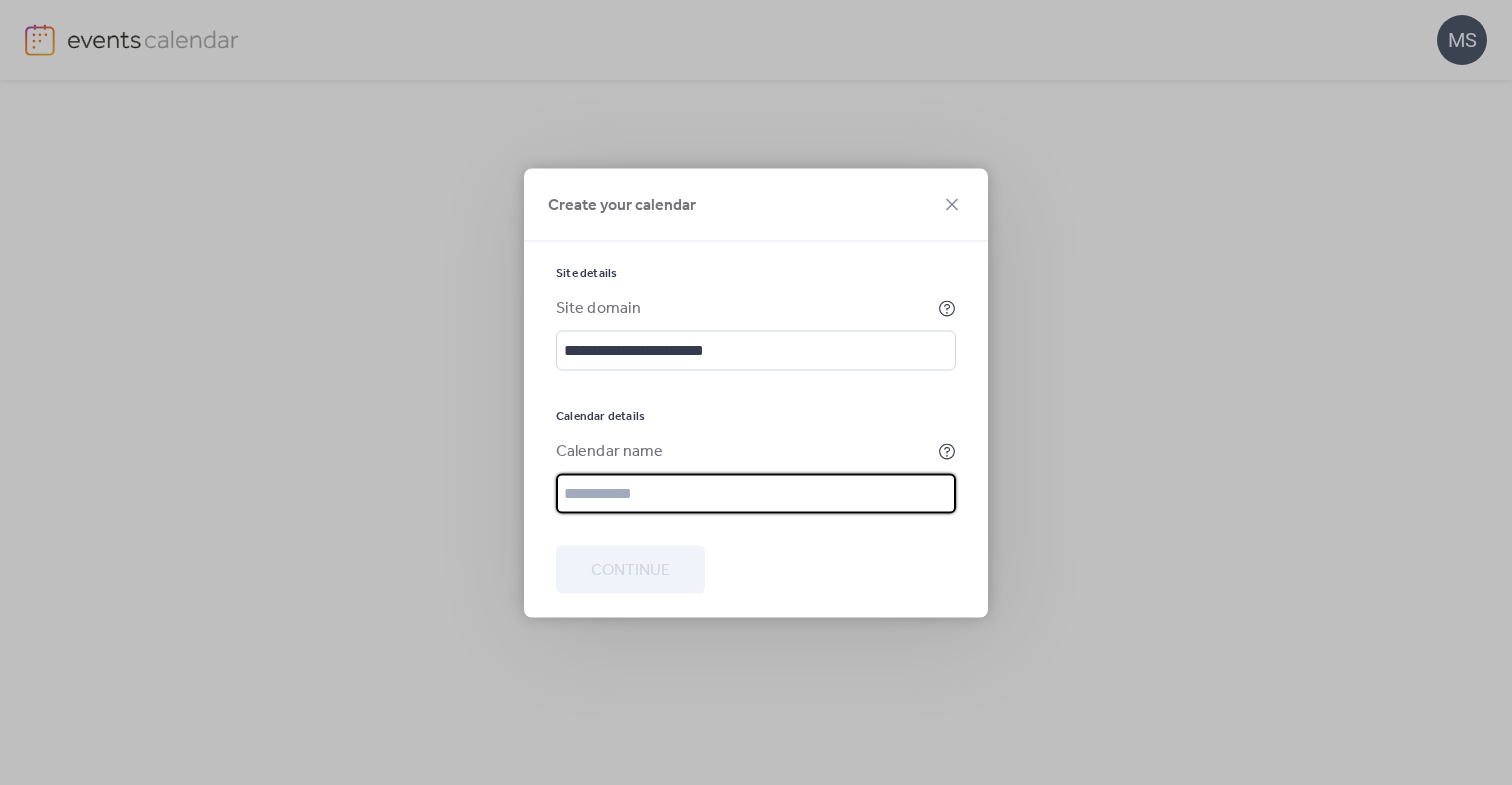 click at bounding box center (756, 493) 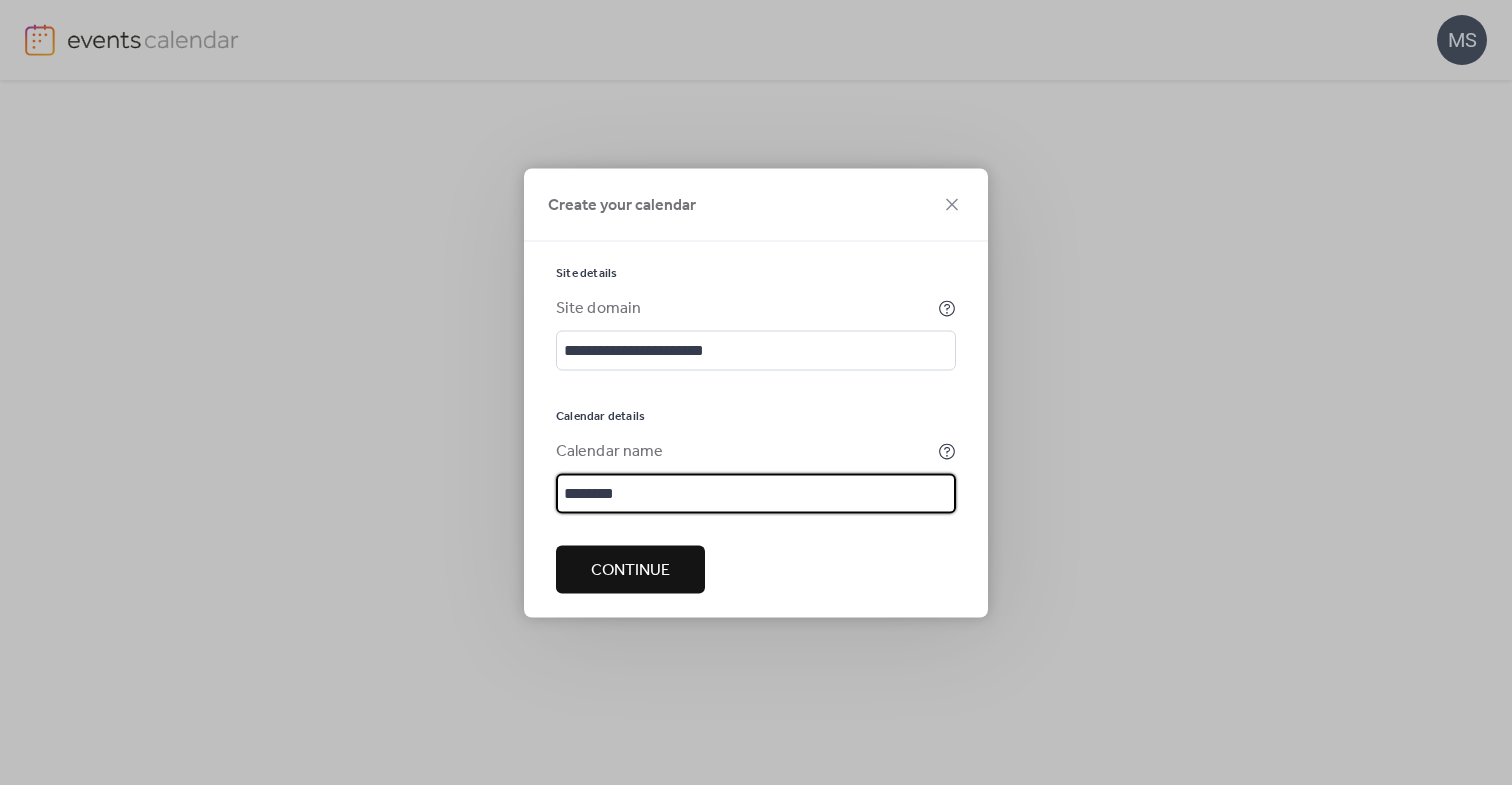 type on "*********" 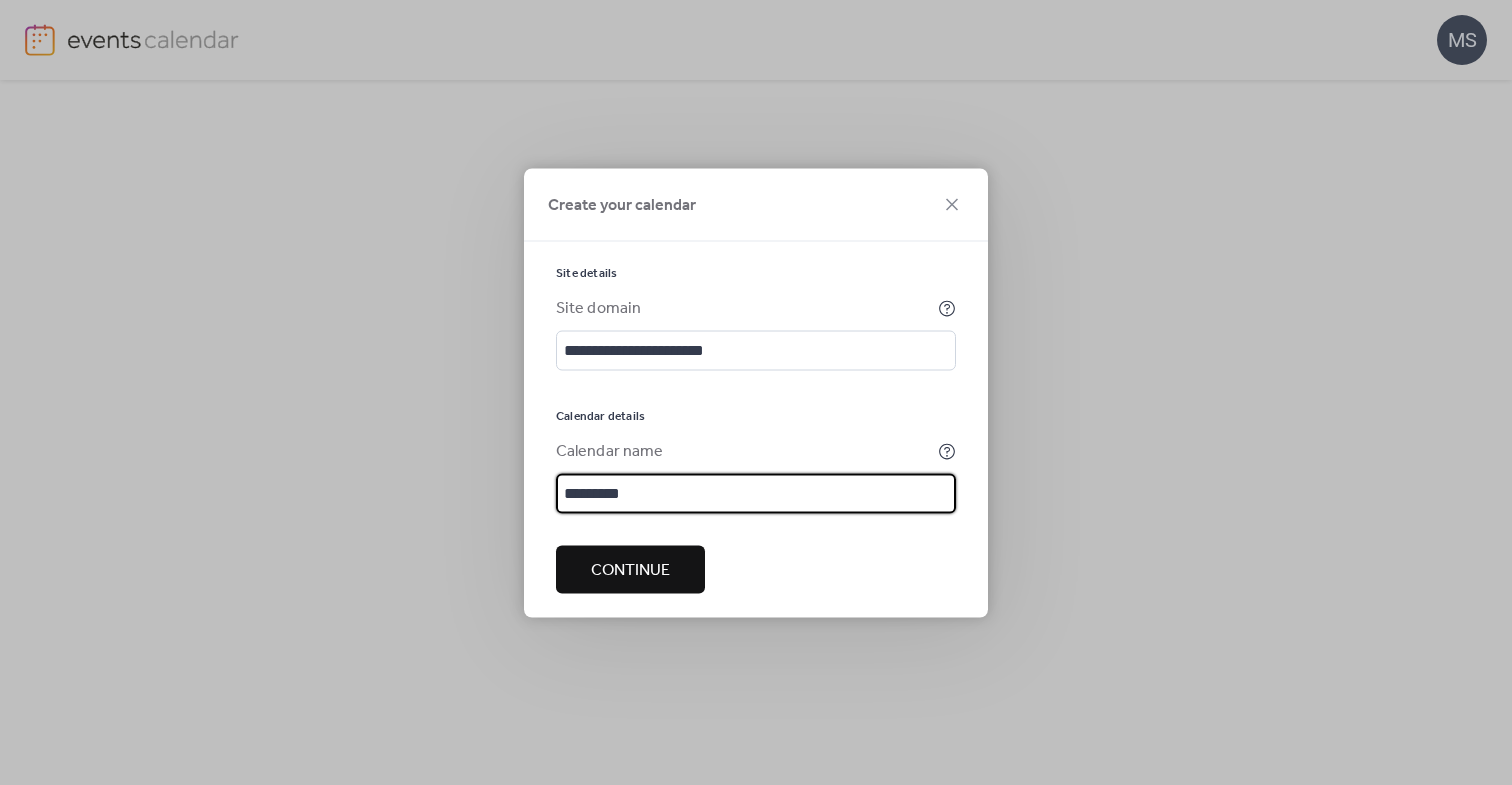 drag, startPoint x: 748, startPoint y: 485, endPoint x: 543, endPoint y: 484, distance: 205.00244 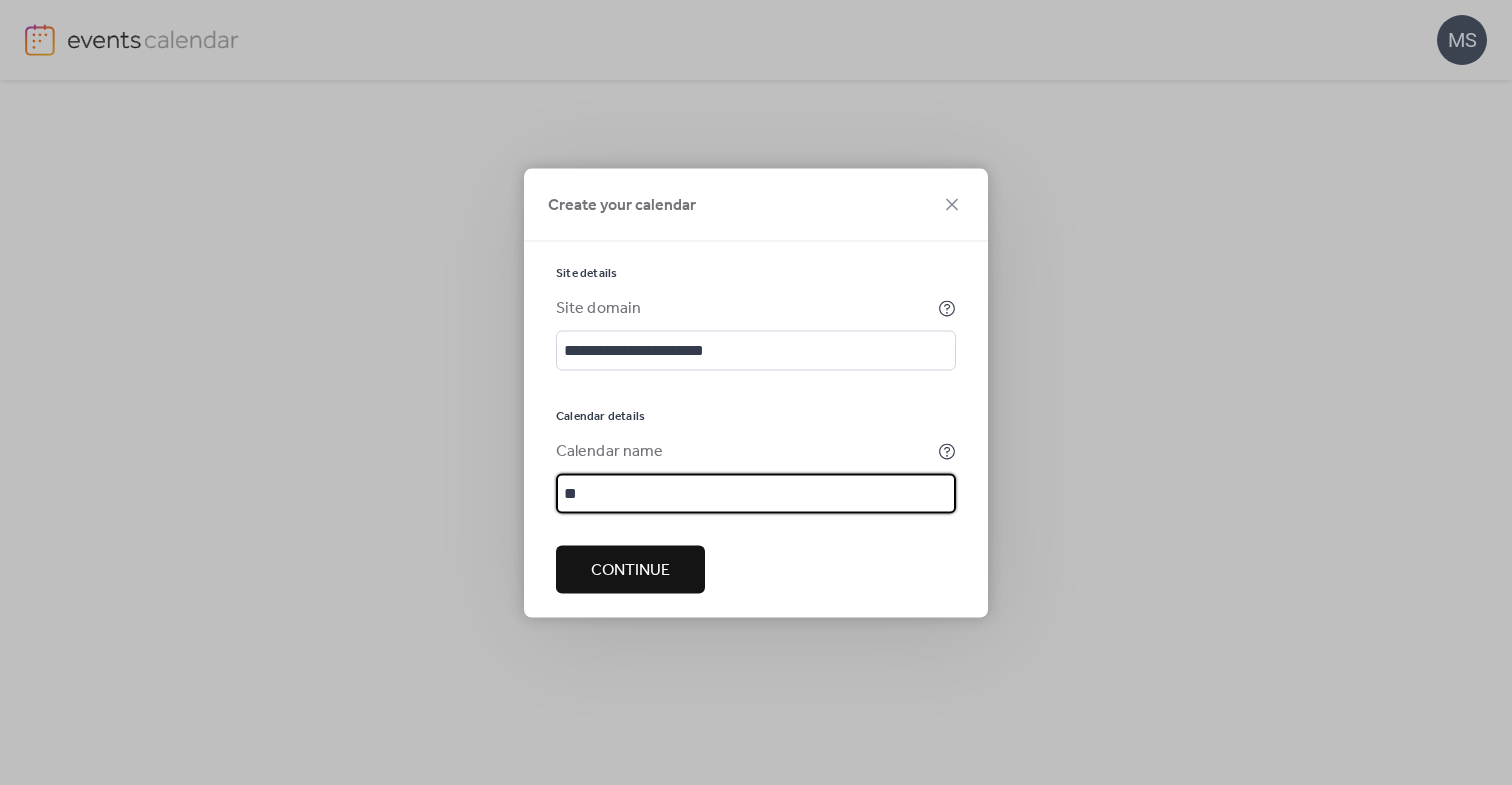 type on "*" 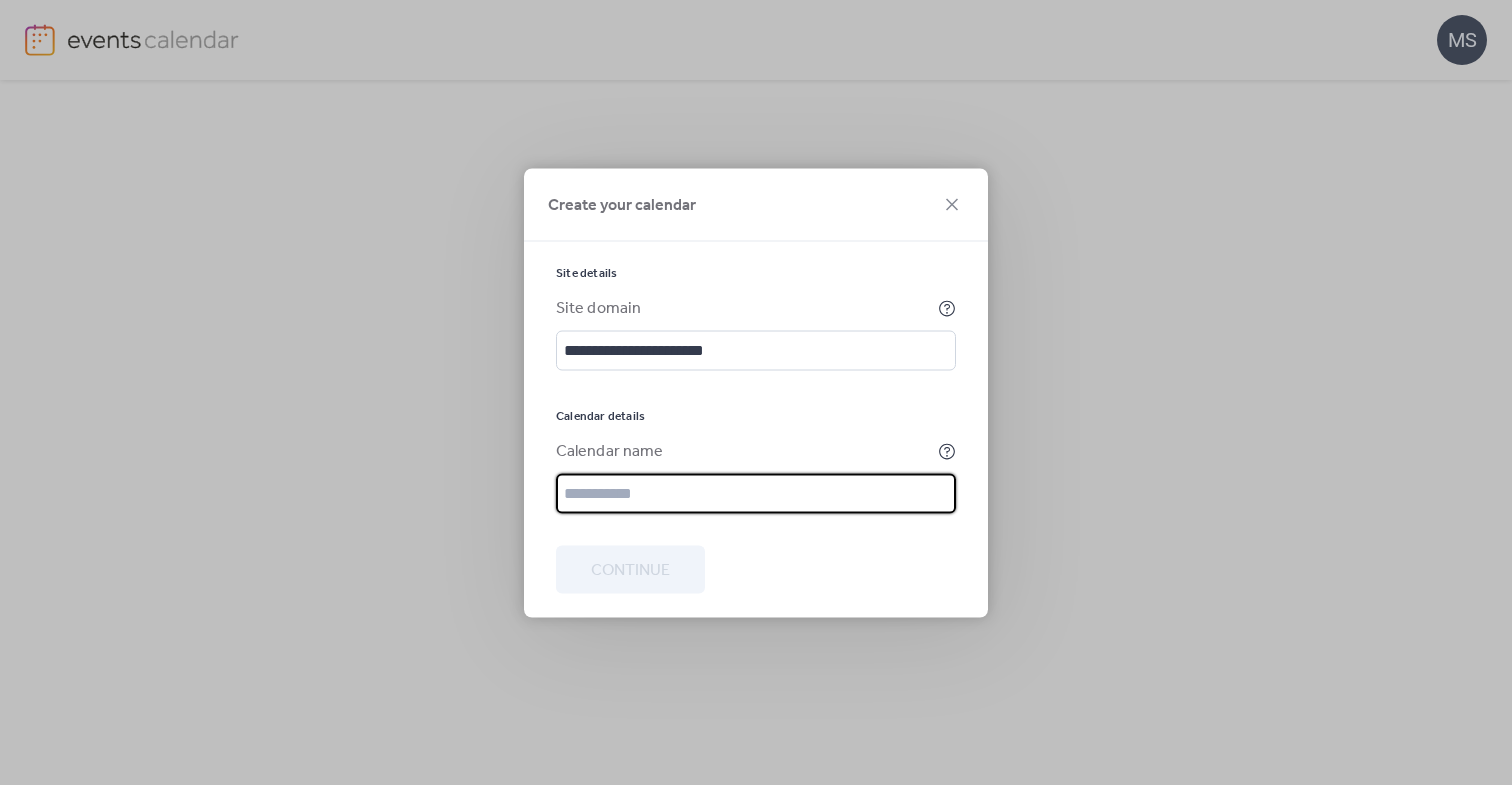 paste on "**********" 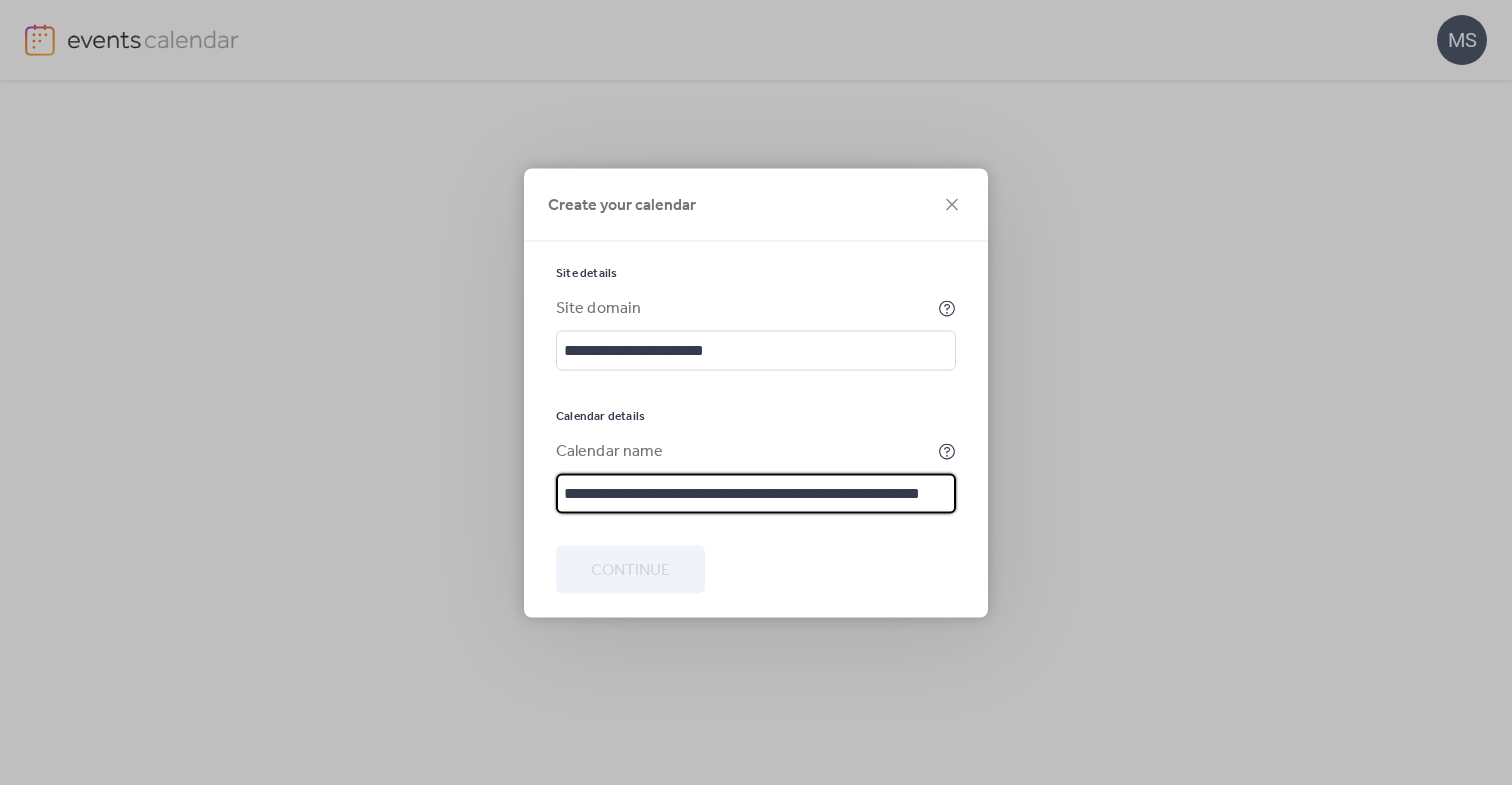 scroll, scrollTop: 0, scrollLeft: 35, axis: horizontal 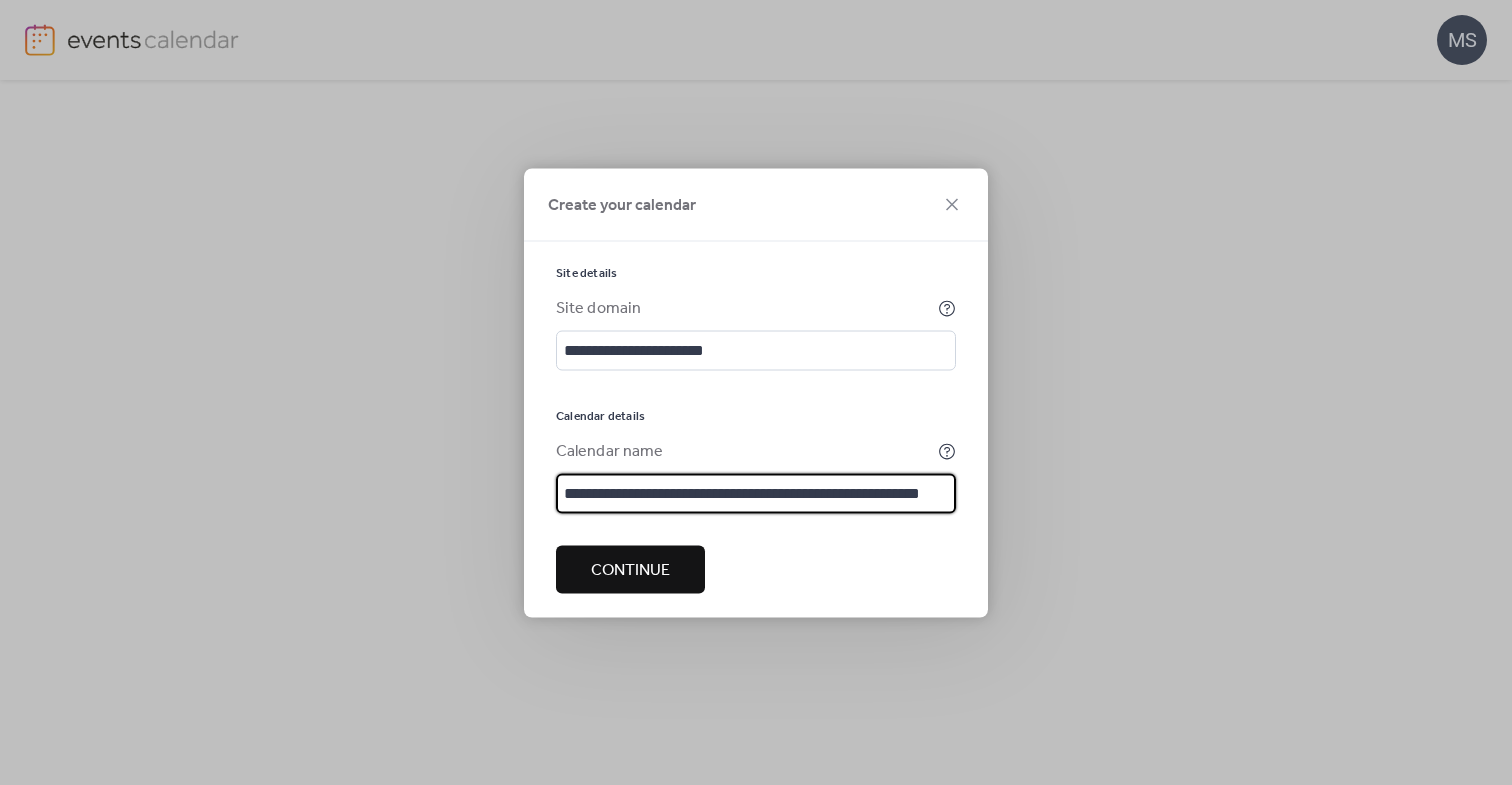 type on "**********" 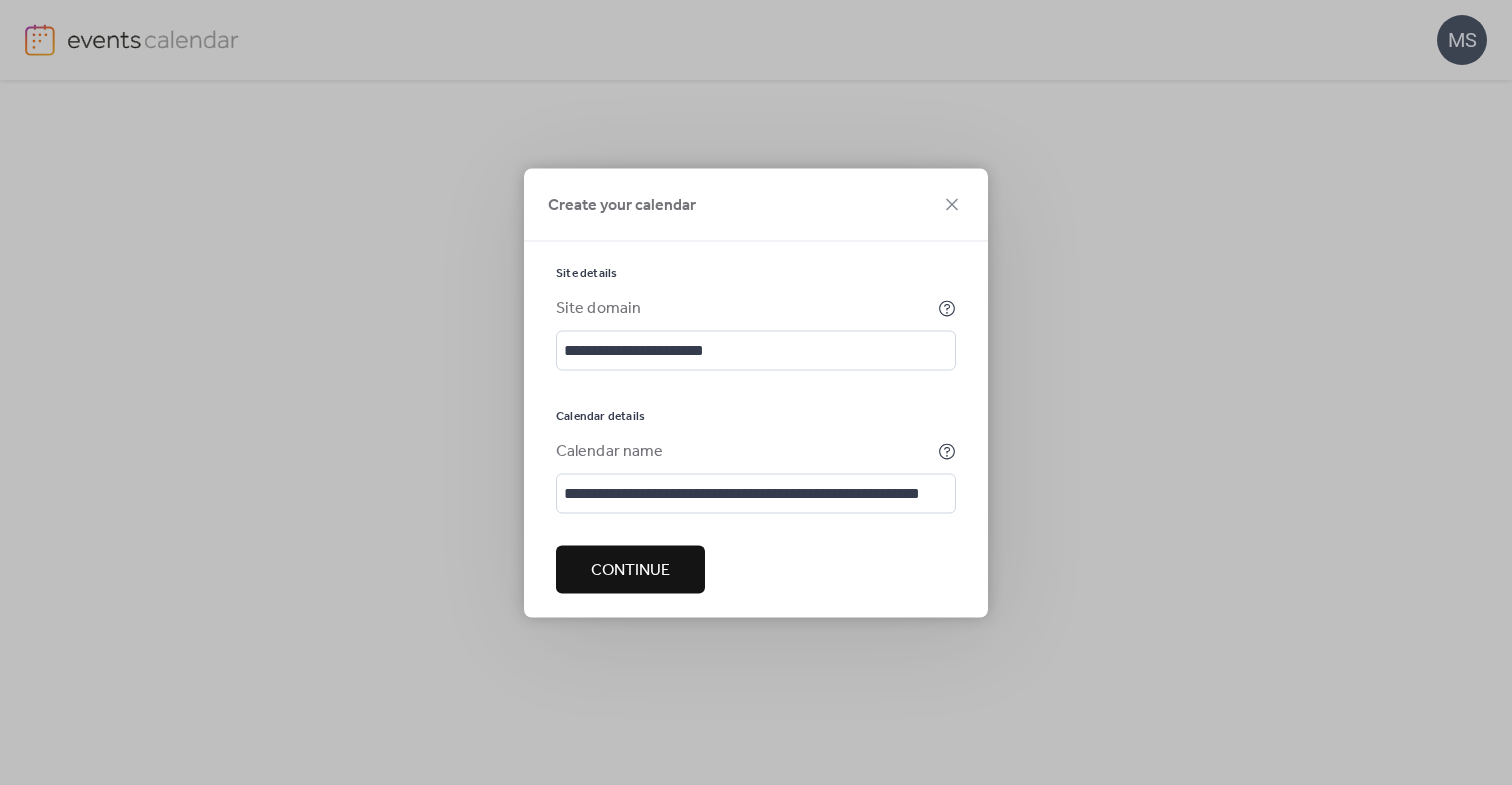 click on "Continue" at bounding box center [630, 570] 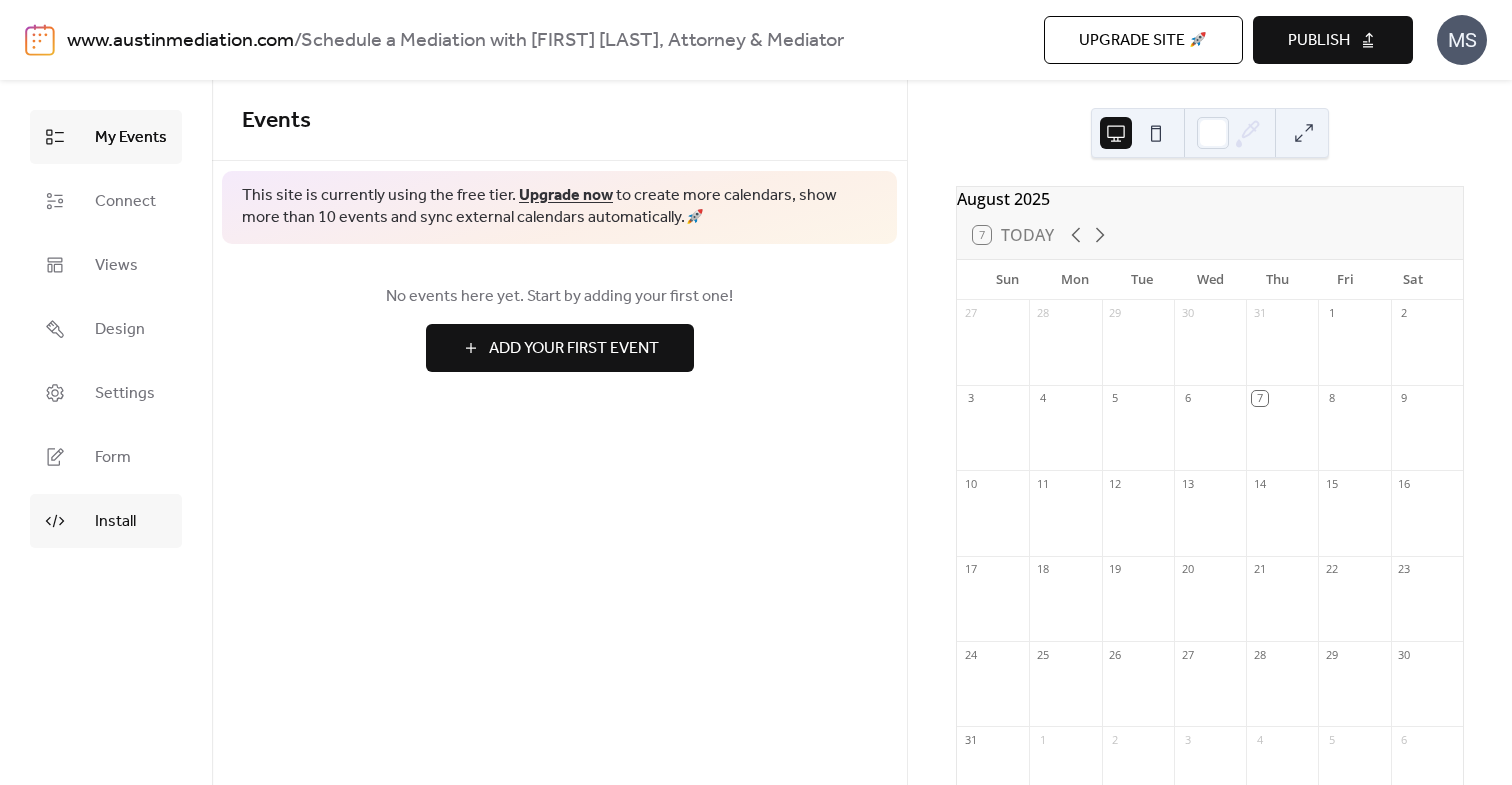 click on "Install" at bounding box center [115, 522] 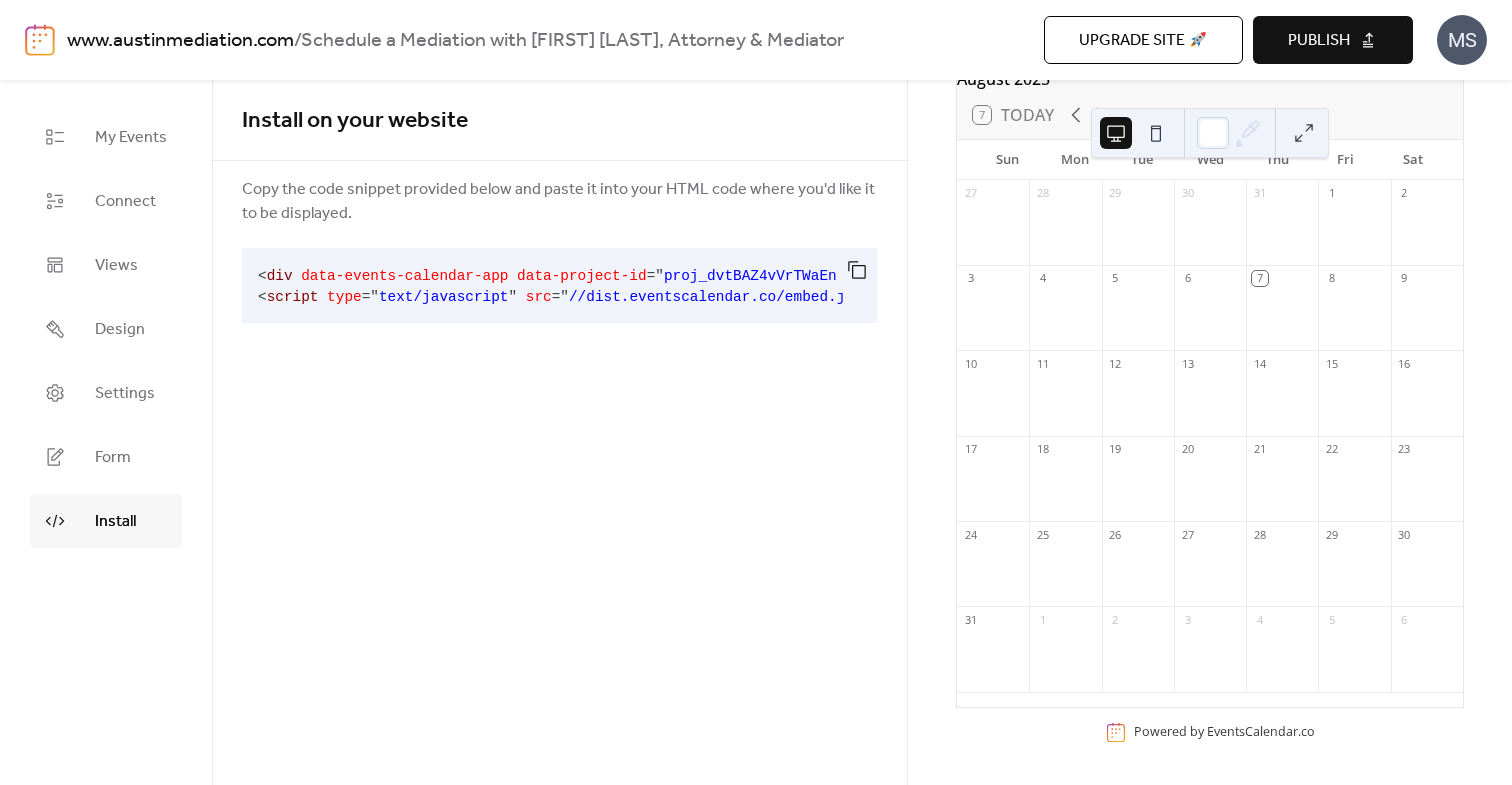 scroll, scrollTop: 0, scrollLeft: 0, axis: both 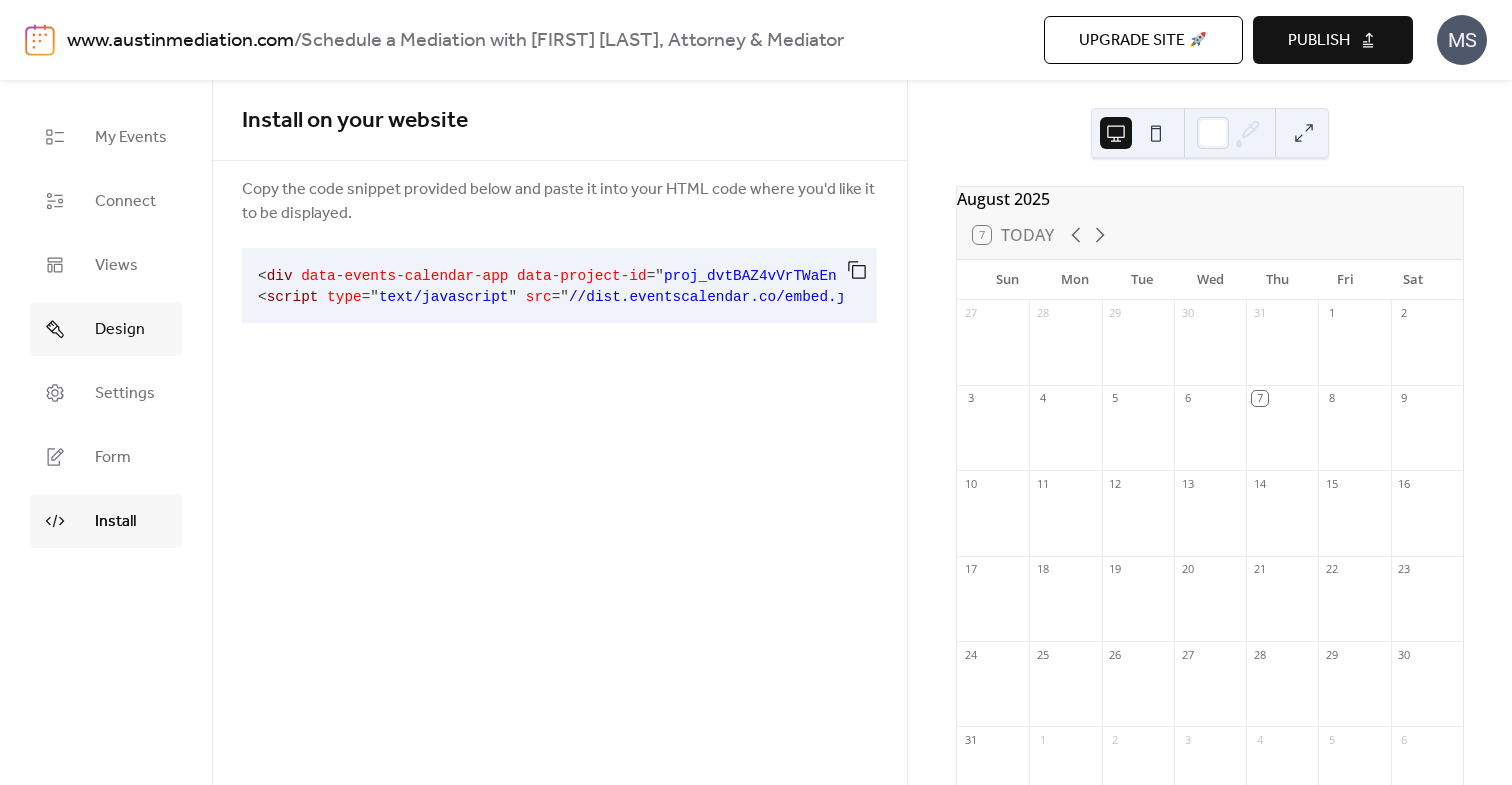 click on "Design" at bounding box center [106, 329] 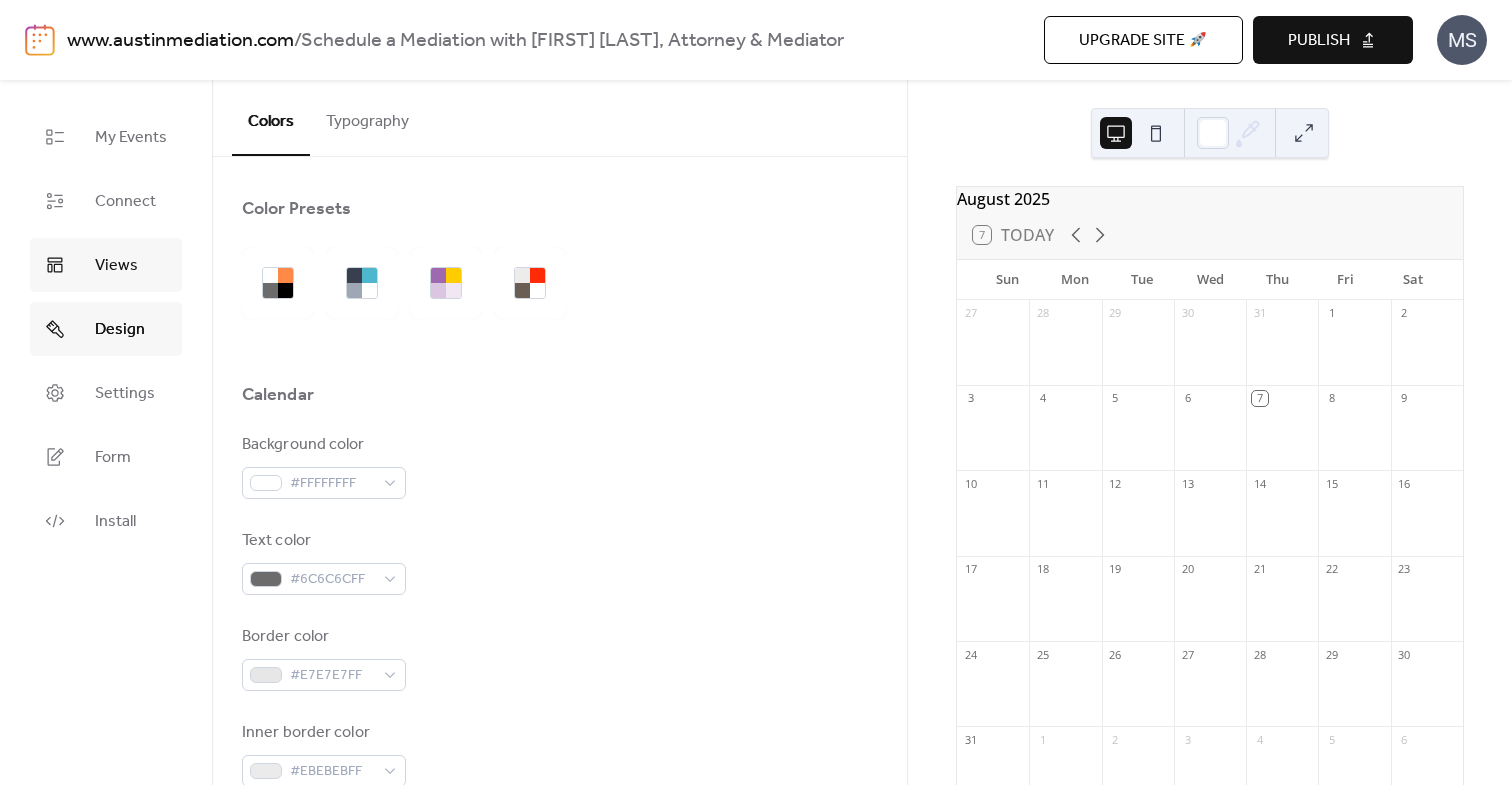 click on "Views" at bounding box center (116, 266) 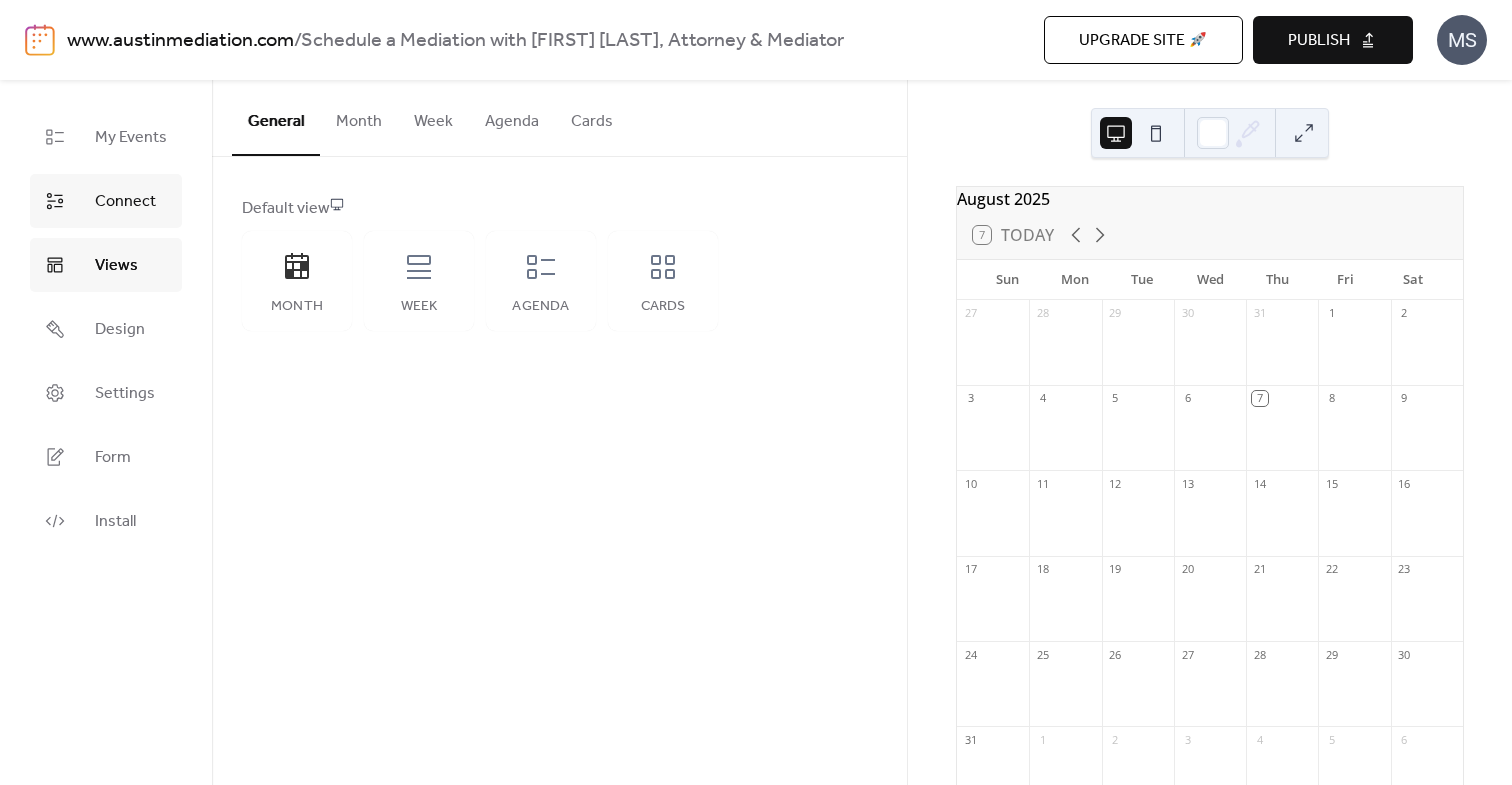 click on "Connect" at bounding box center (125, 202) 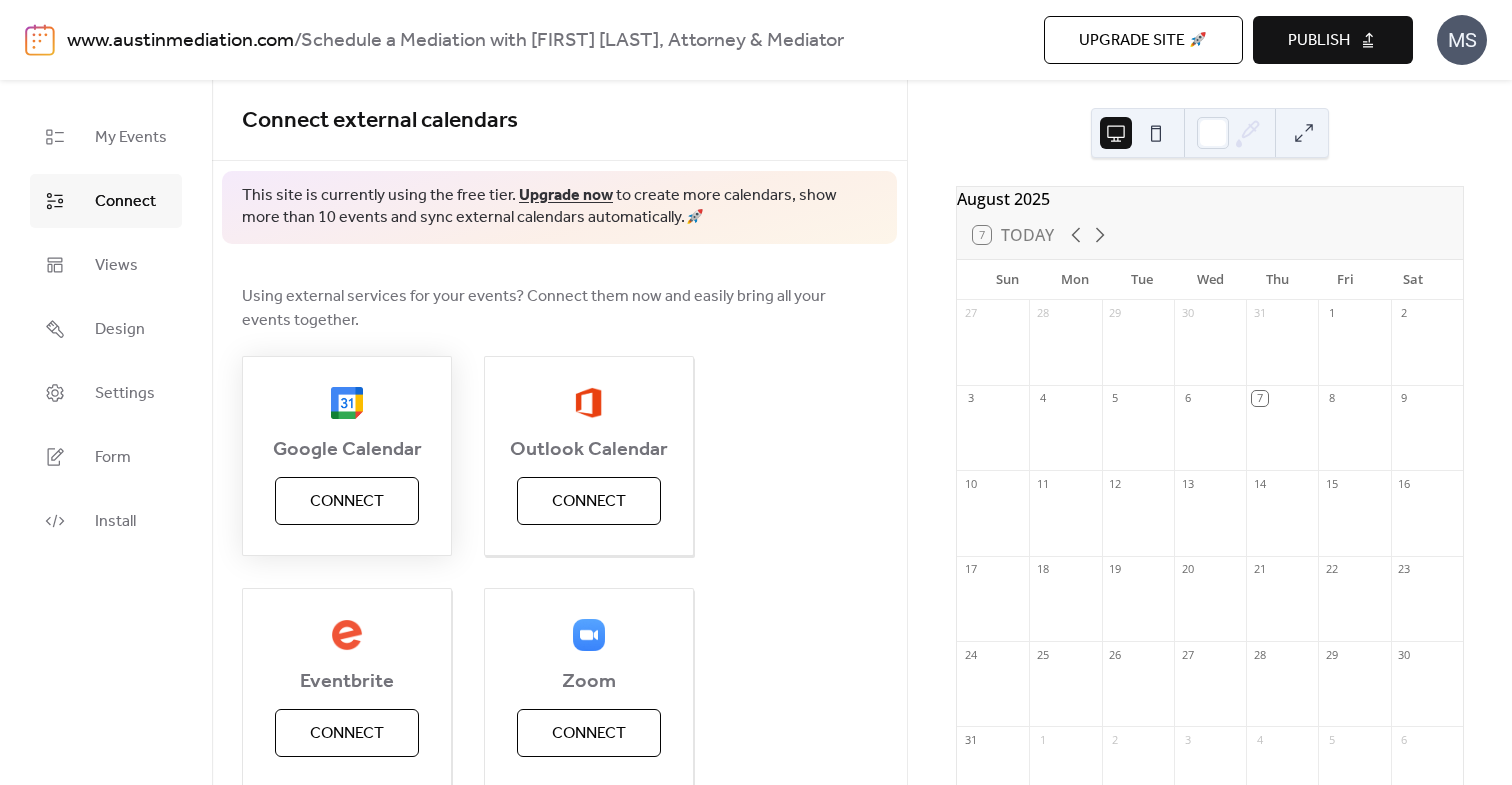 click on "Connect" at bounding box center [347, 501] 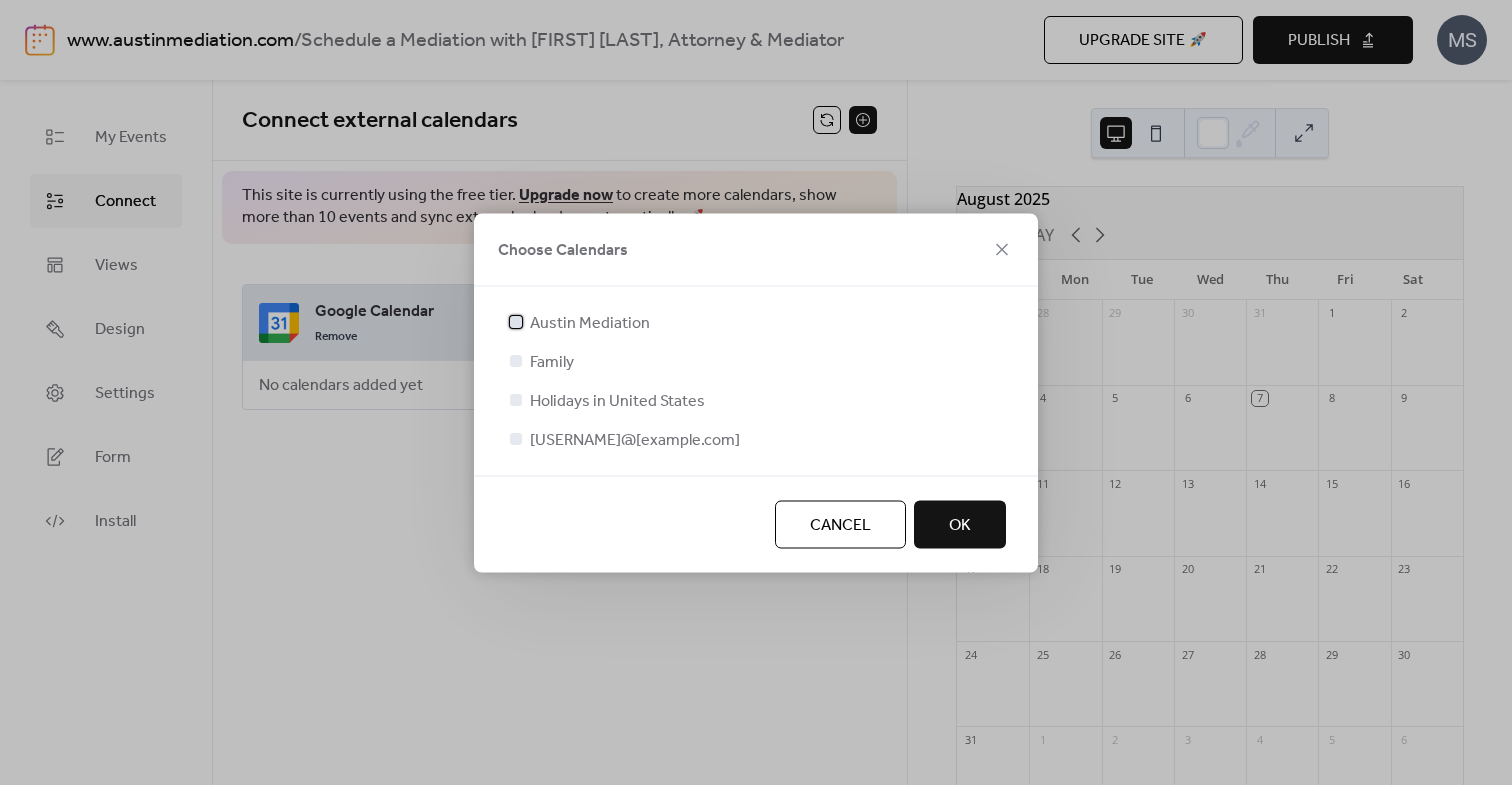 click on "Austin Mediation" at bounding box center [590, 323] 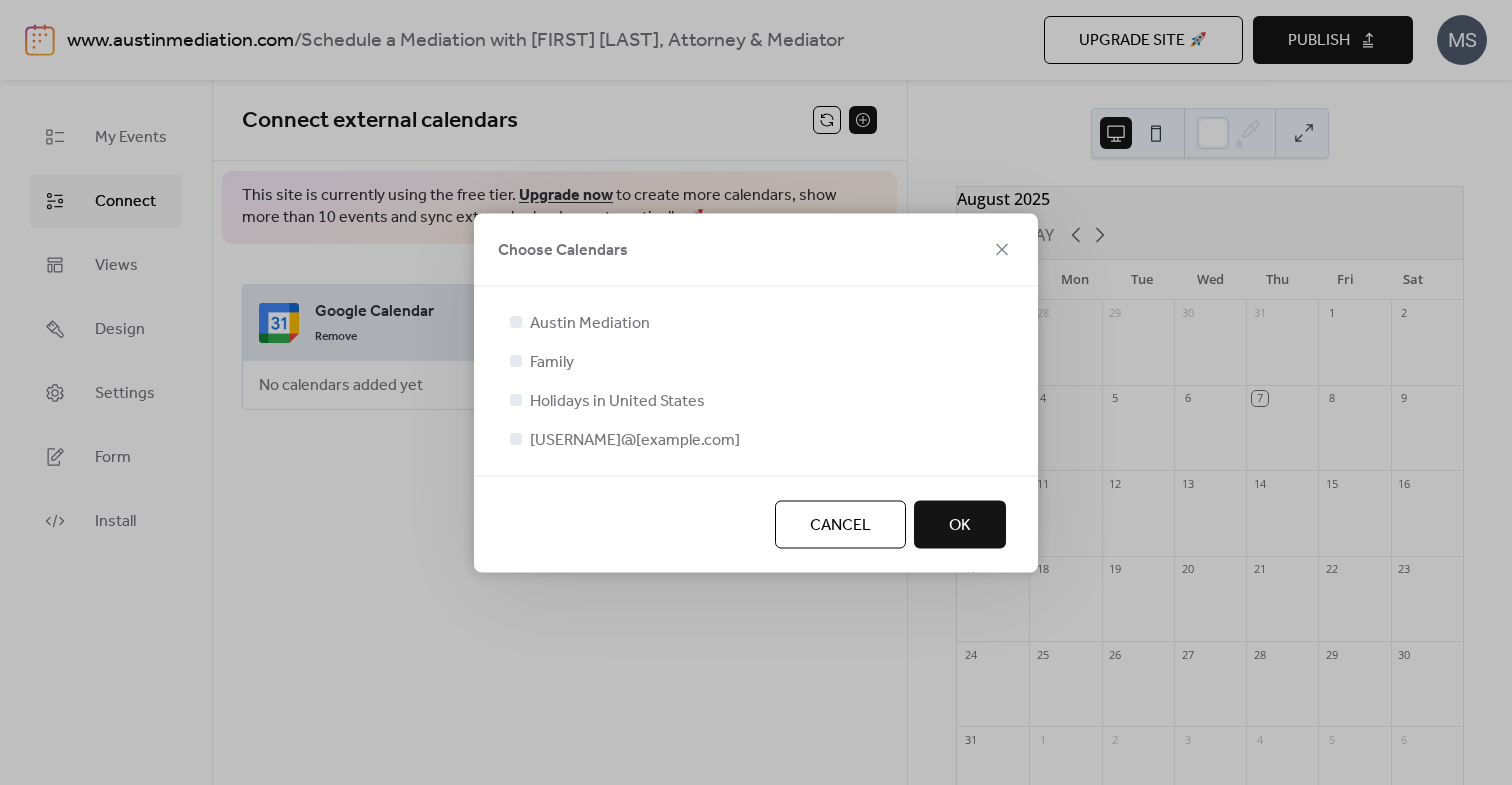 click on "OK" at bounding box center (960, 525) 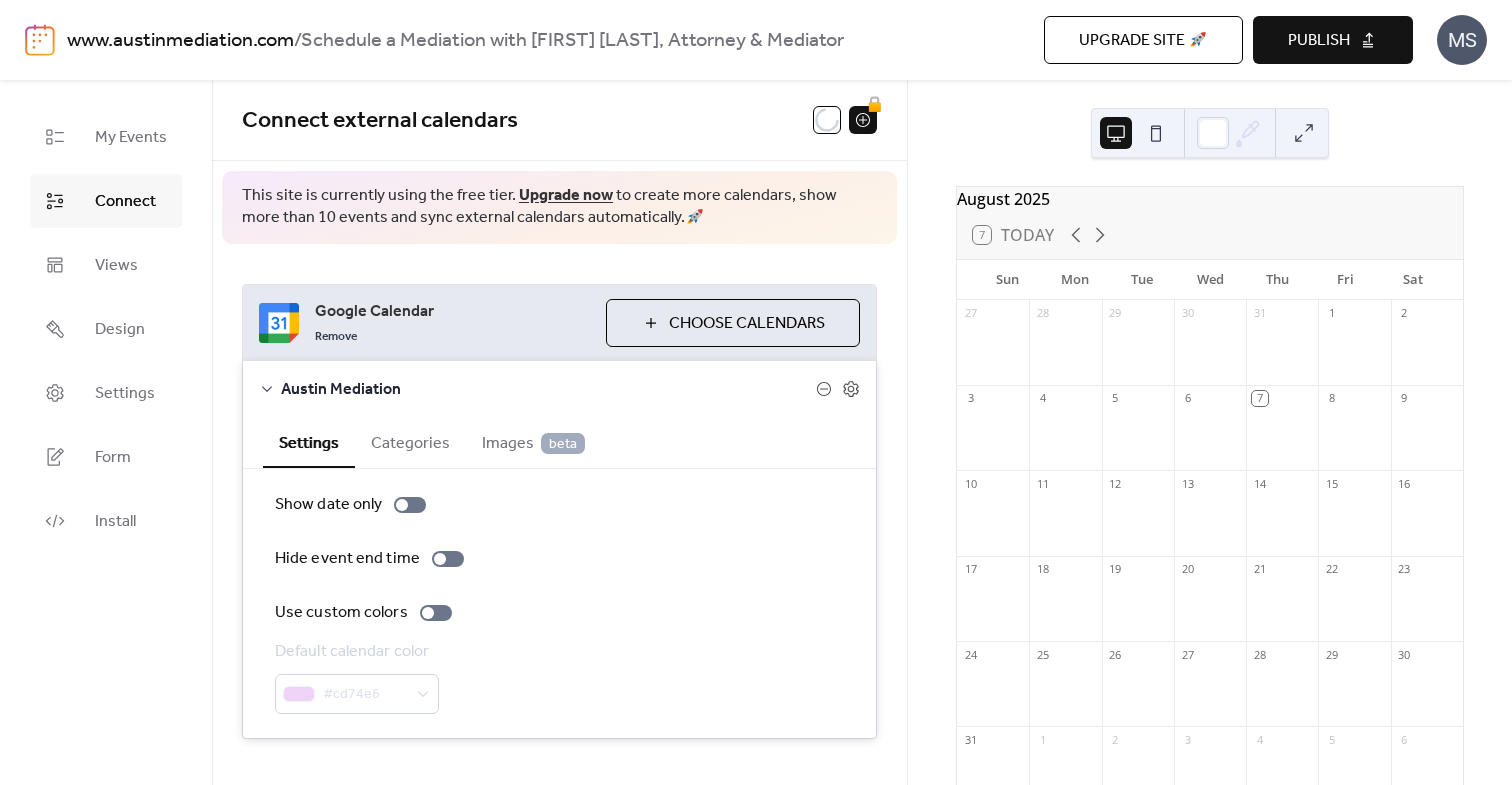 scroll, scrollTop: 34, scrollLeft: 0, axis: vertical 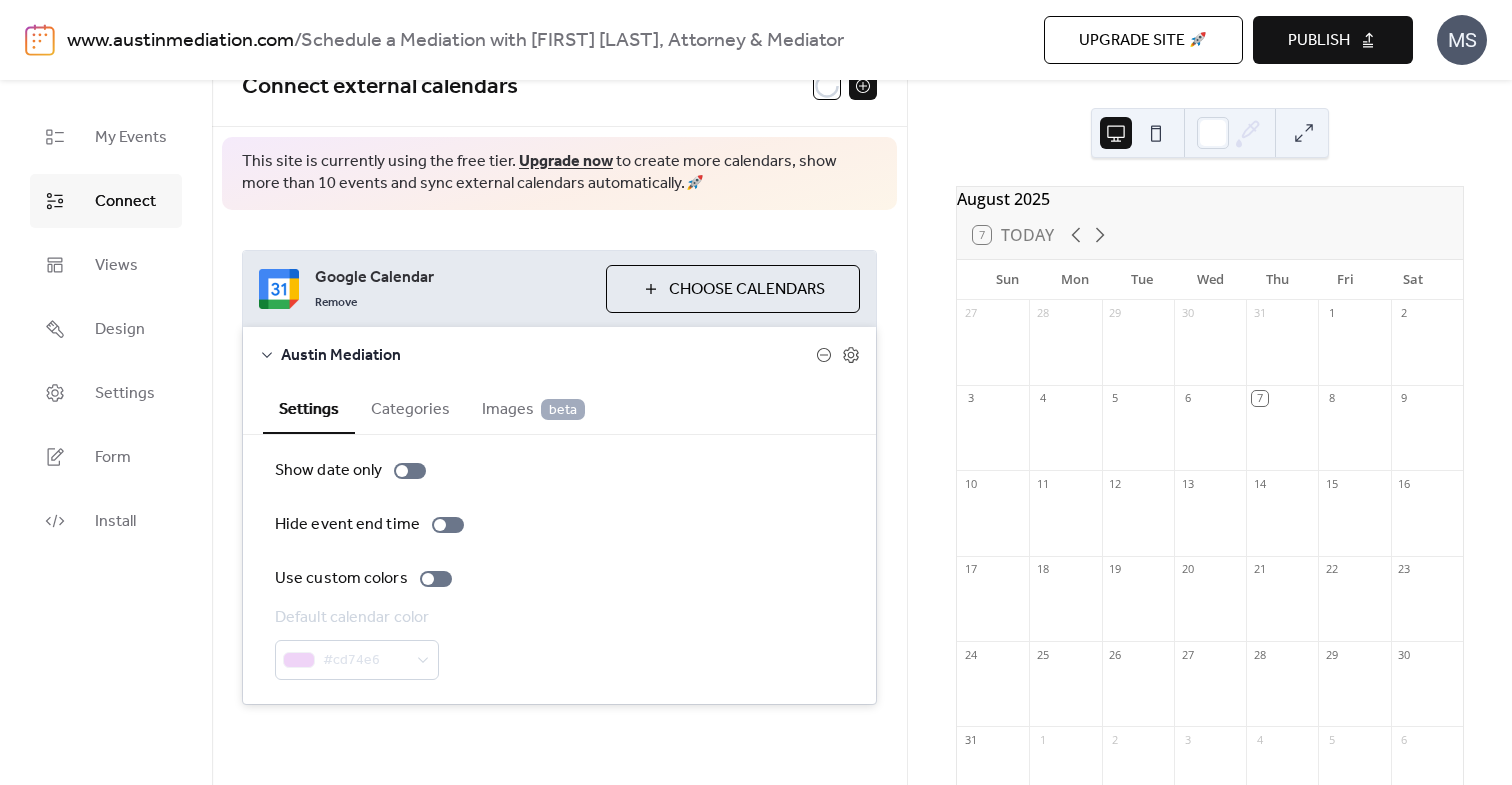 click on "Categories" at bounding box center (410, 407) 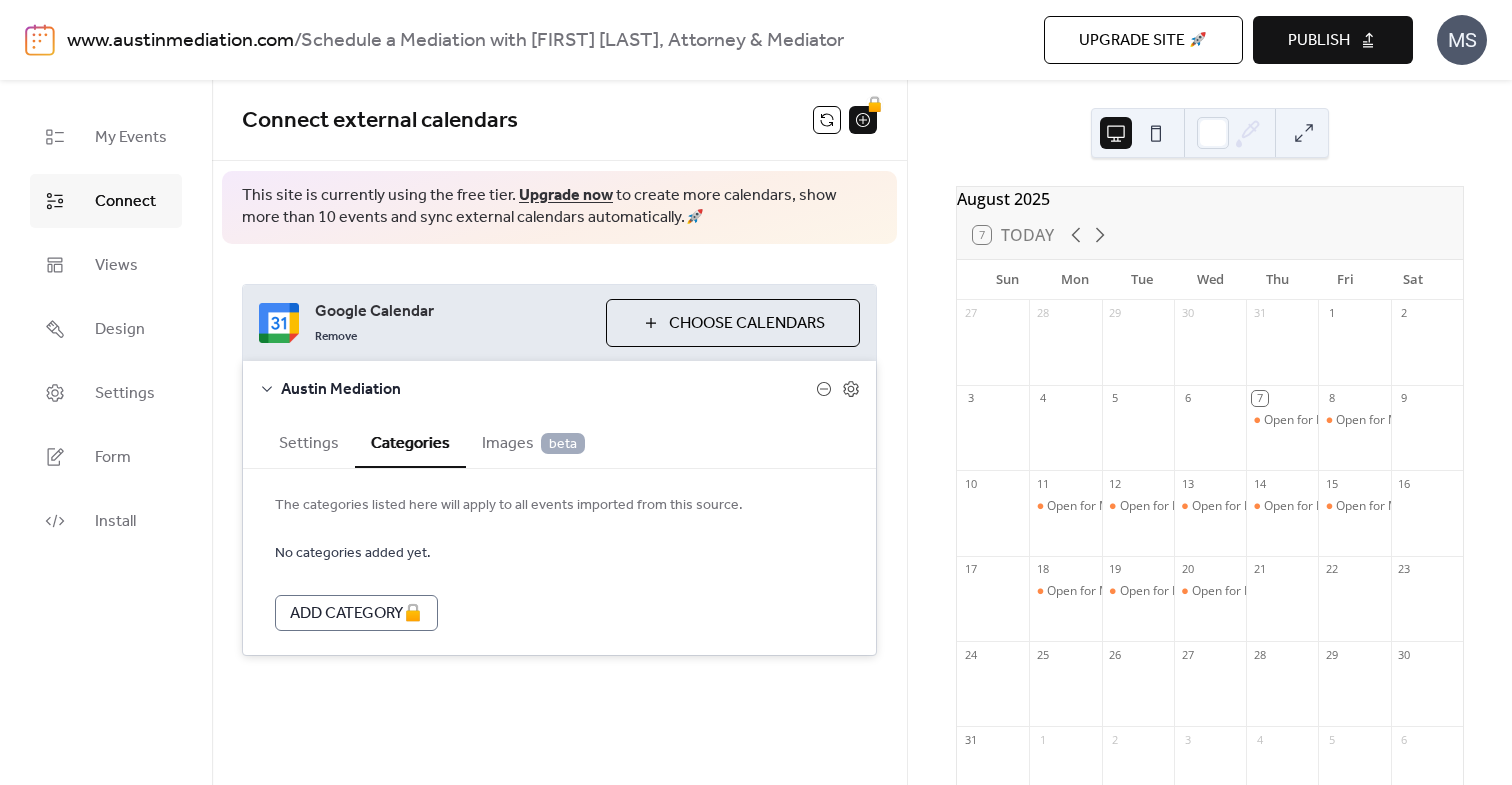 click on "Settings" at bounding box center (309, 441) 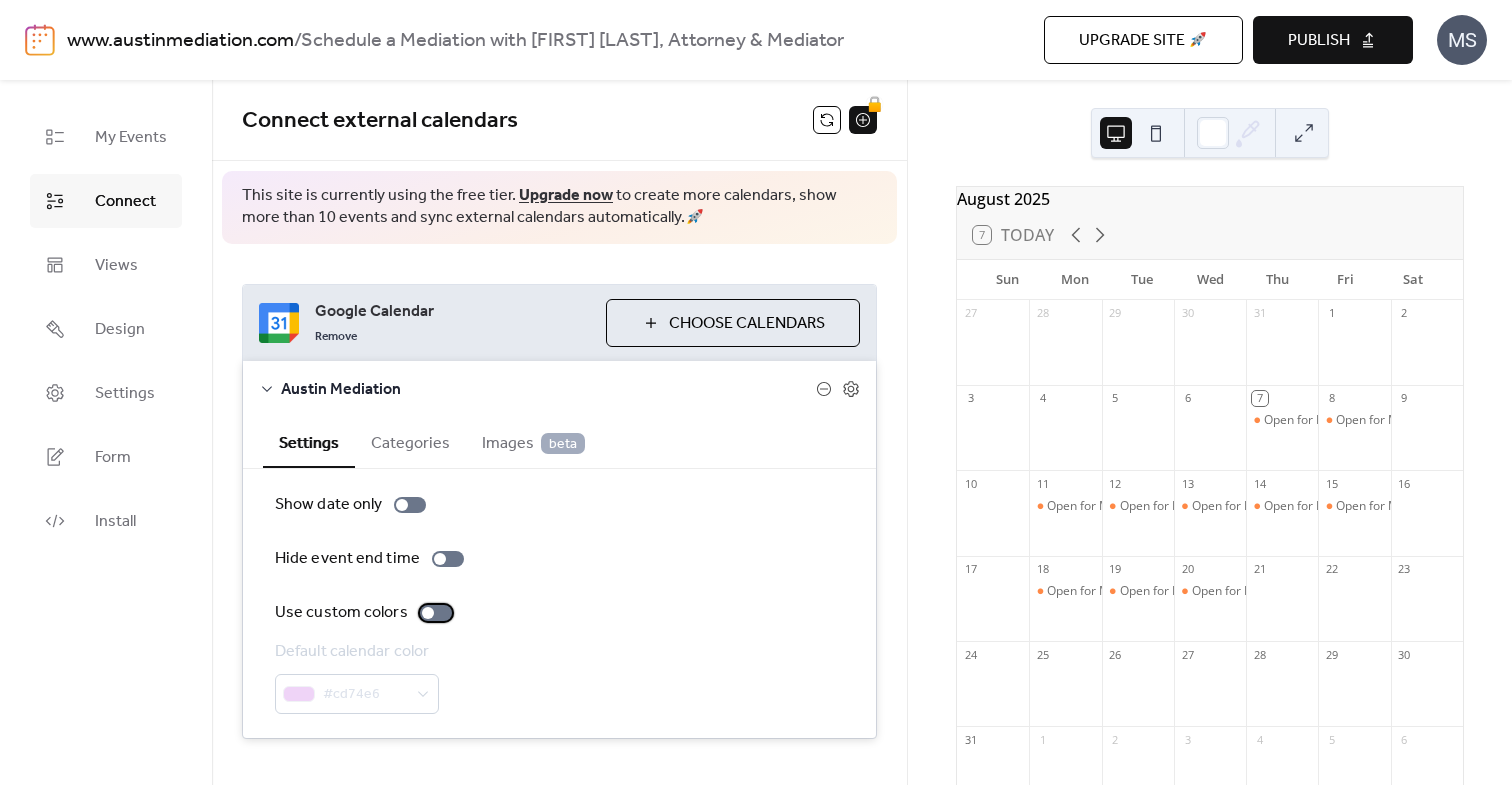 click at bounding box center (436, 613) 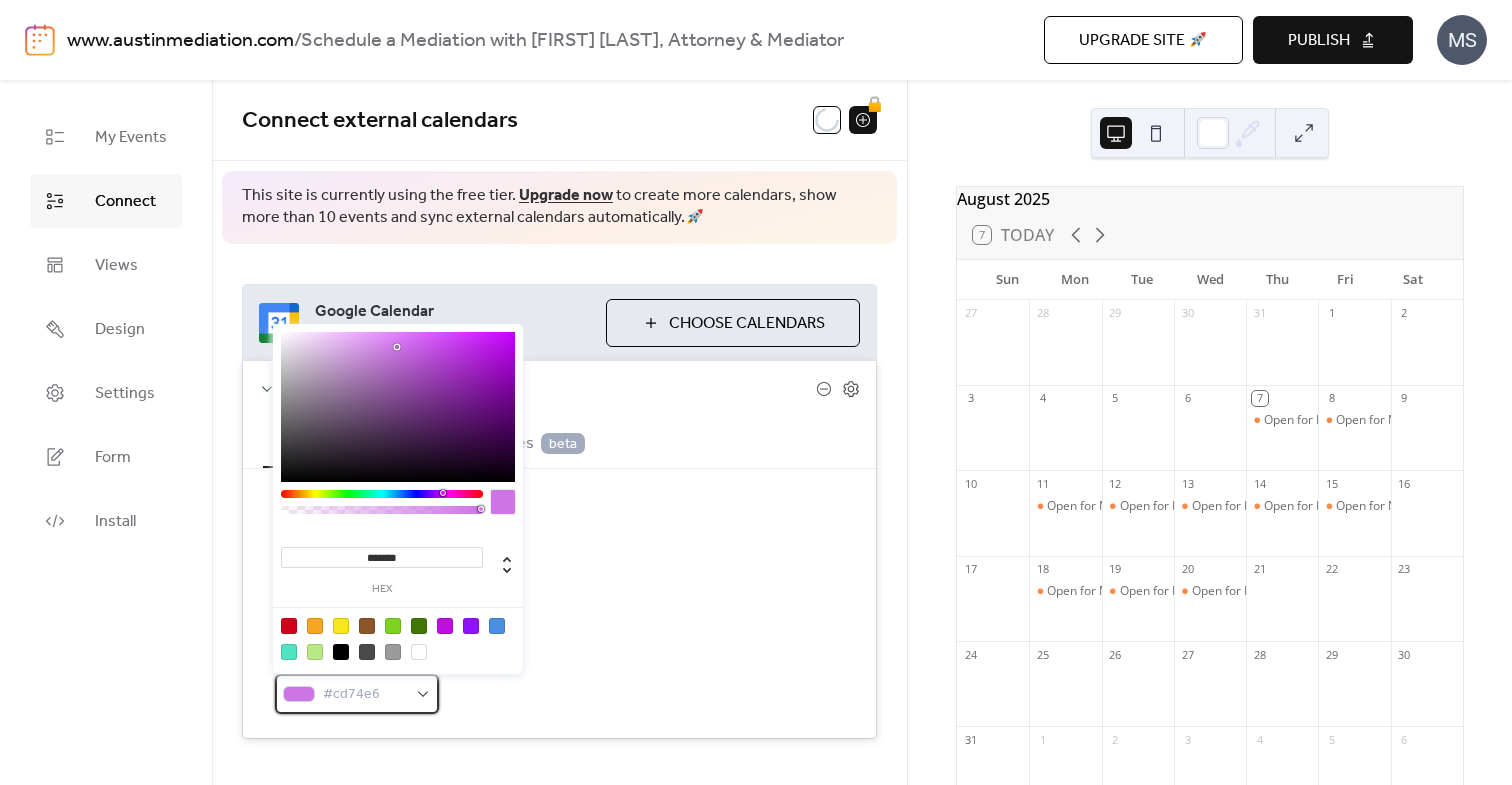click on "#cd74e6" at bounding box center (365, 695) 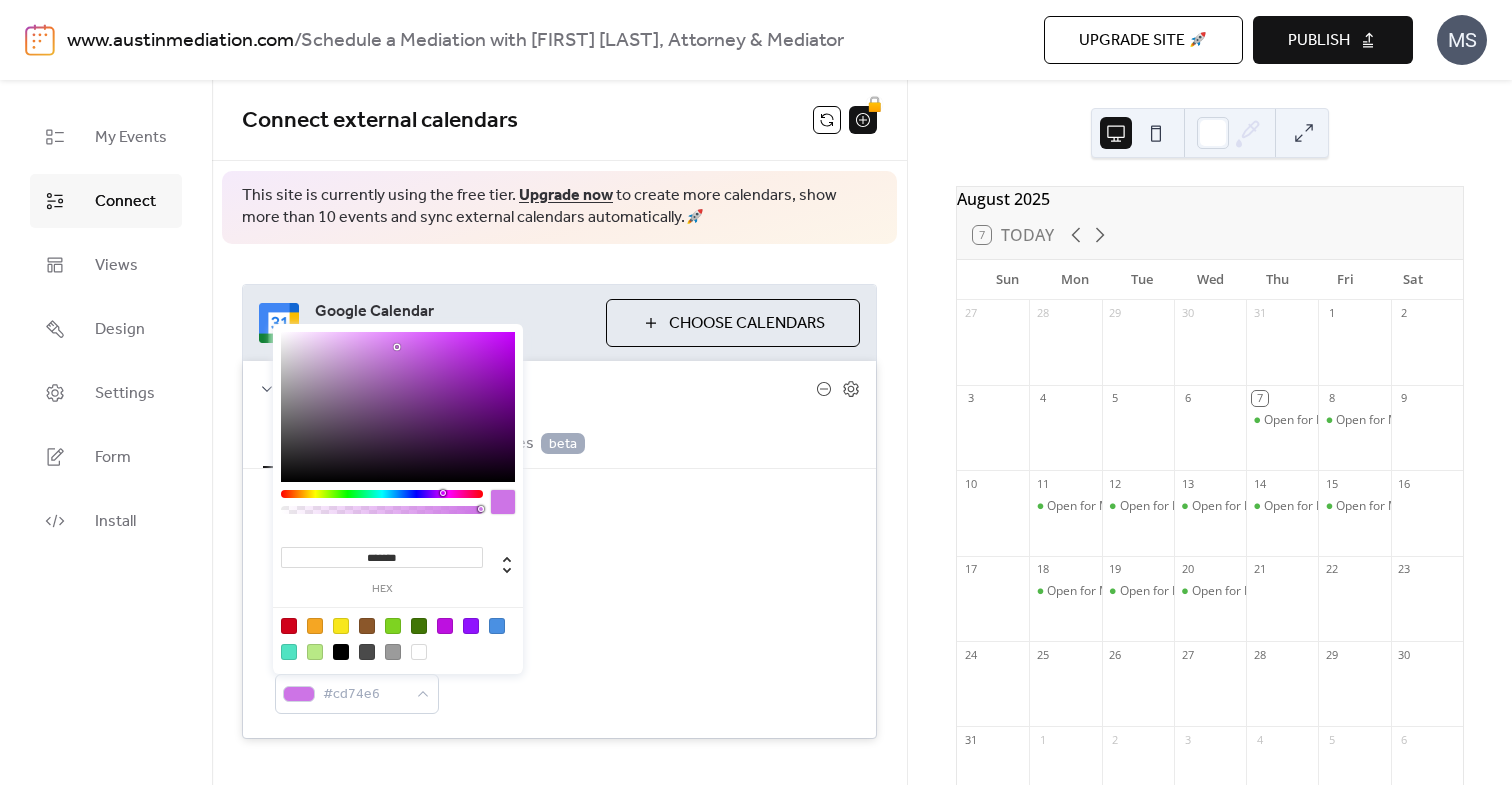 click at bounding box center (289, 652) 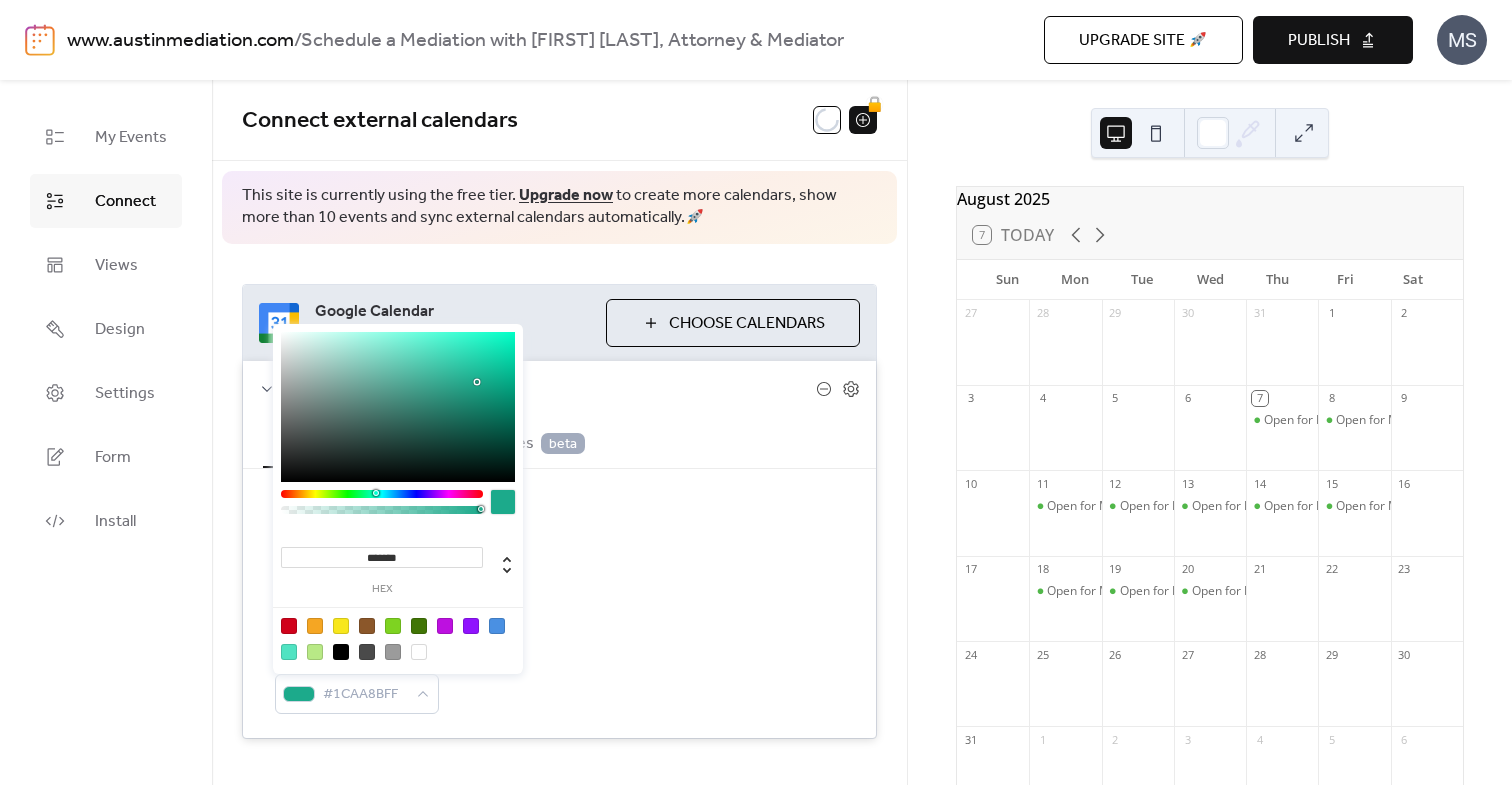 drag, startPoint x: 446, startPoint y: 356, endPoint x: 476, endPoint y: 382, distance: 39.698868 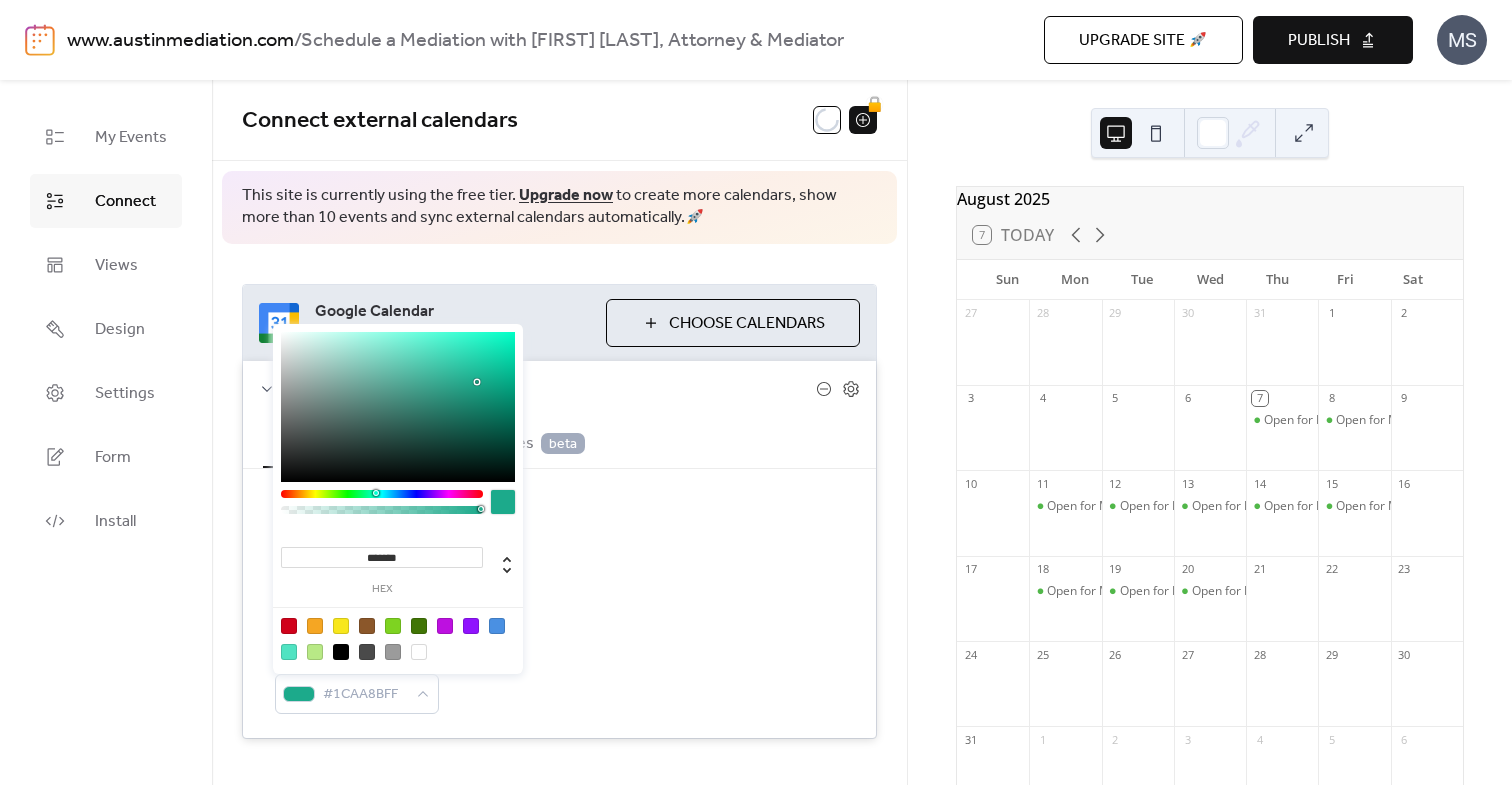 click at bounding box center [398, 407] 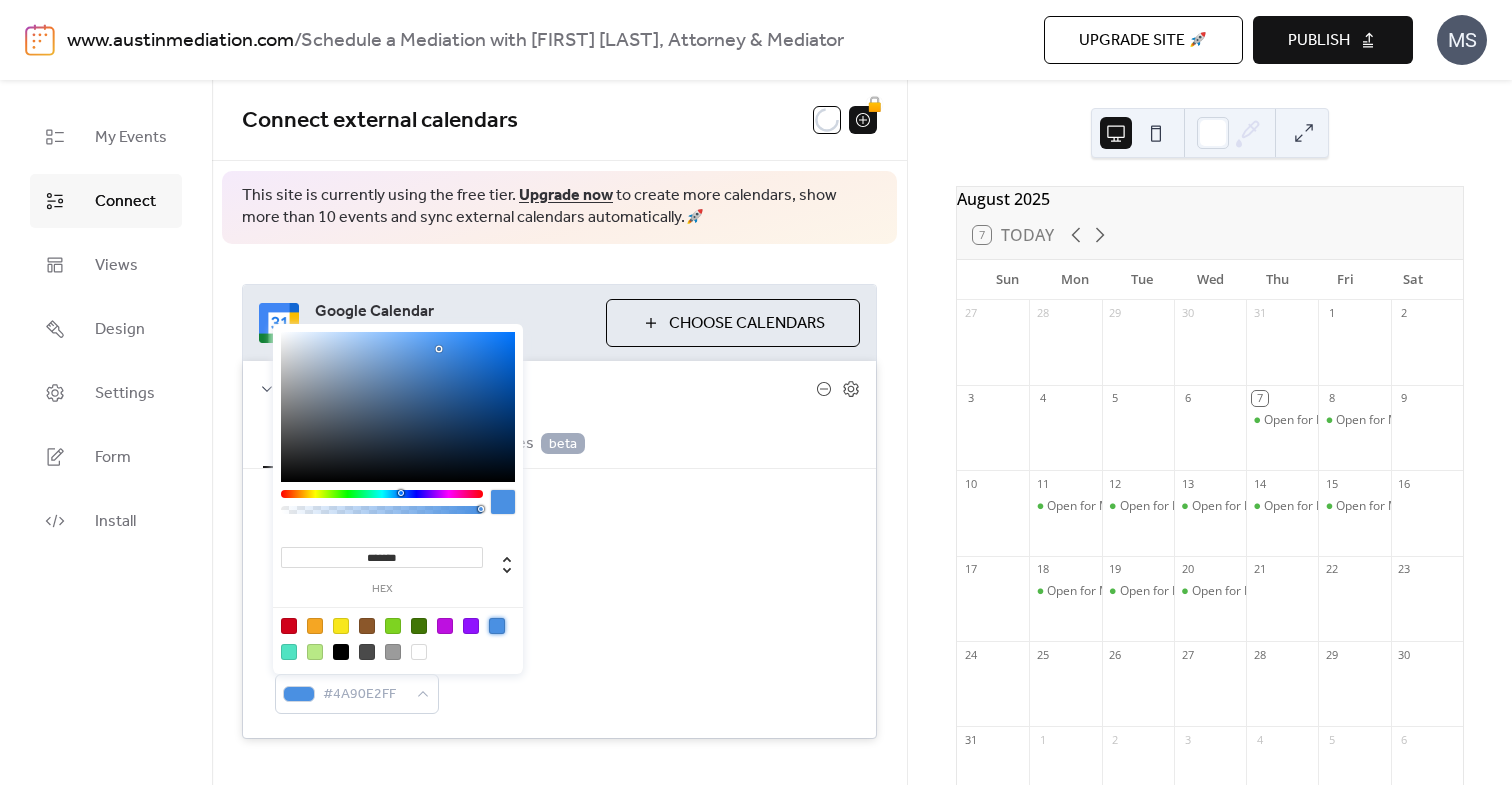 click on "Use custom colors" at bounding box center [559, 613] 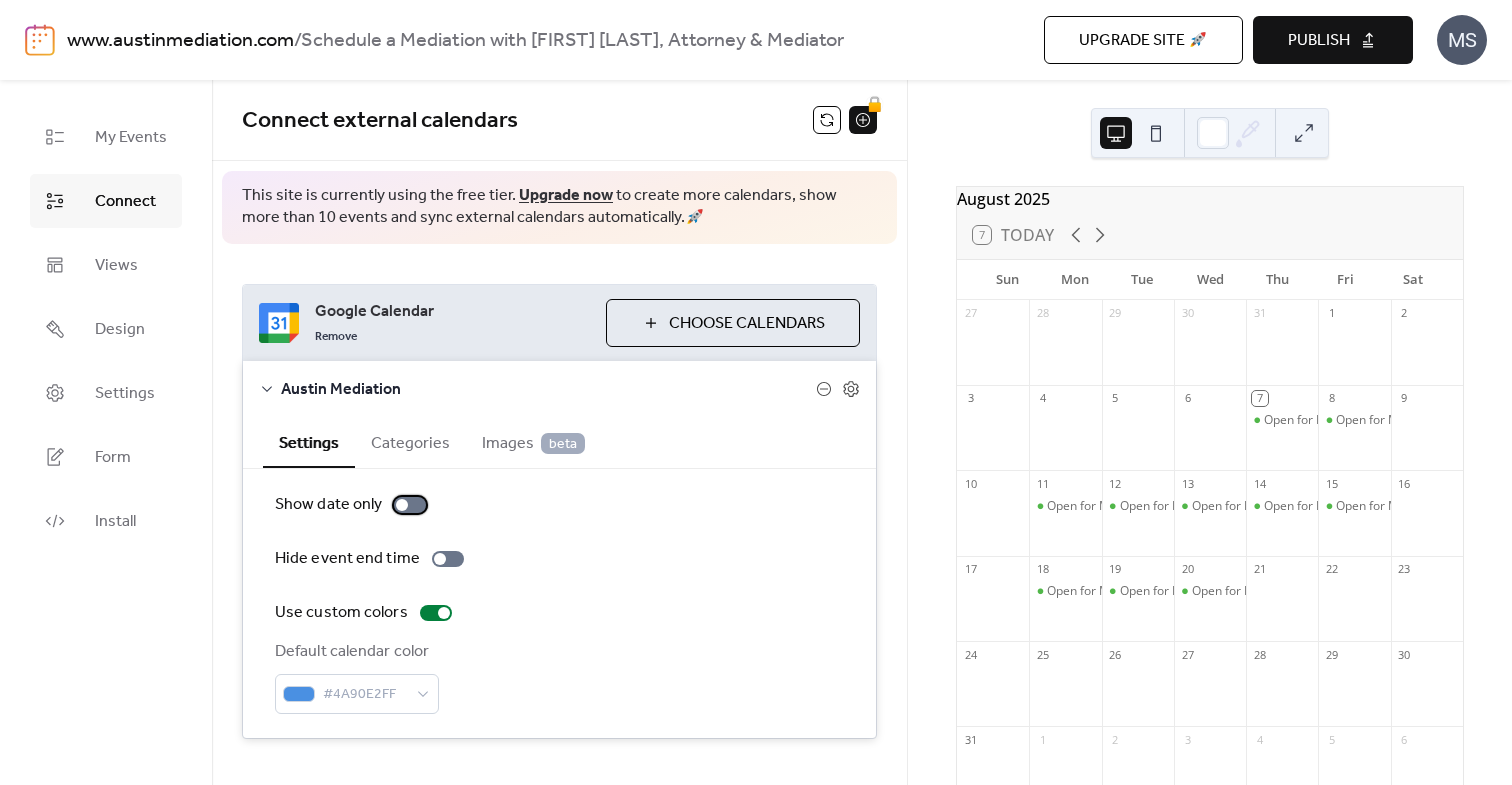 click on "Show date only" at bounding box center (354, 505) 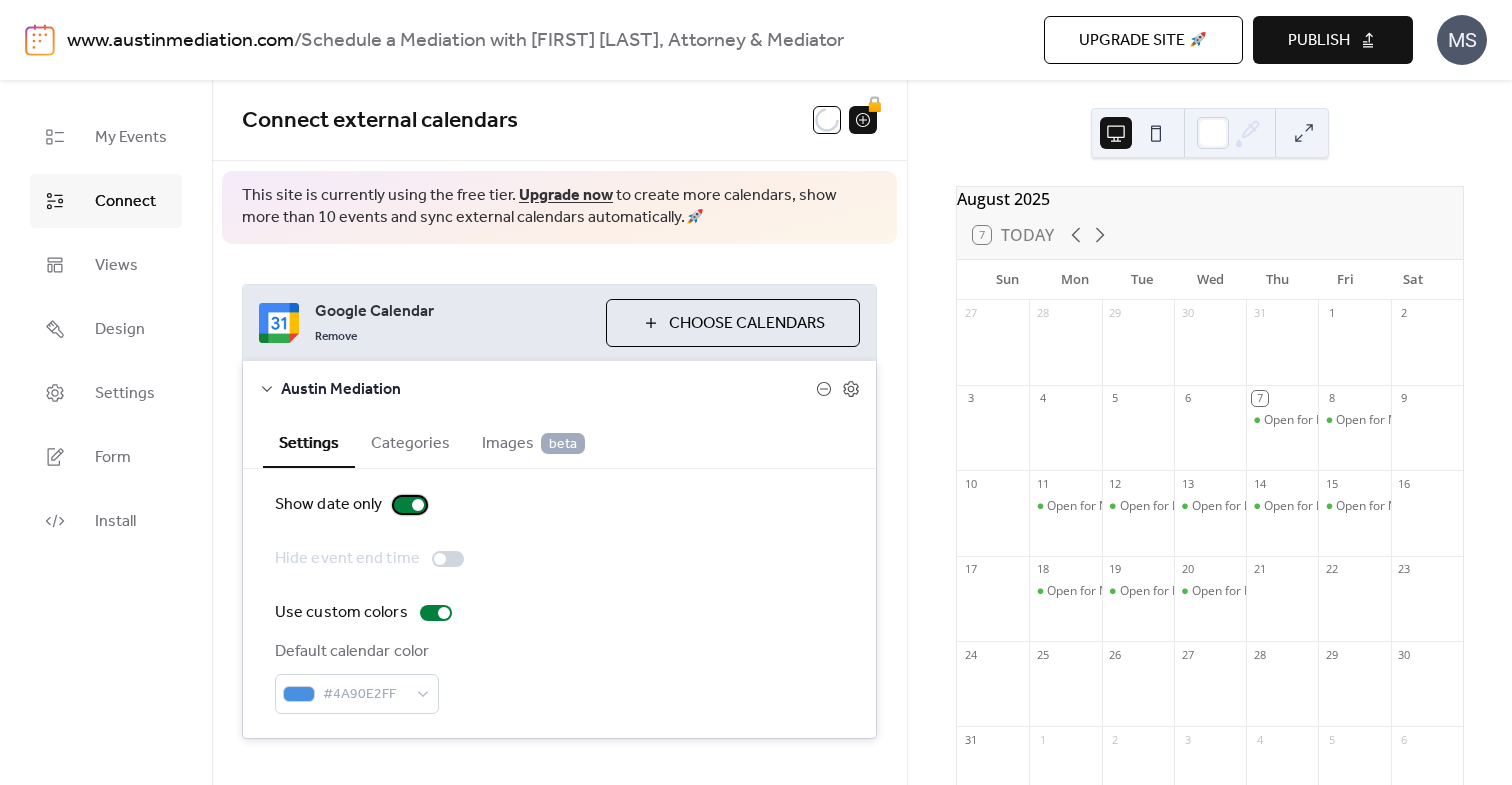 click at bounding box center [410, 505] 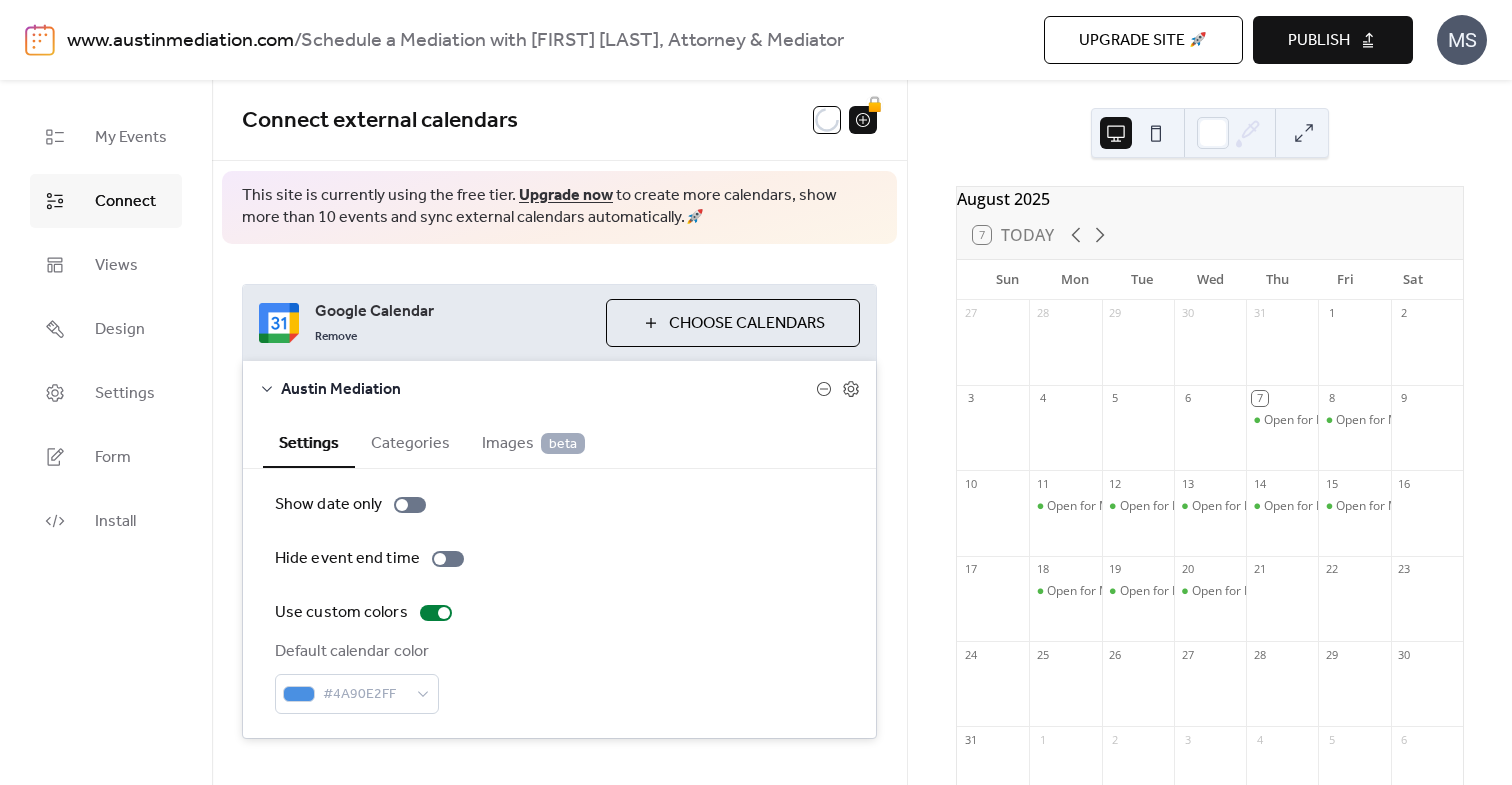 click on "Categories" at bounding box center (410, 441) 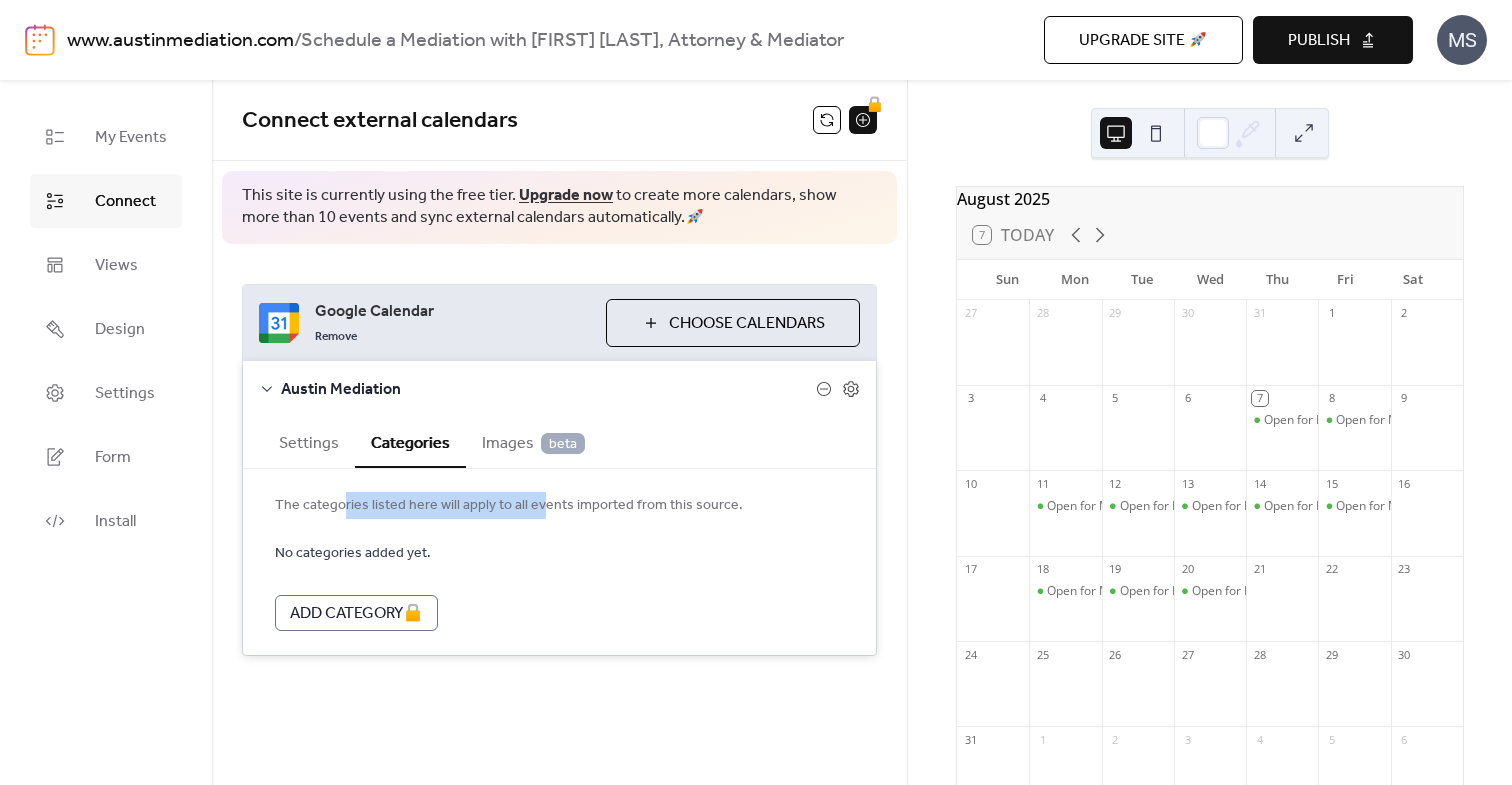 drag, startPoint x: 340, startPoint y: 508, endPoint x: 535, endPoint y: 517, distance: 195.20758 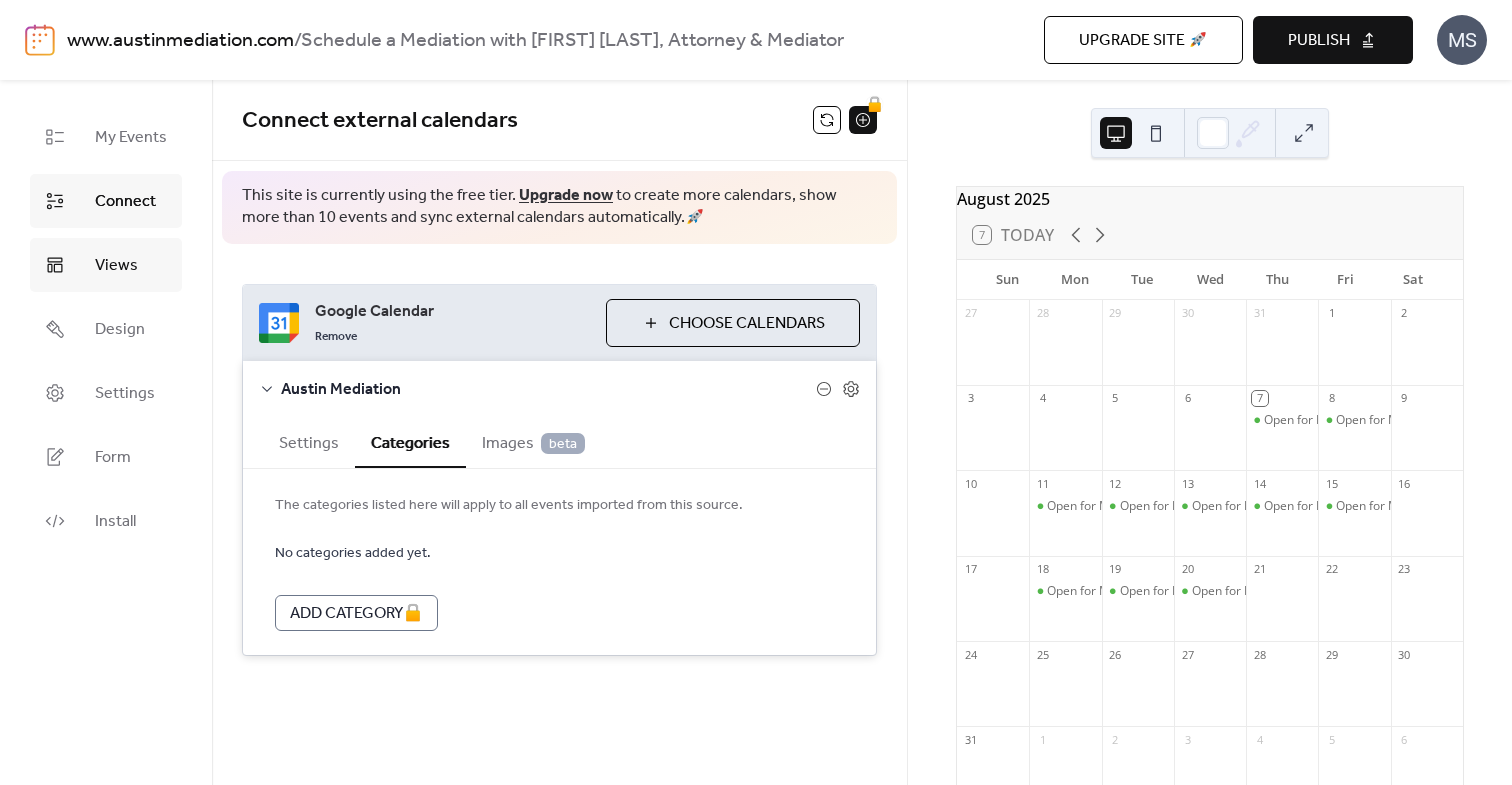 click on "Views" at bounding box center (106, 265) 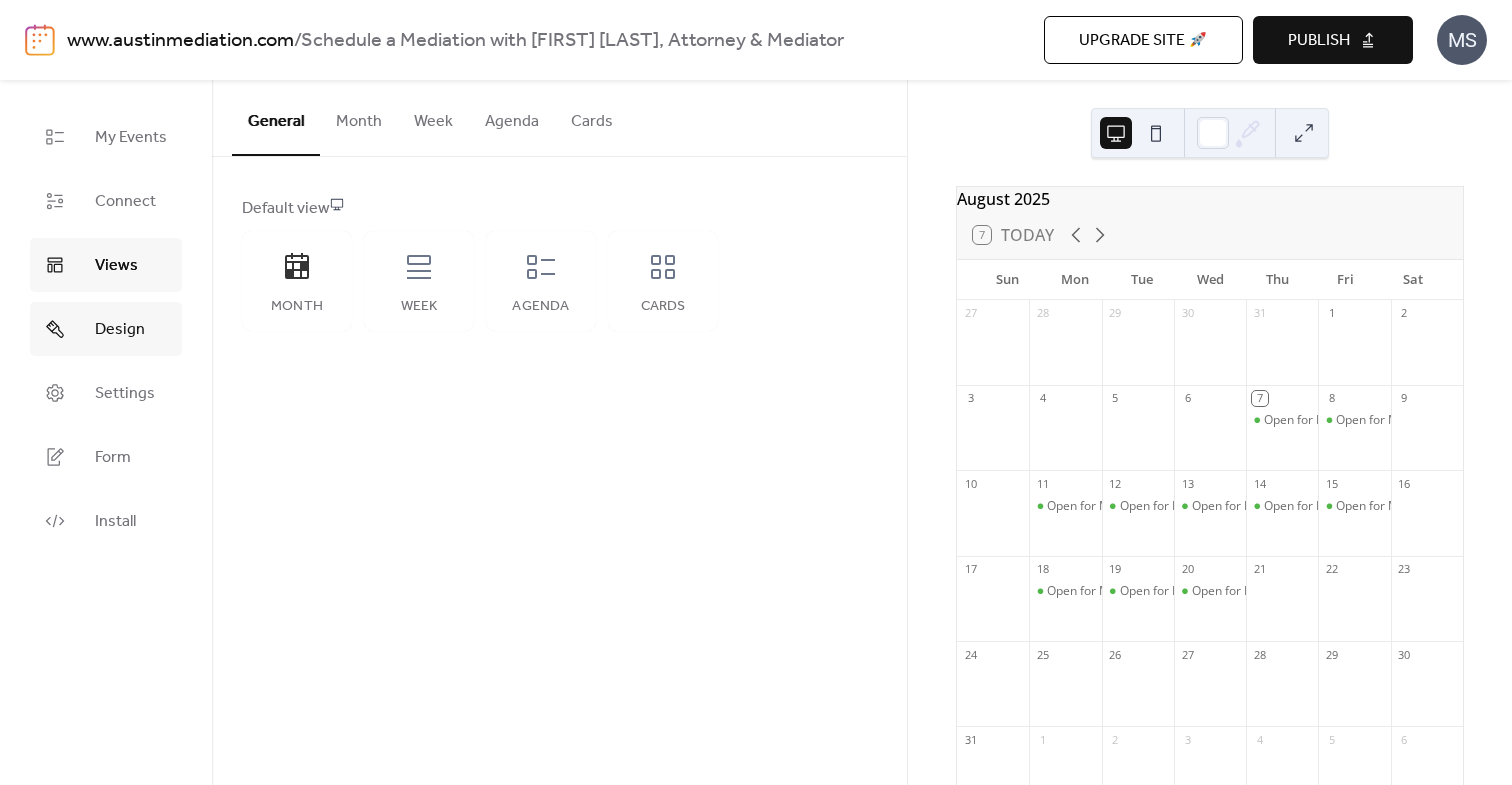 click on "Design" at bounding box center [106, 329] 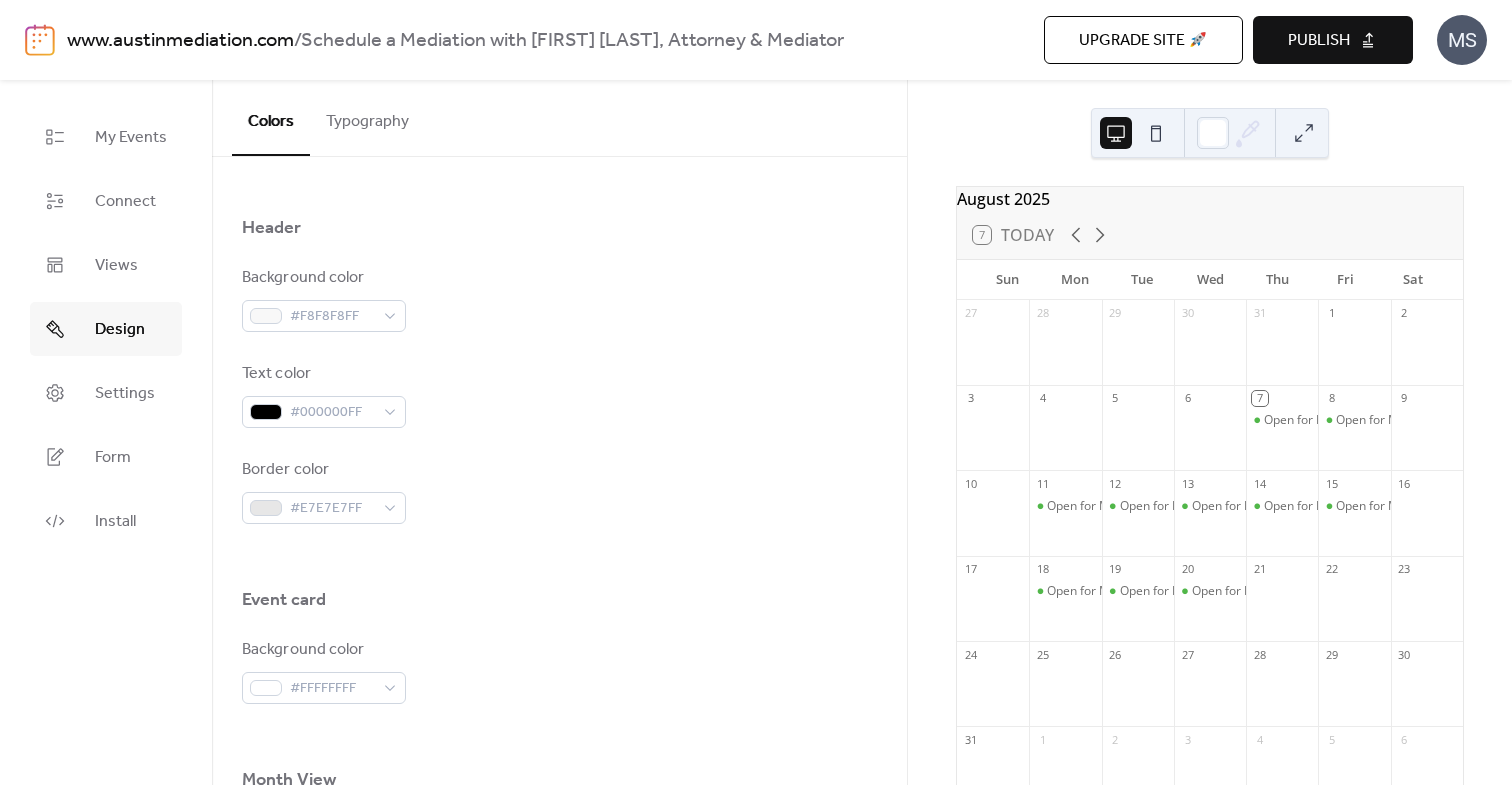 scroll, scrollTop: 1310, scrollLeft: 0, axis: vertical 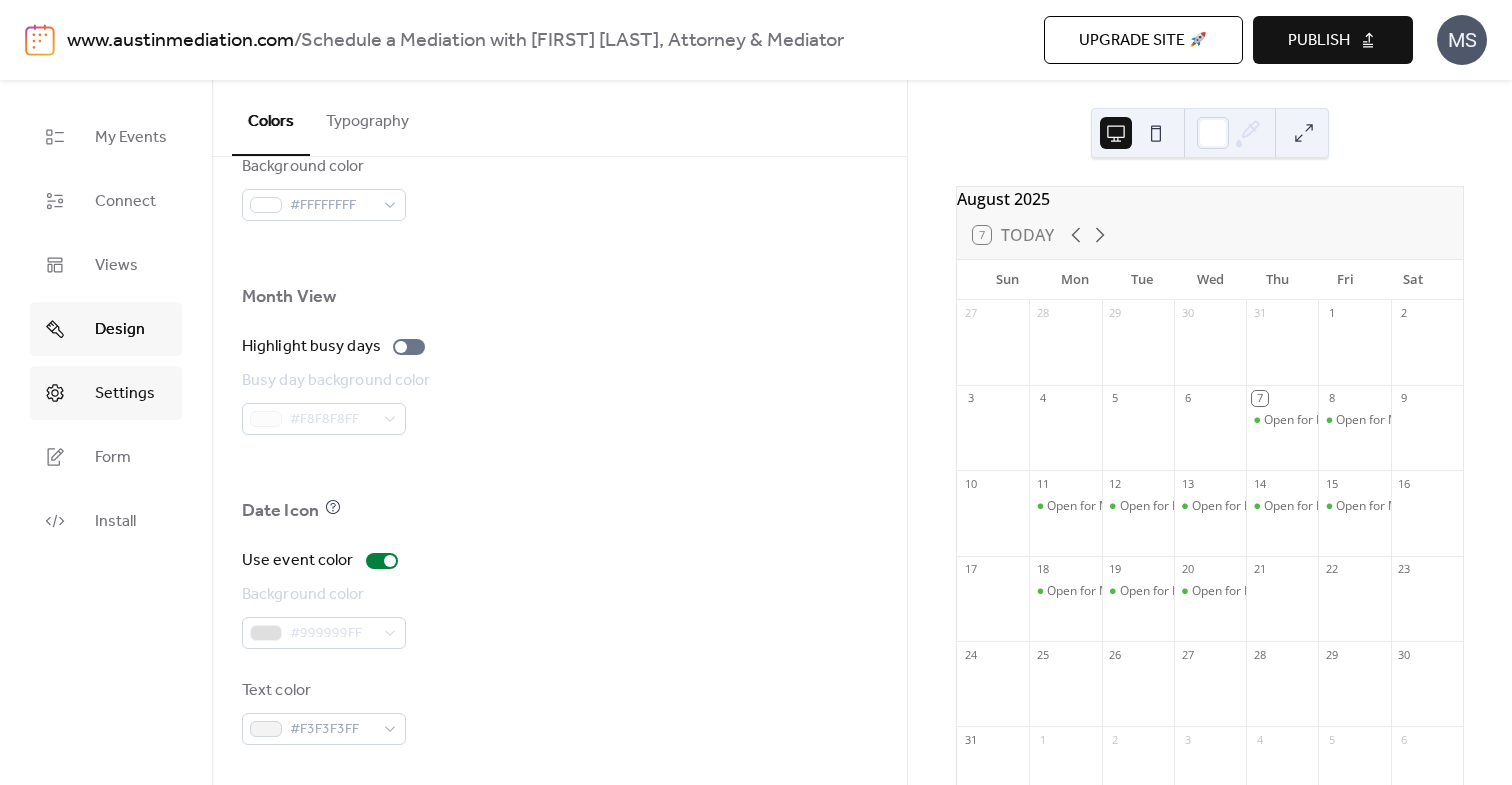 click on "Settings" at bounding box center [125, 394] 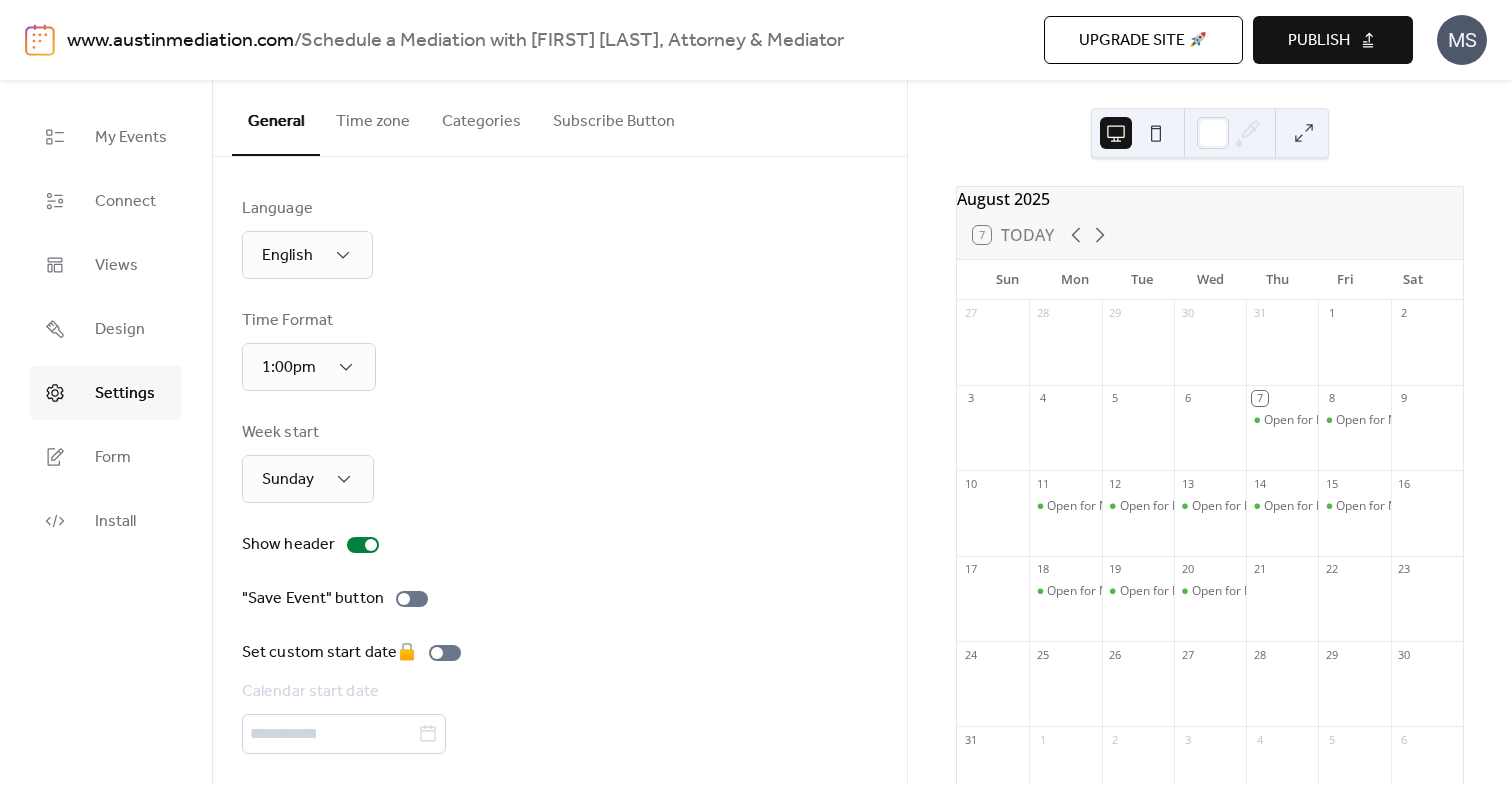 scroll, scrollTop: 63, scrollLeft: 0, axis: vertical 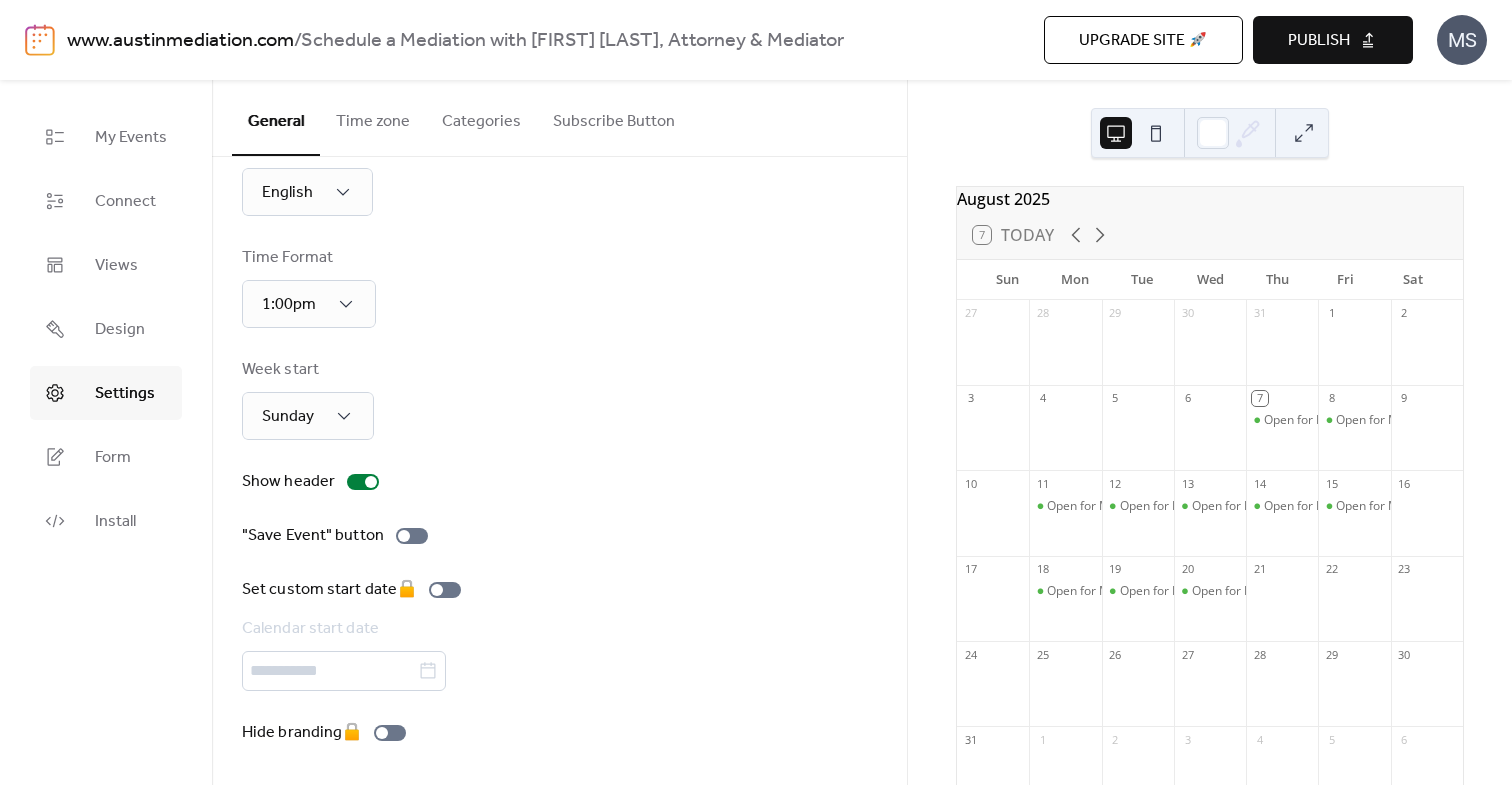 click on "Settings" at bounding box center (106, 393) 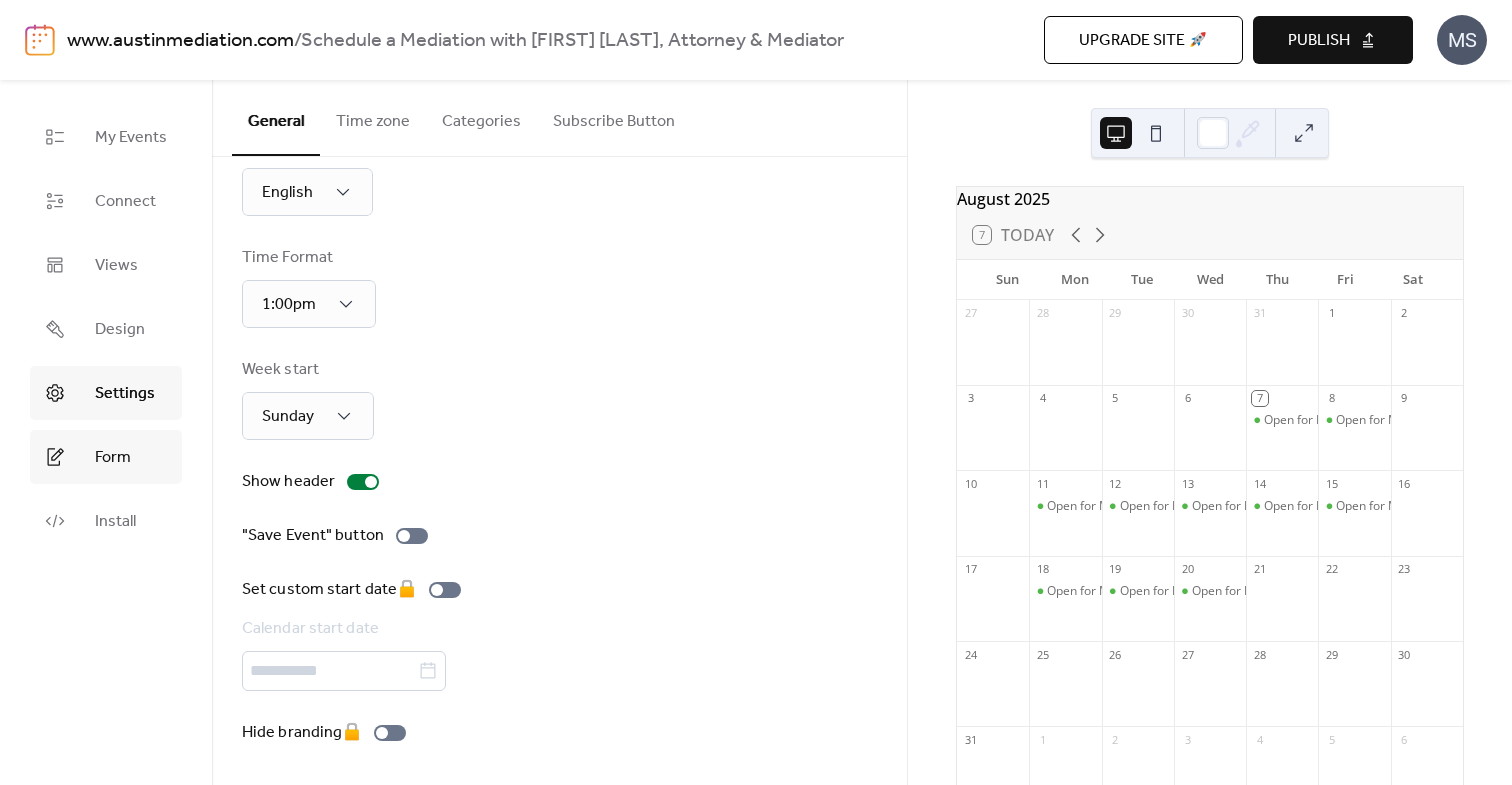 click on "Form" at bounding box center [106, 457] 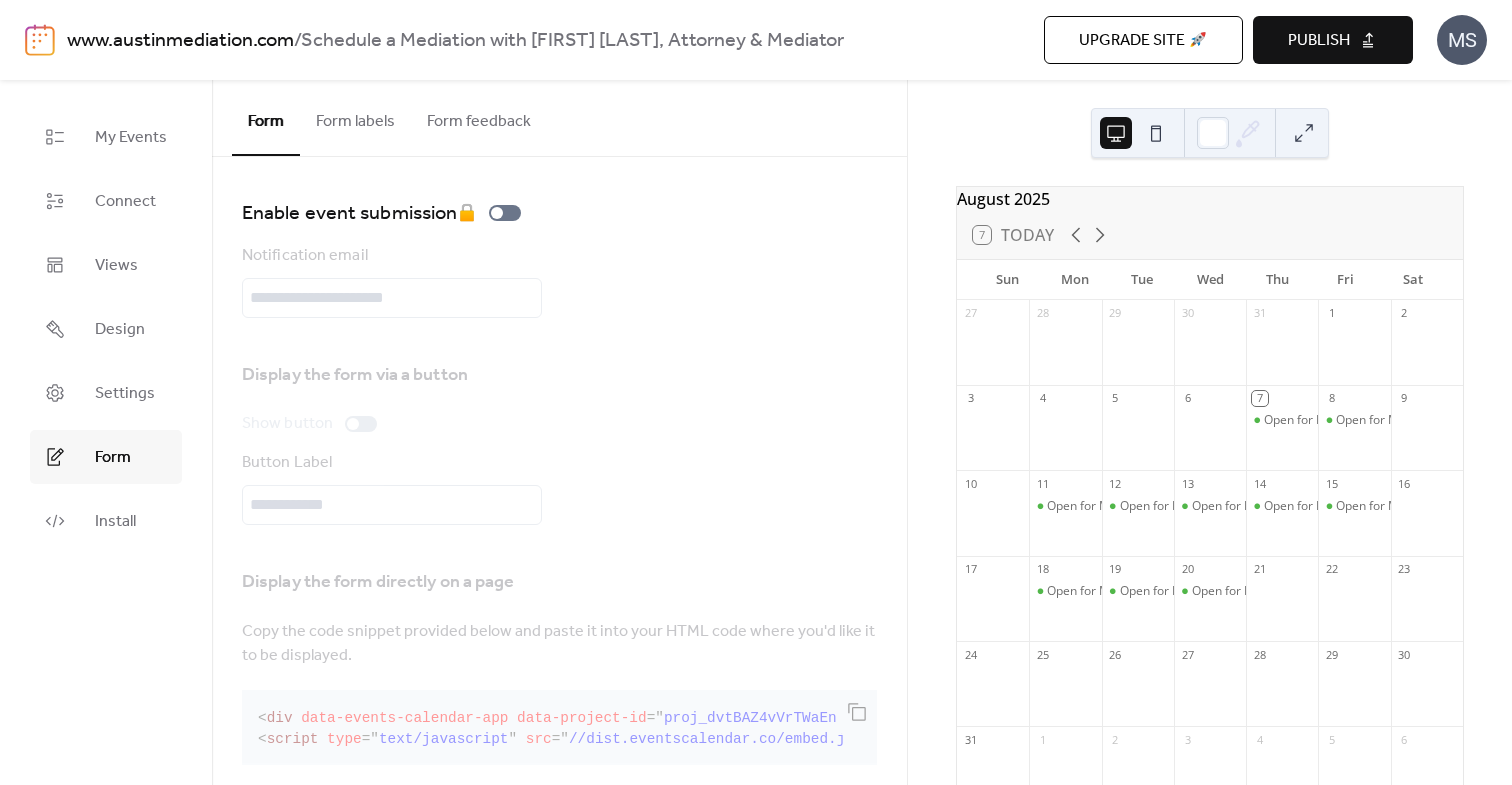 click on "Form labels" at bounding box center [355, 117] 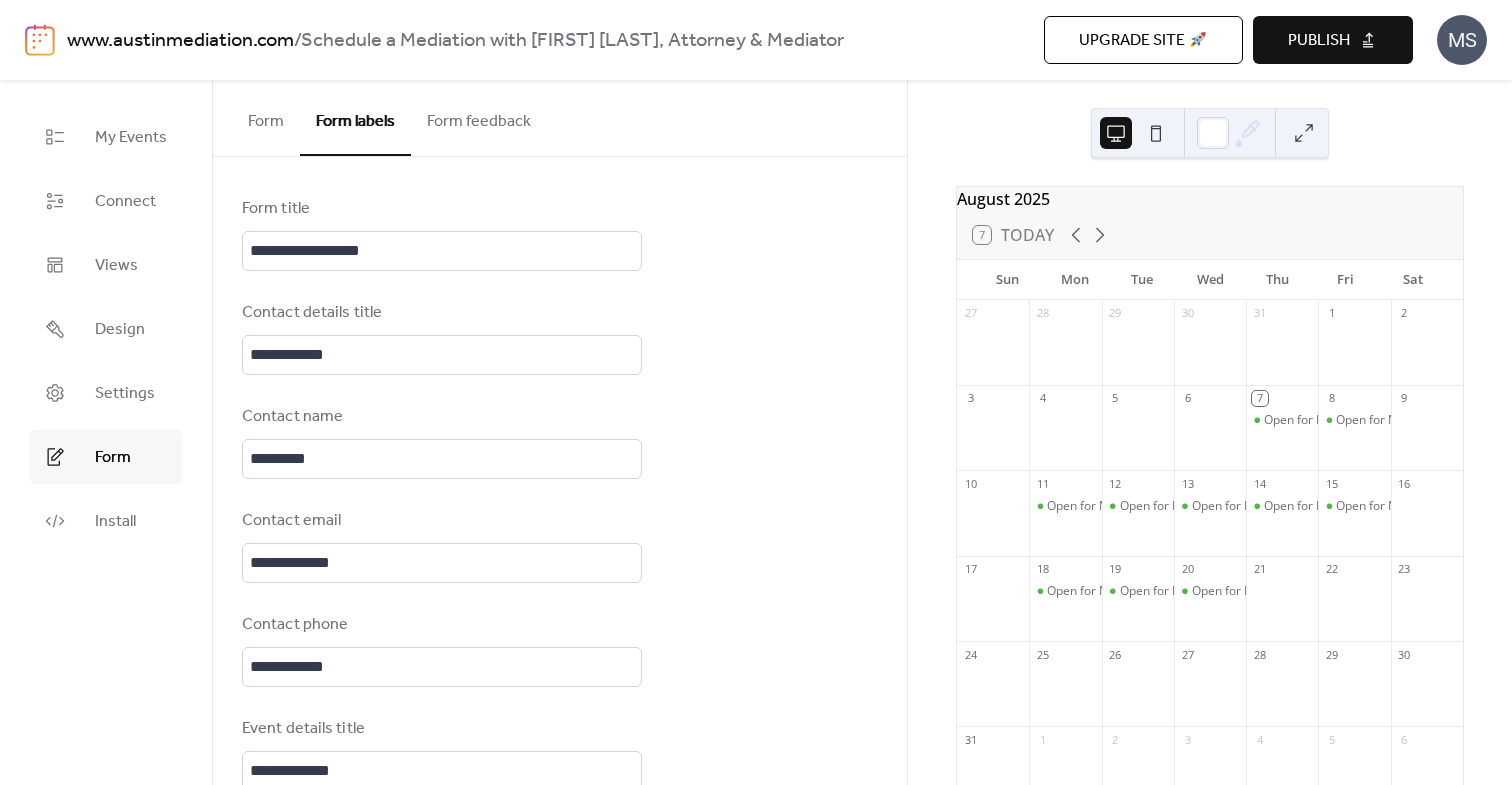 click on "Form" at bounding box center (266, 117) 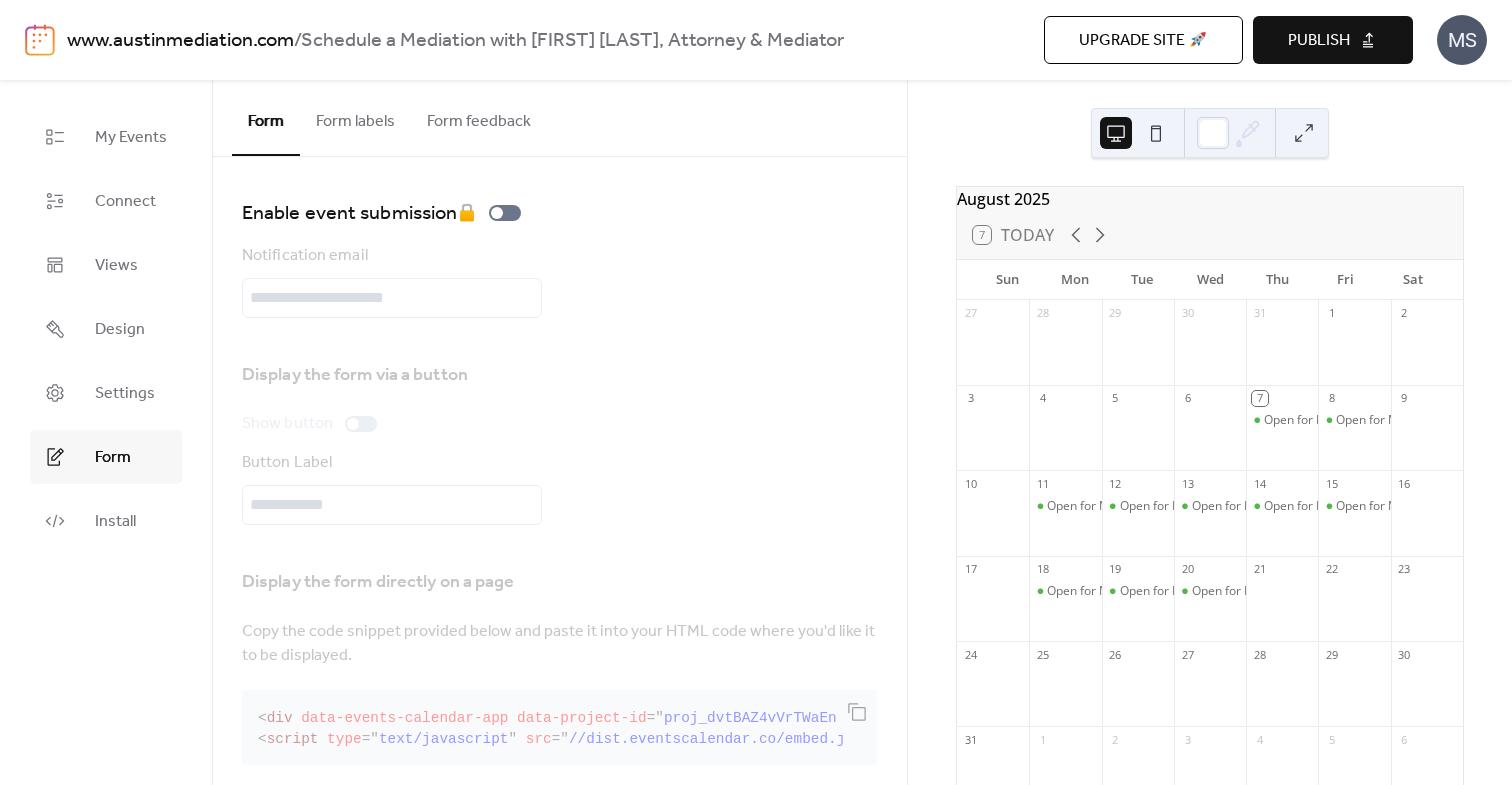 click at bounding box center [1304, 133] 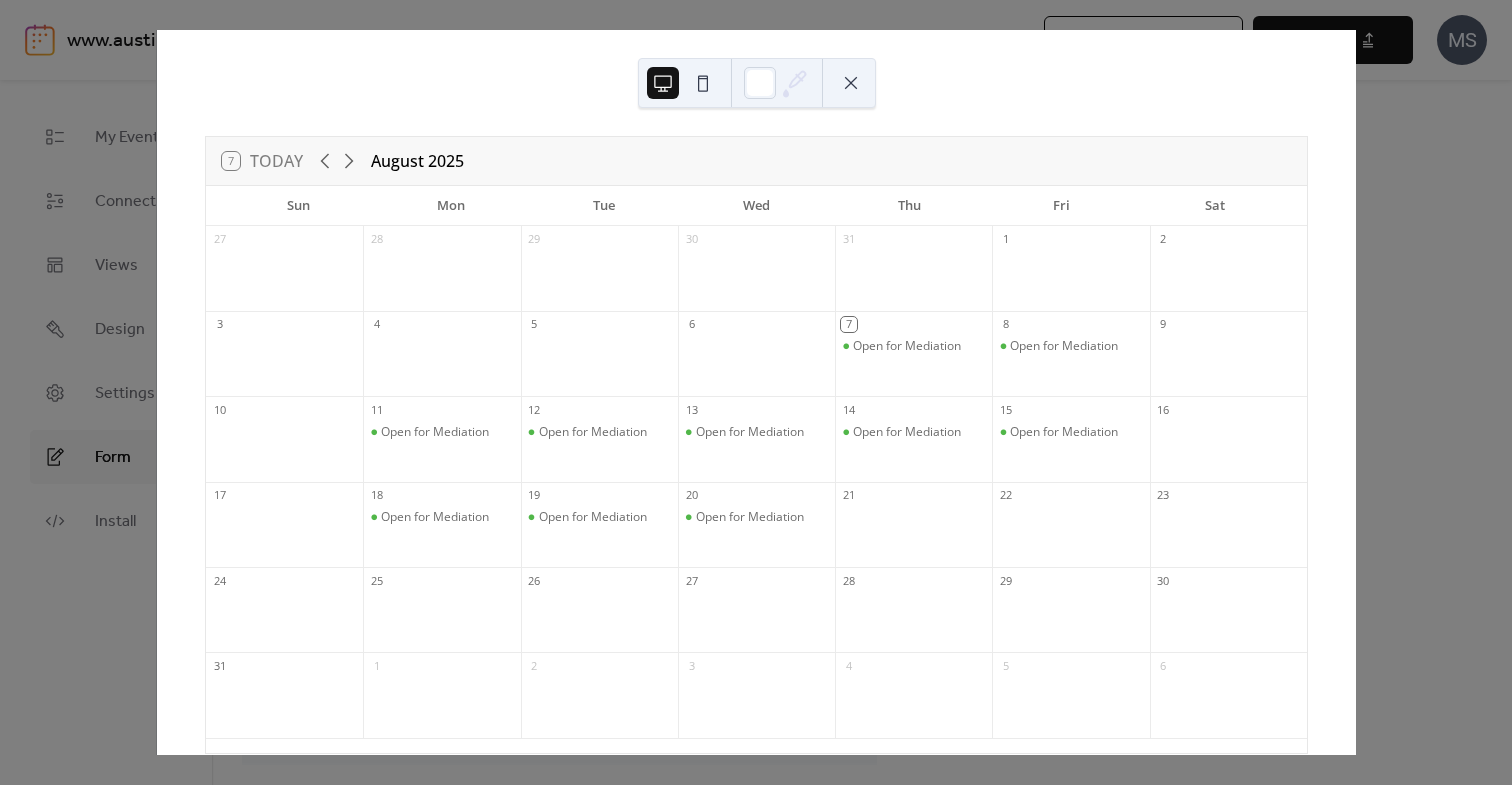 click at bounding box center [757, 83] 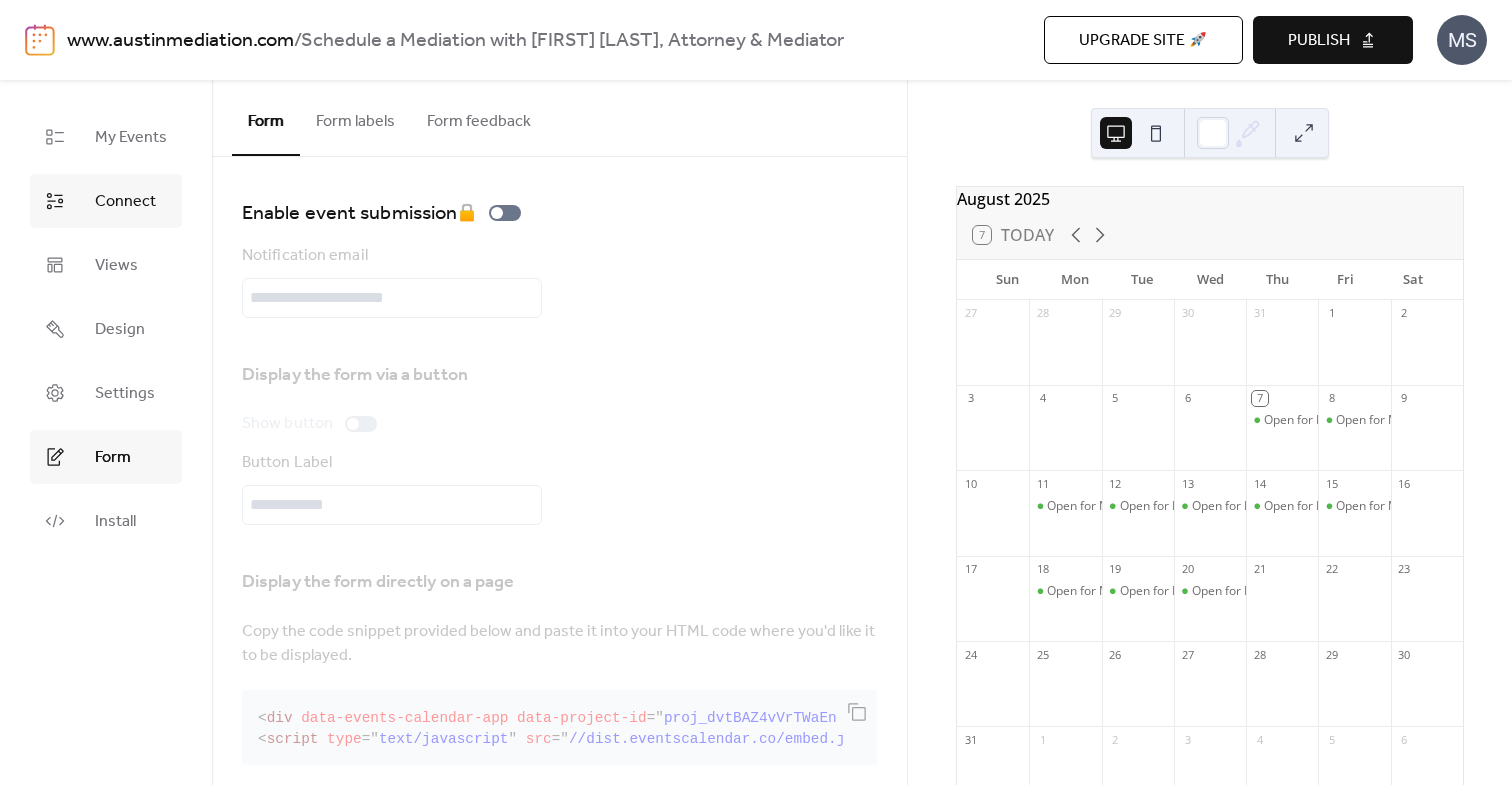 click on "Connect" at bounding box center [125, 202] 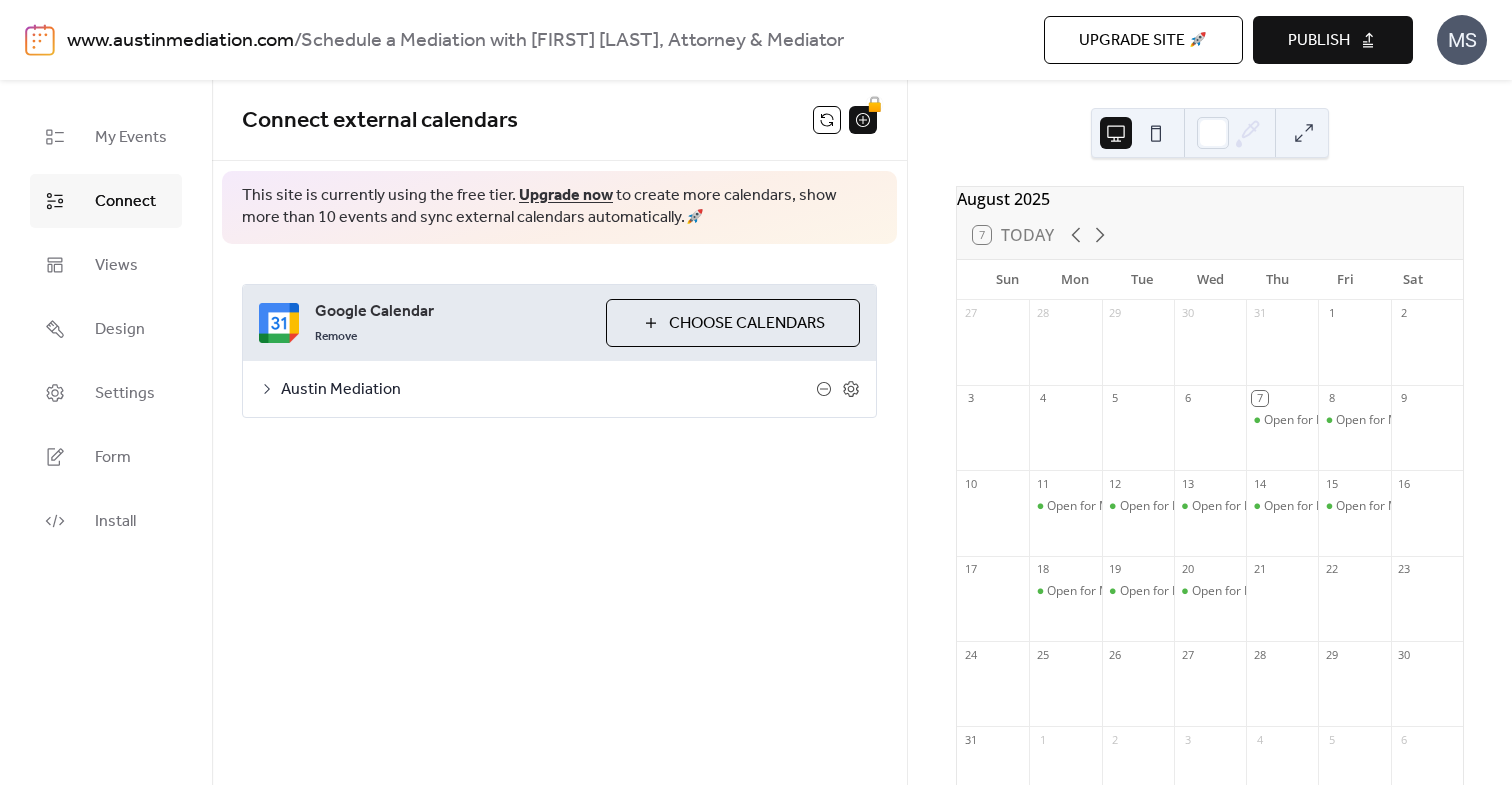 click on "Austin Mediation" at bounding box center [548, 390] 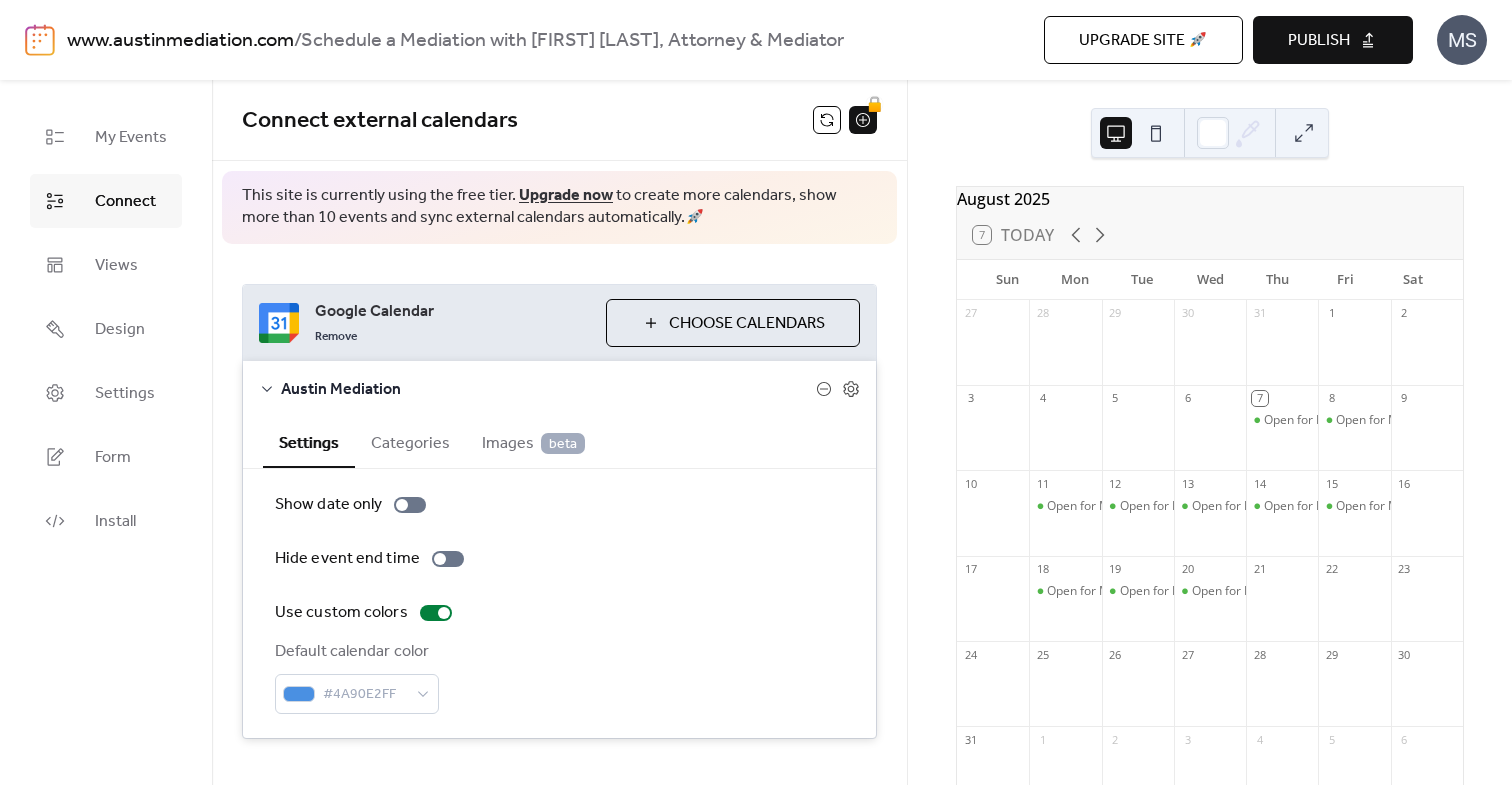 scroll, scrollTop: 34, scrollLeft: 0, axis: vertical 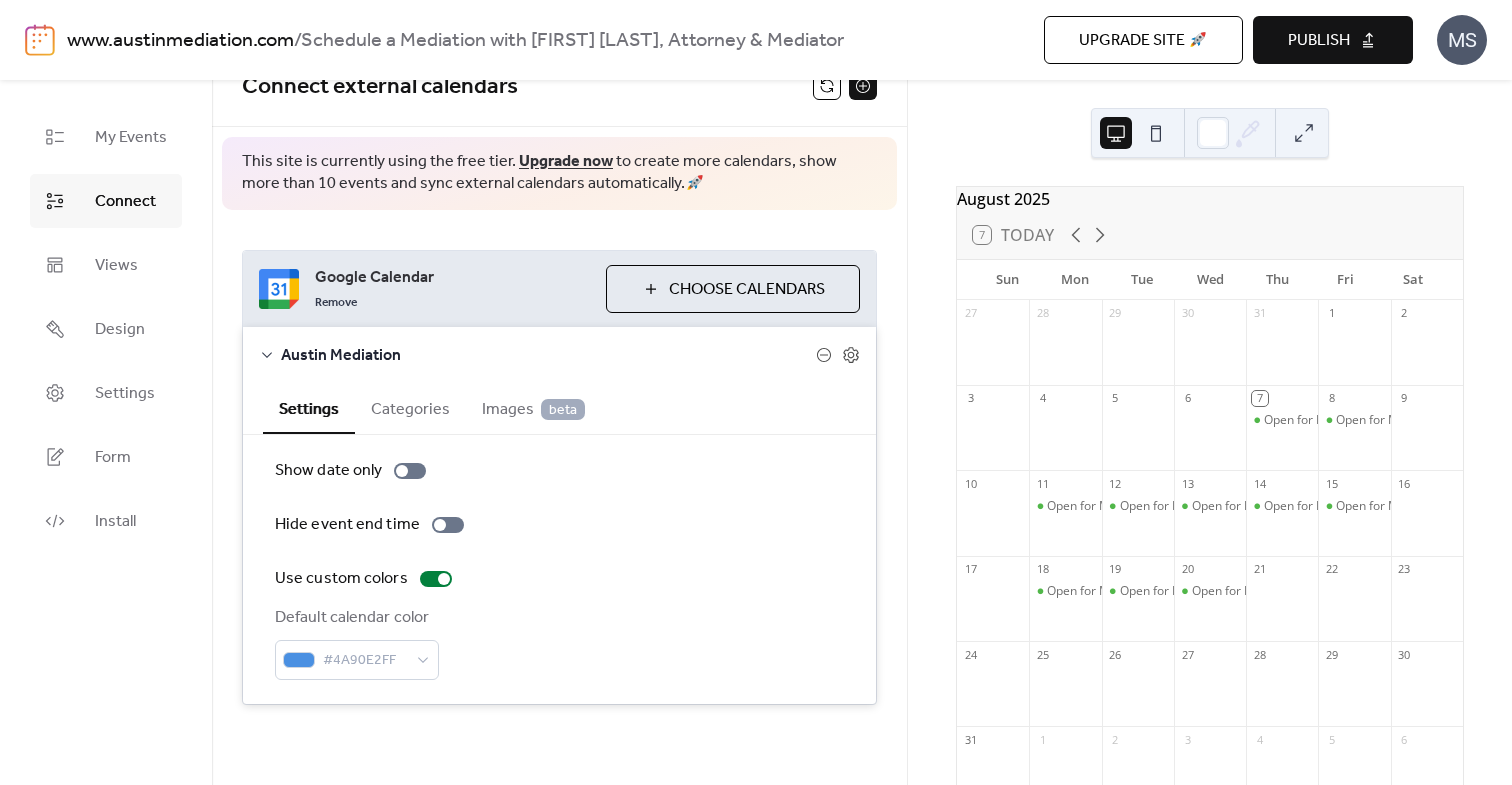 click on "Categories" at bounding box center (410, 407) 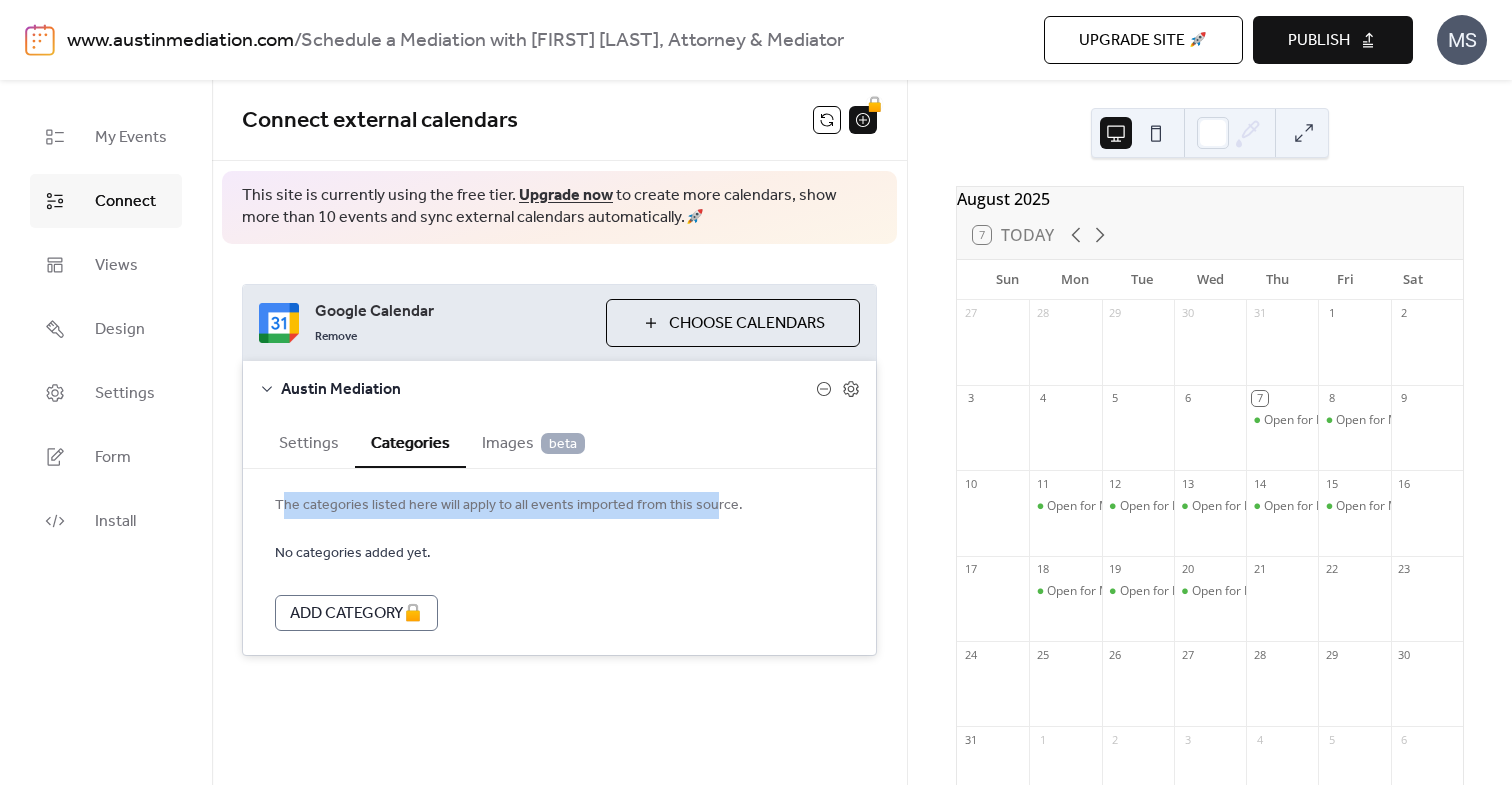 drag, startPoint x: 281, startPoint y: 504, endPoint x: 700, endPoint y: 504, distance: 419 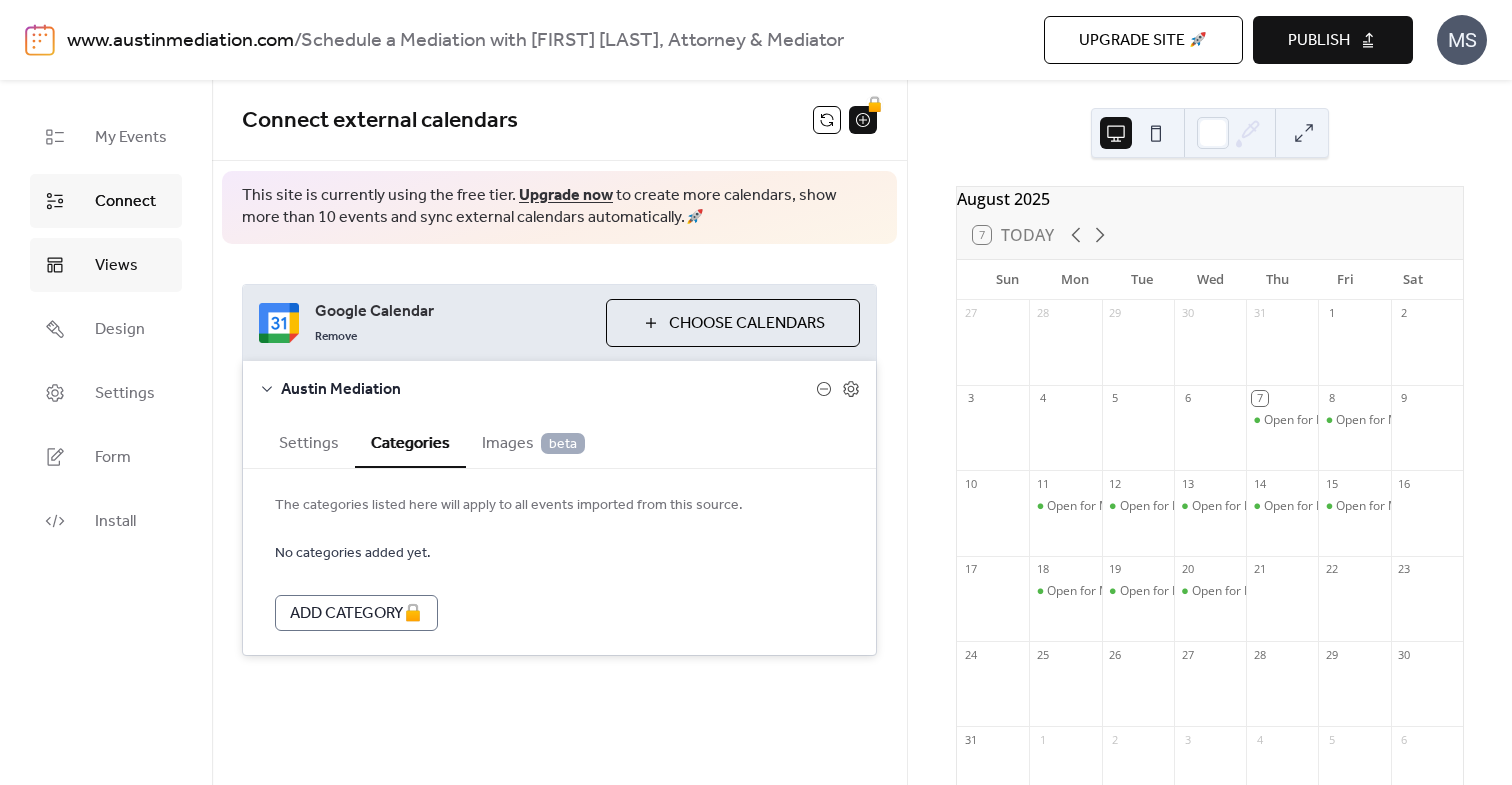 click on "Views" at bounding box center [106, 265] 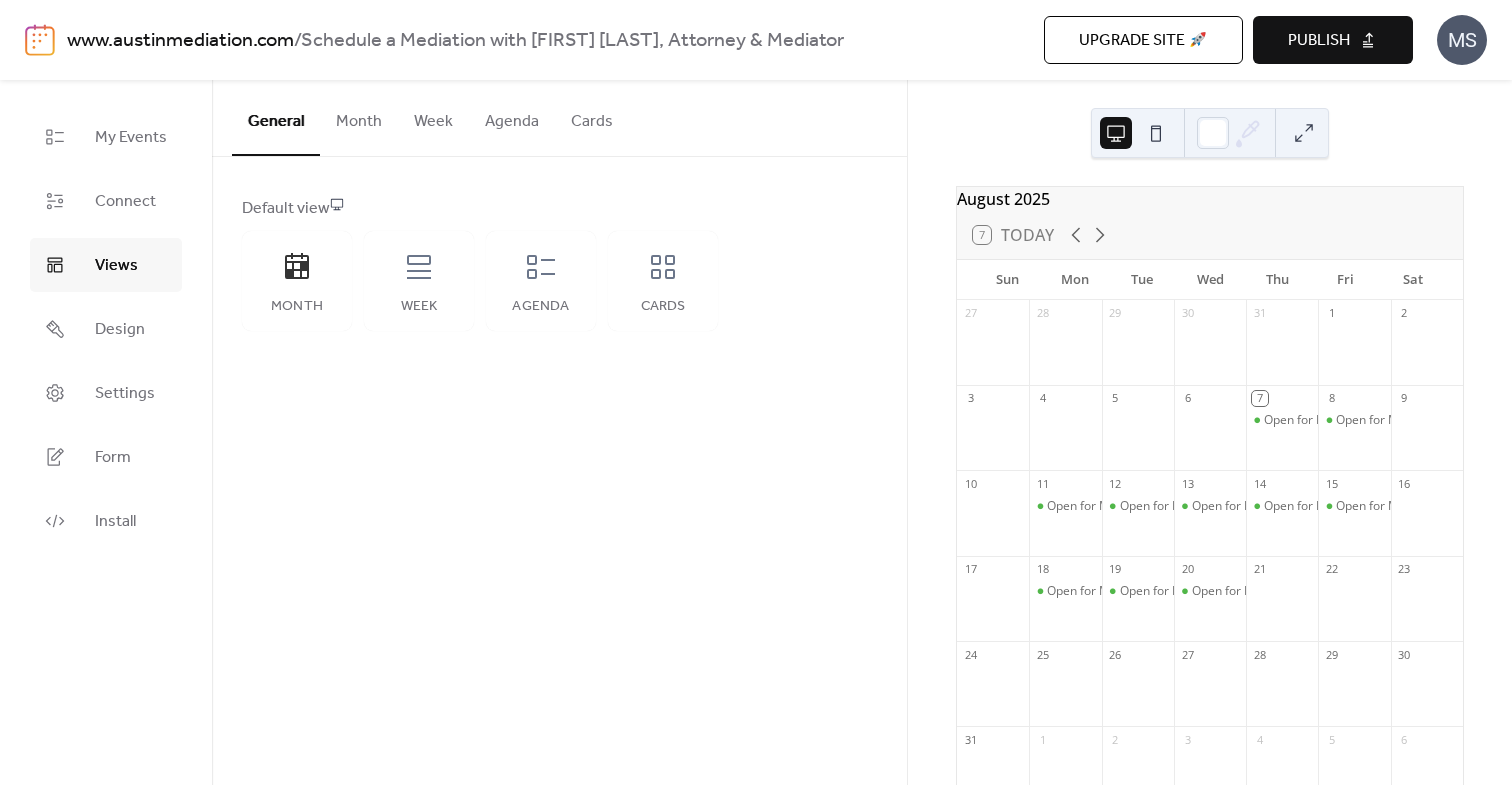 click on "My Events Connect Views Design Settings Form Install" at bounding box center [106, 329] 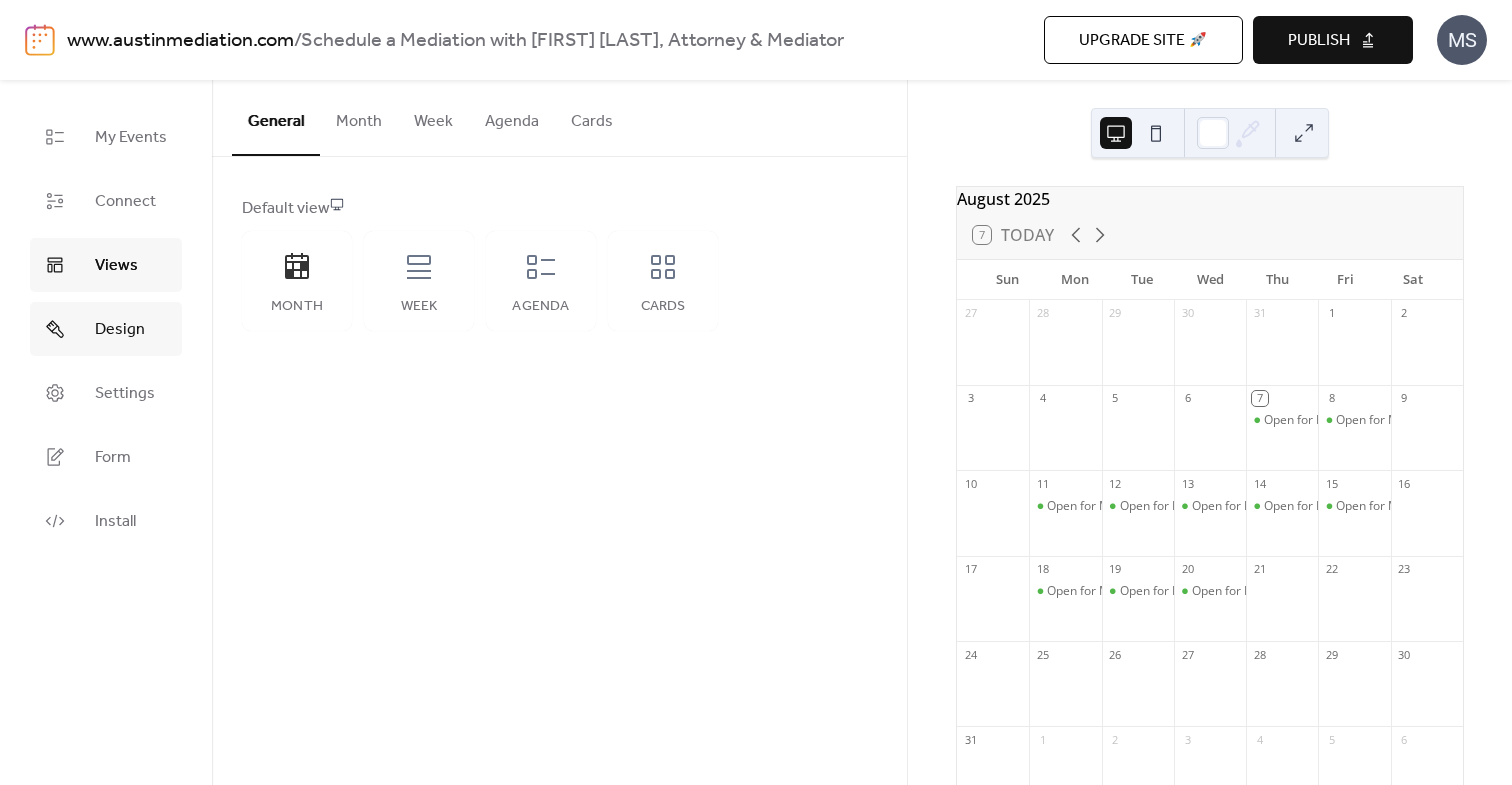 click on "Design" at bounding box center [106, 329] 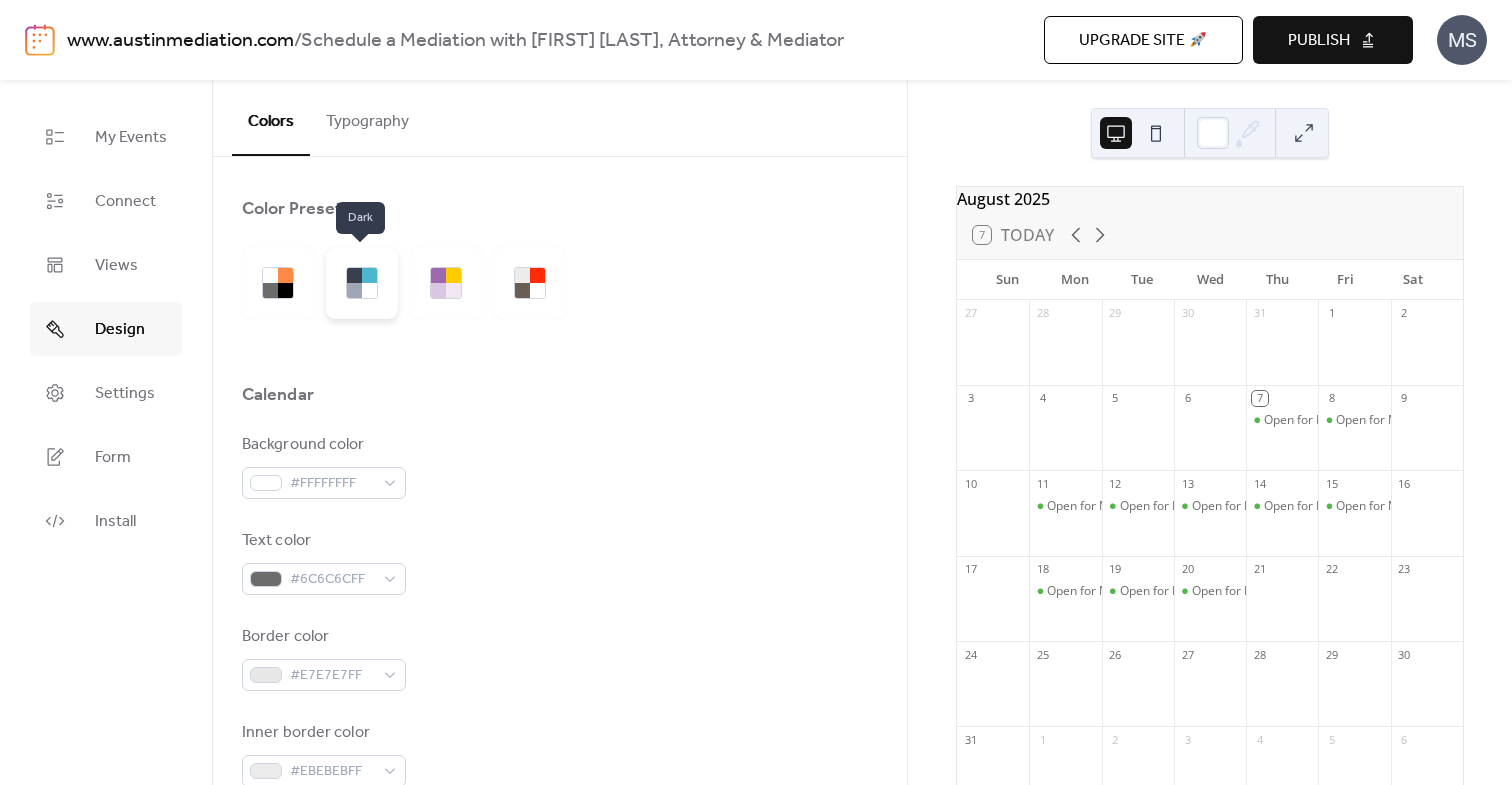 click at bounding box center [362, 283] 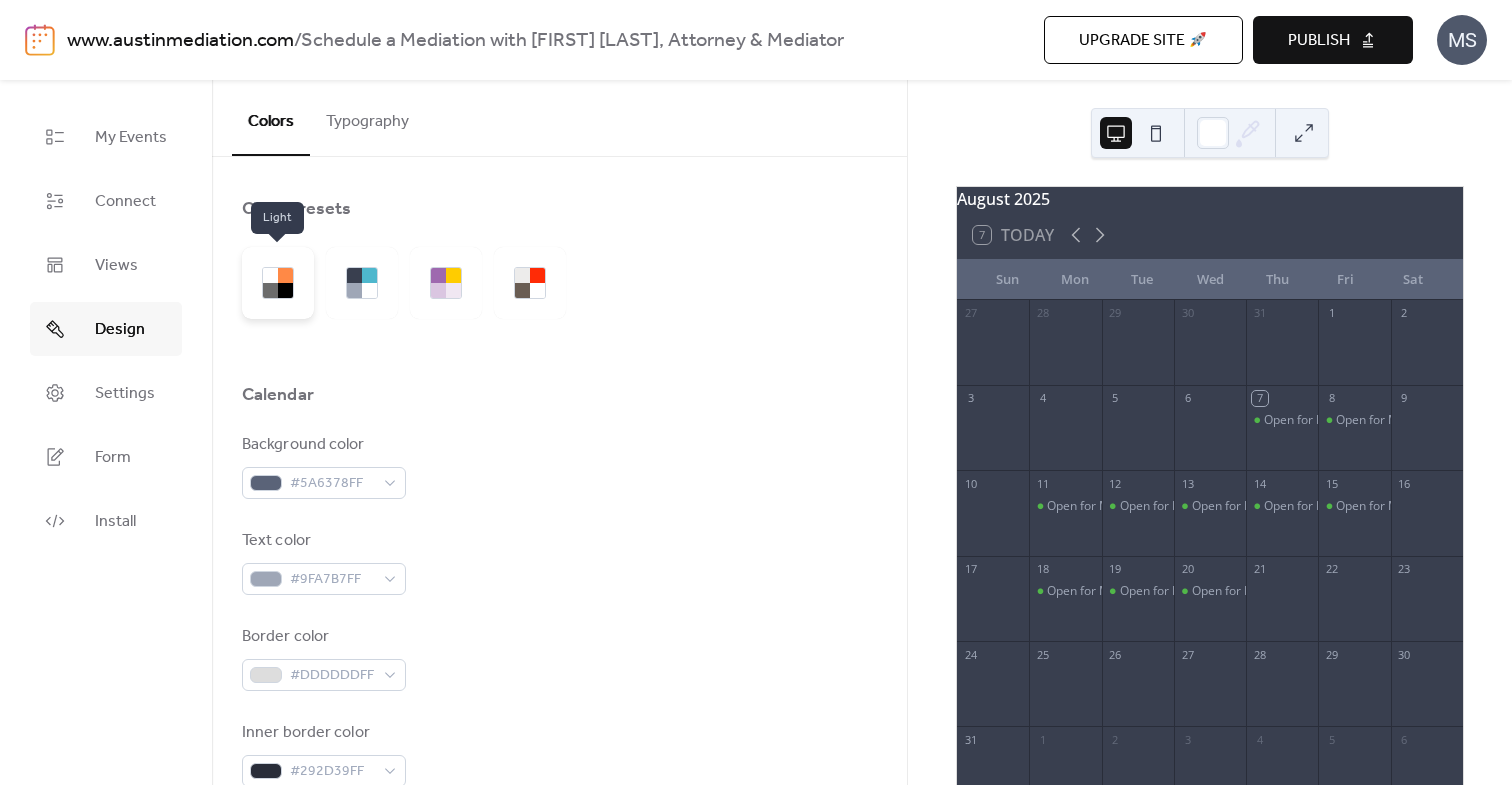 click at bounding box center [270, 275] 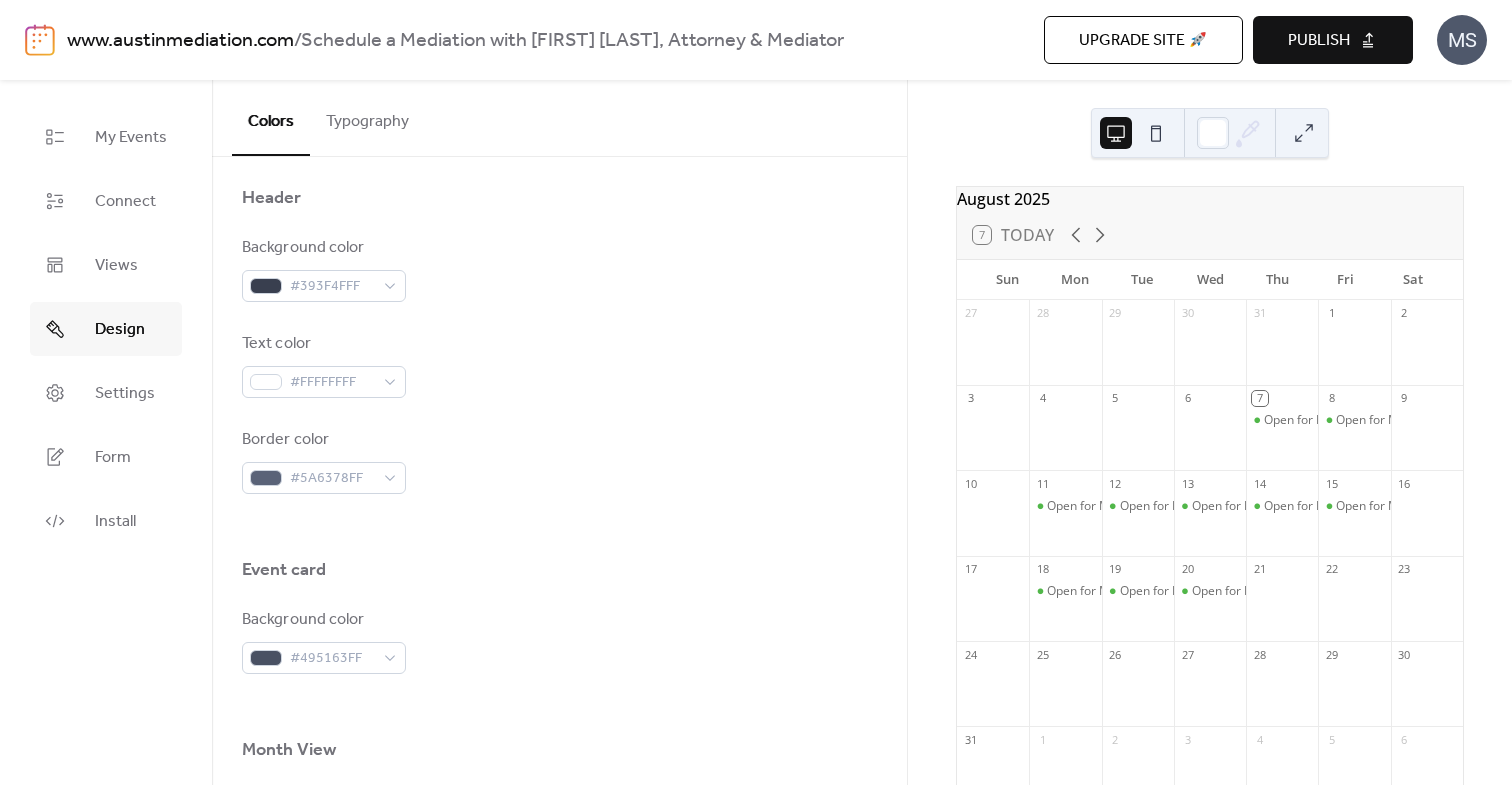 scroll, scrollTop: 0, scrollLeft: 0, axis: both 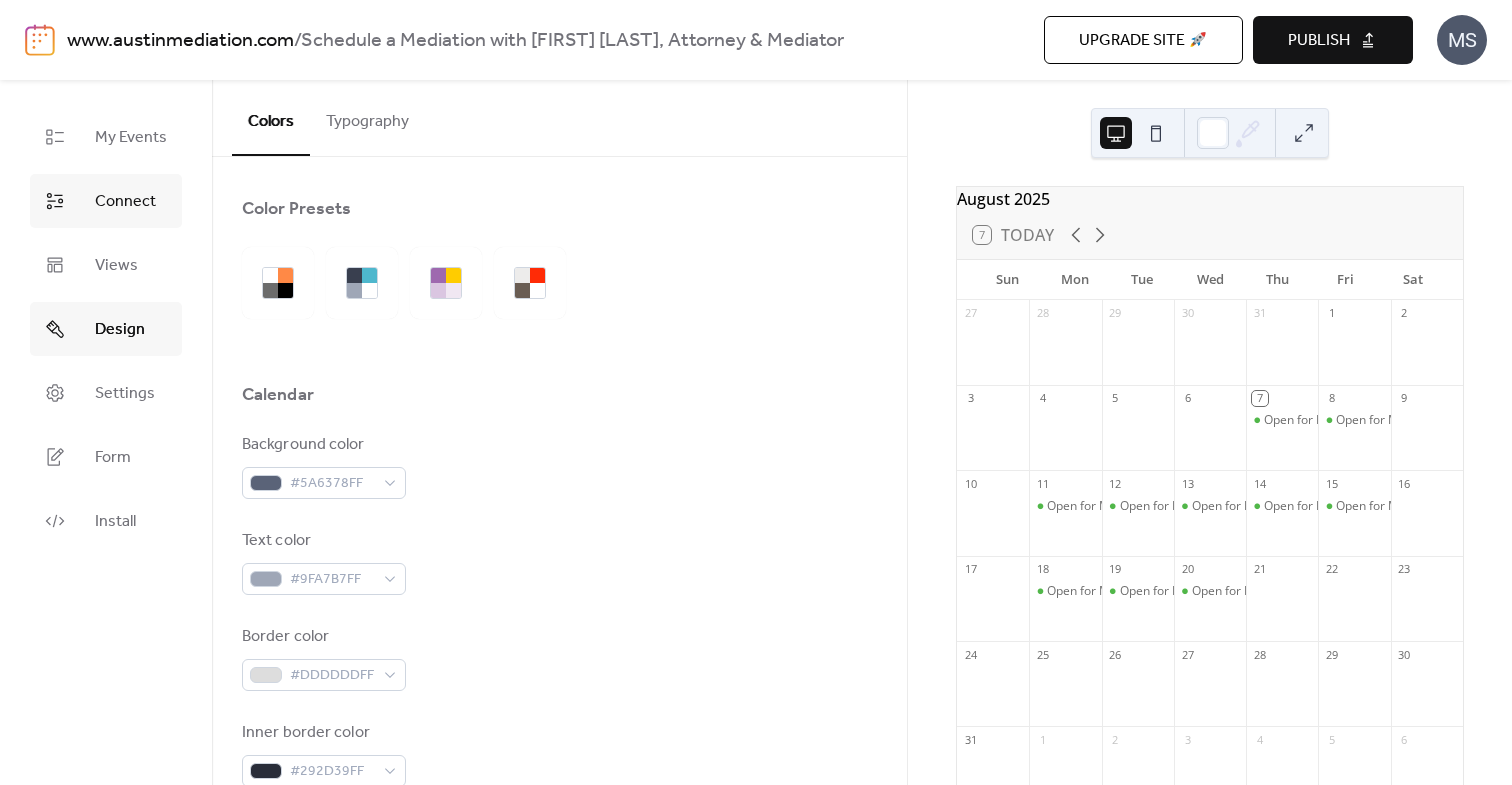click on "Connect" at bounding box center (106, 201) 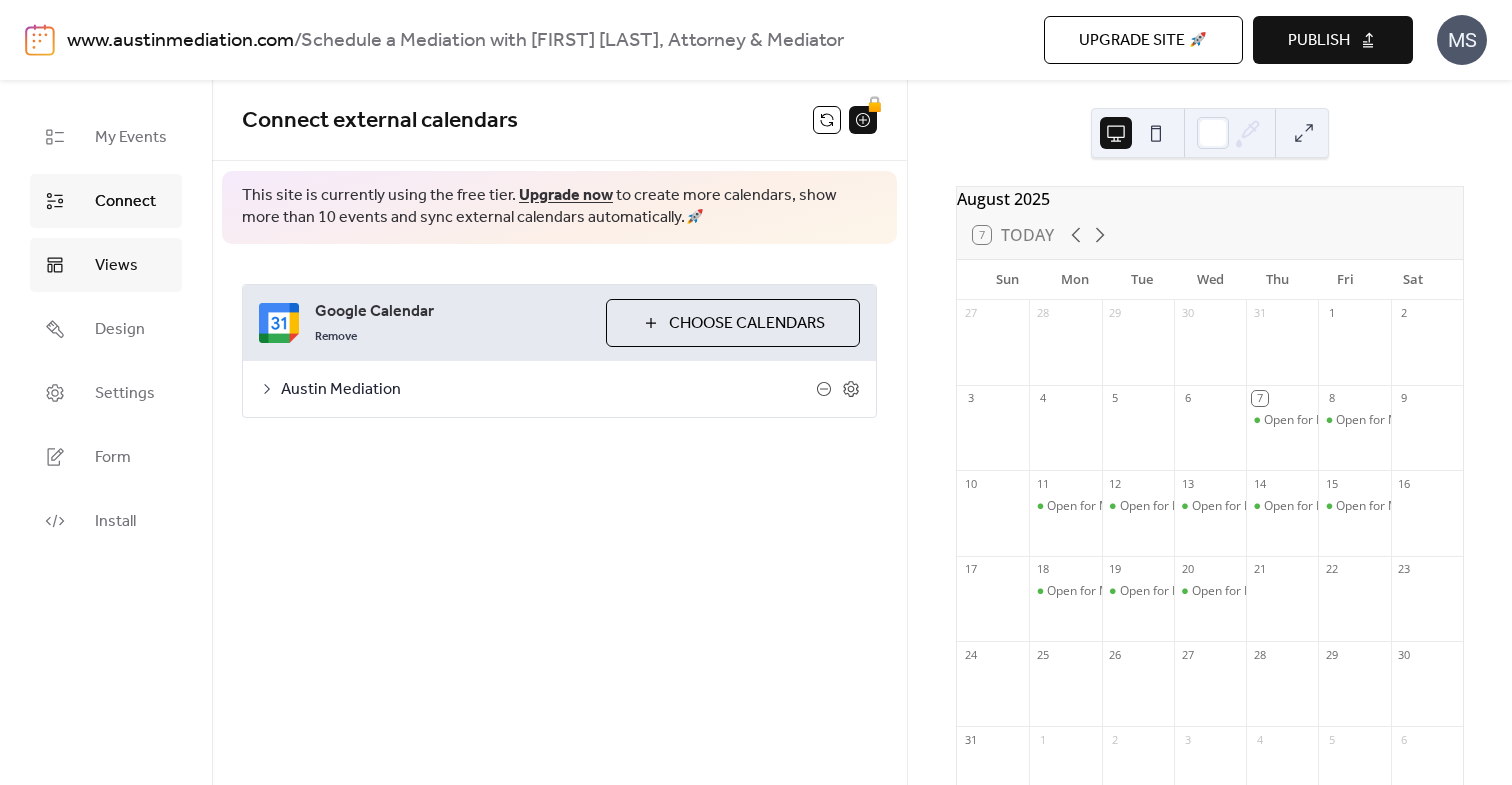 click on "Views" at bounding box center [106, 265] 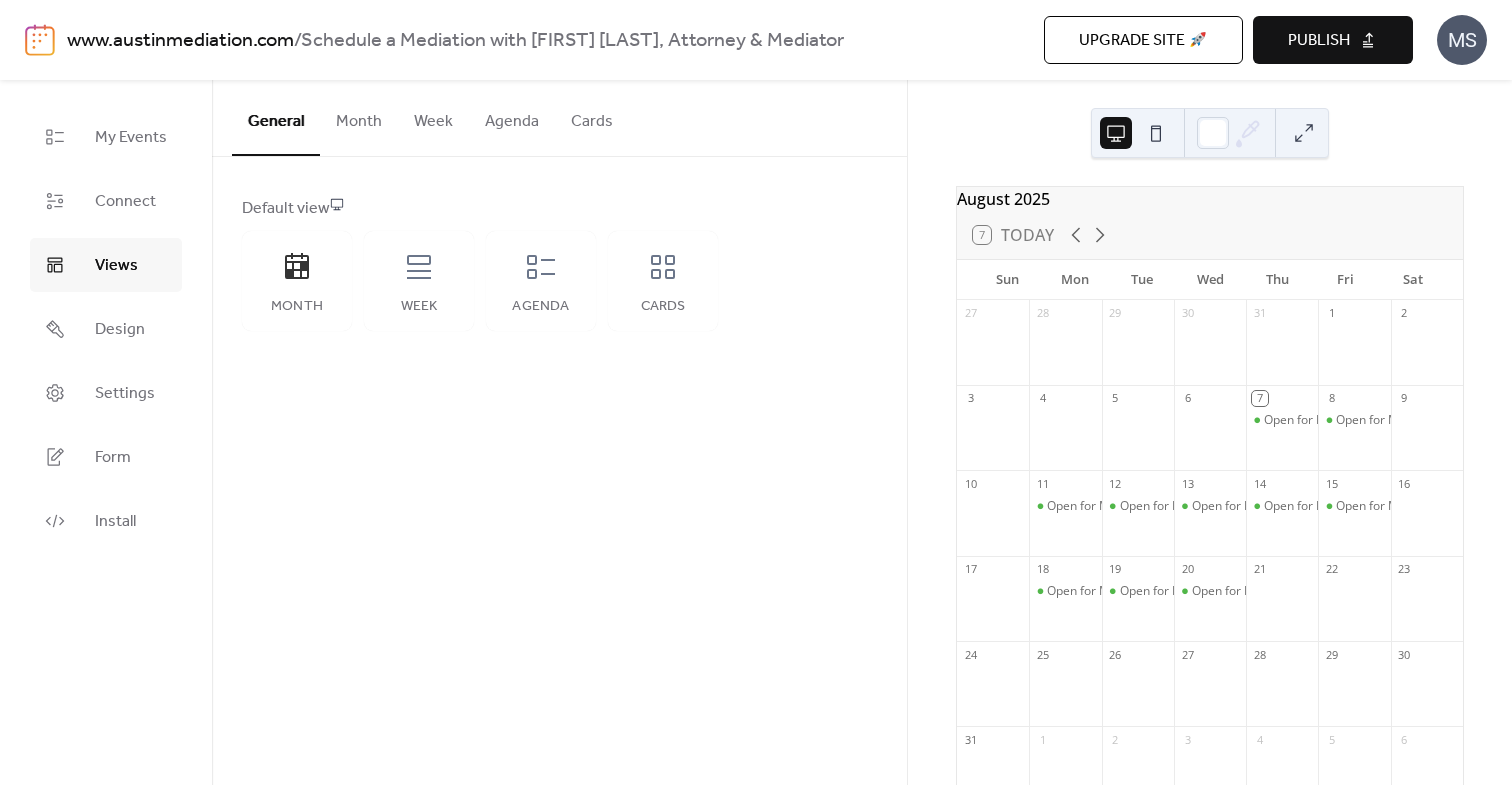 click on "Month" at bounding box center (359, 117) 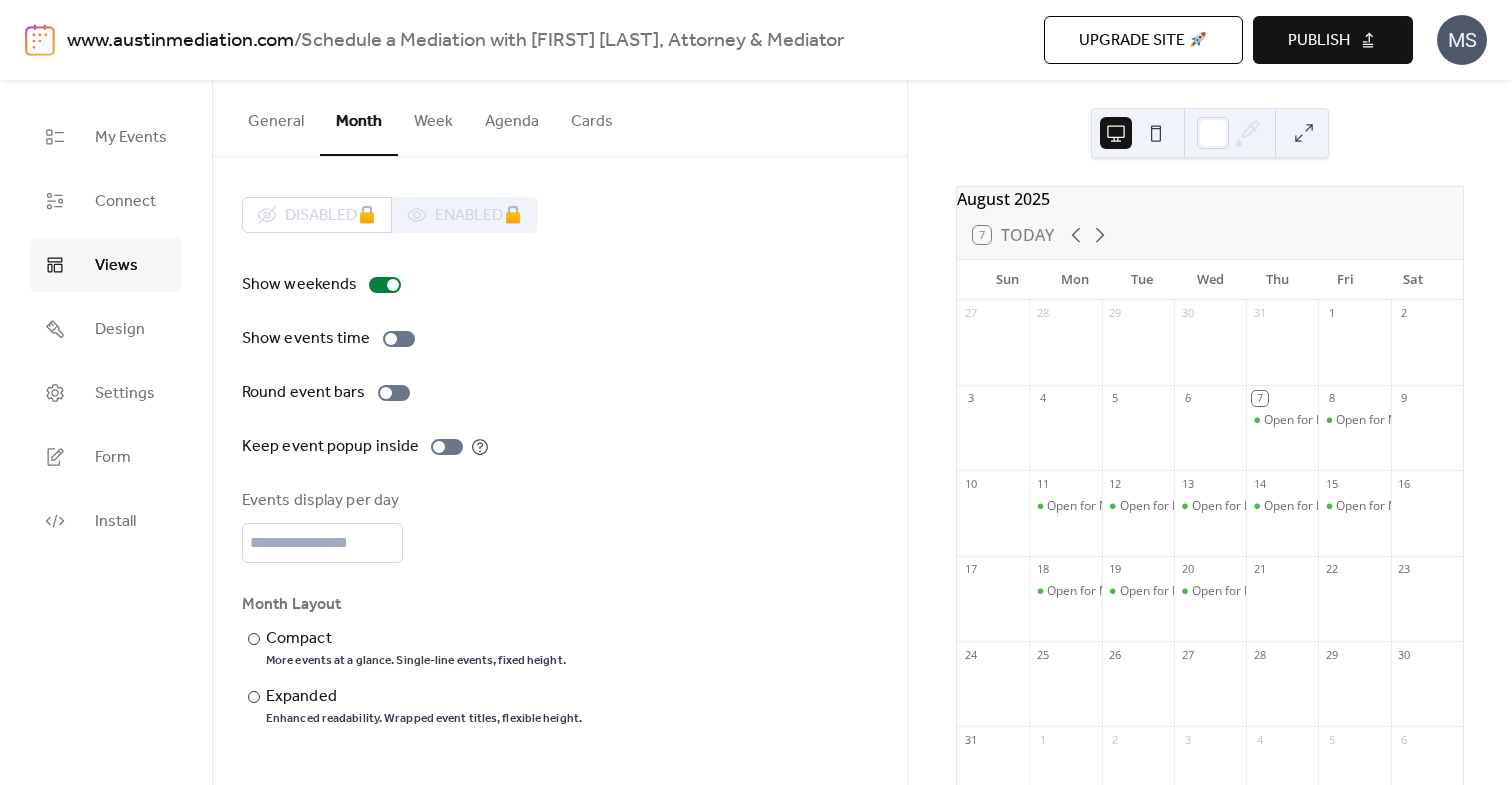 click on "Agenda" at bounding box center (512, 117) 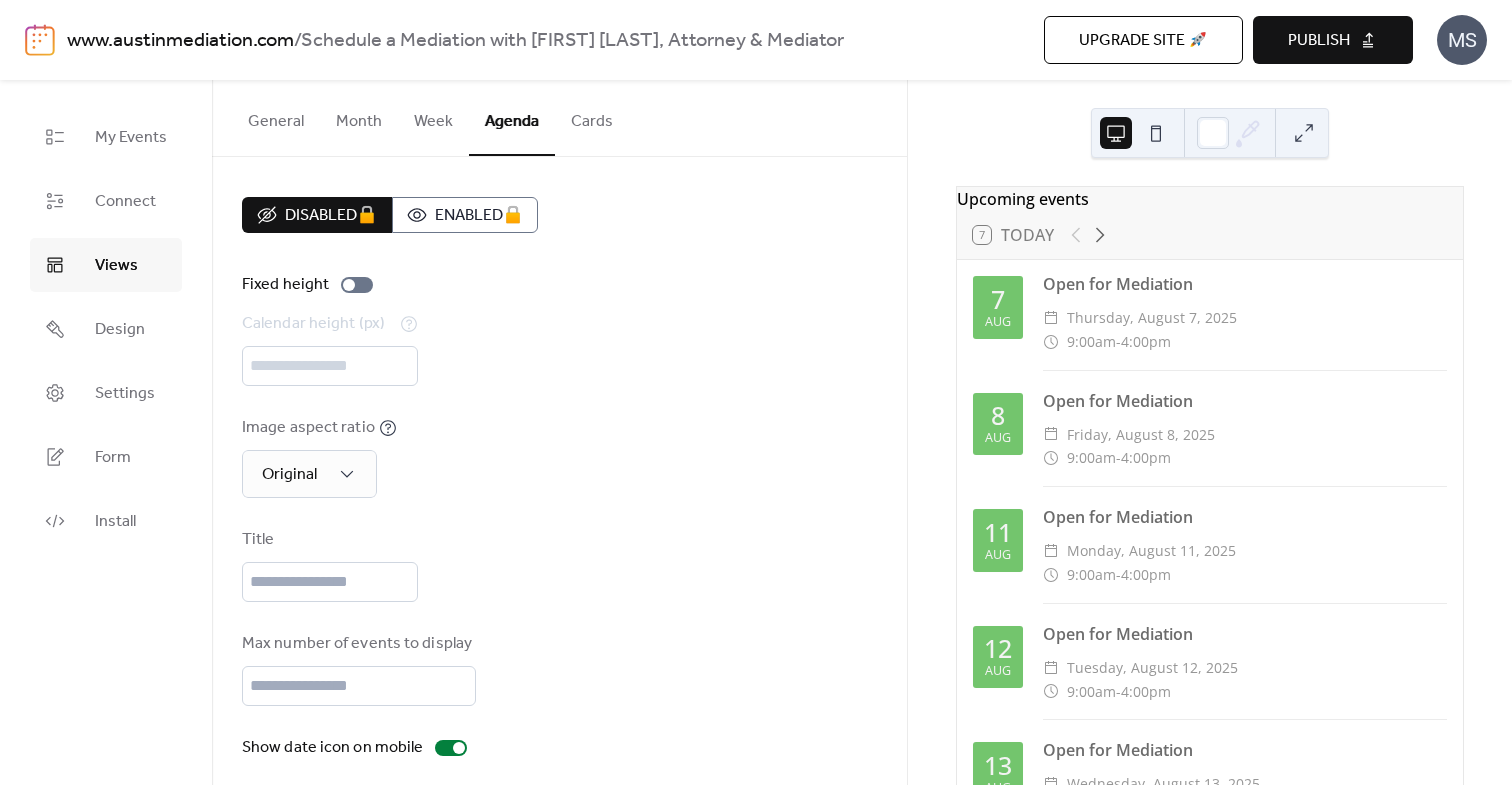 click on "Week" at bounding box center (433, 117) 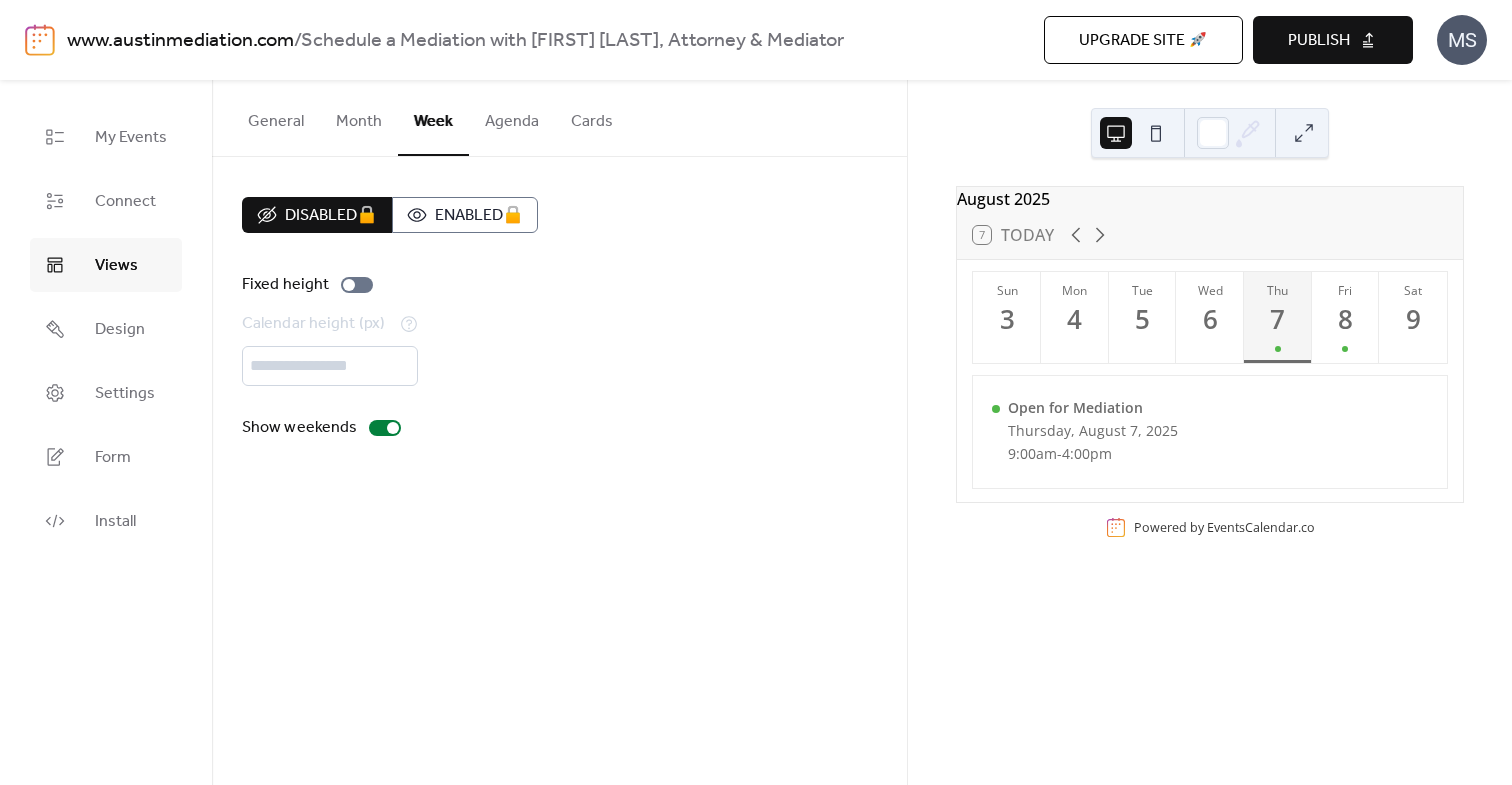 click on "Agenda" at bounding box center (512, 117) 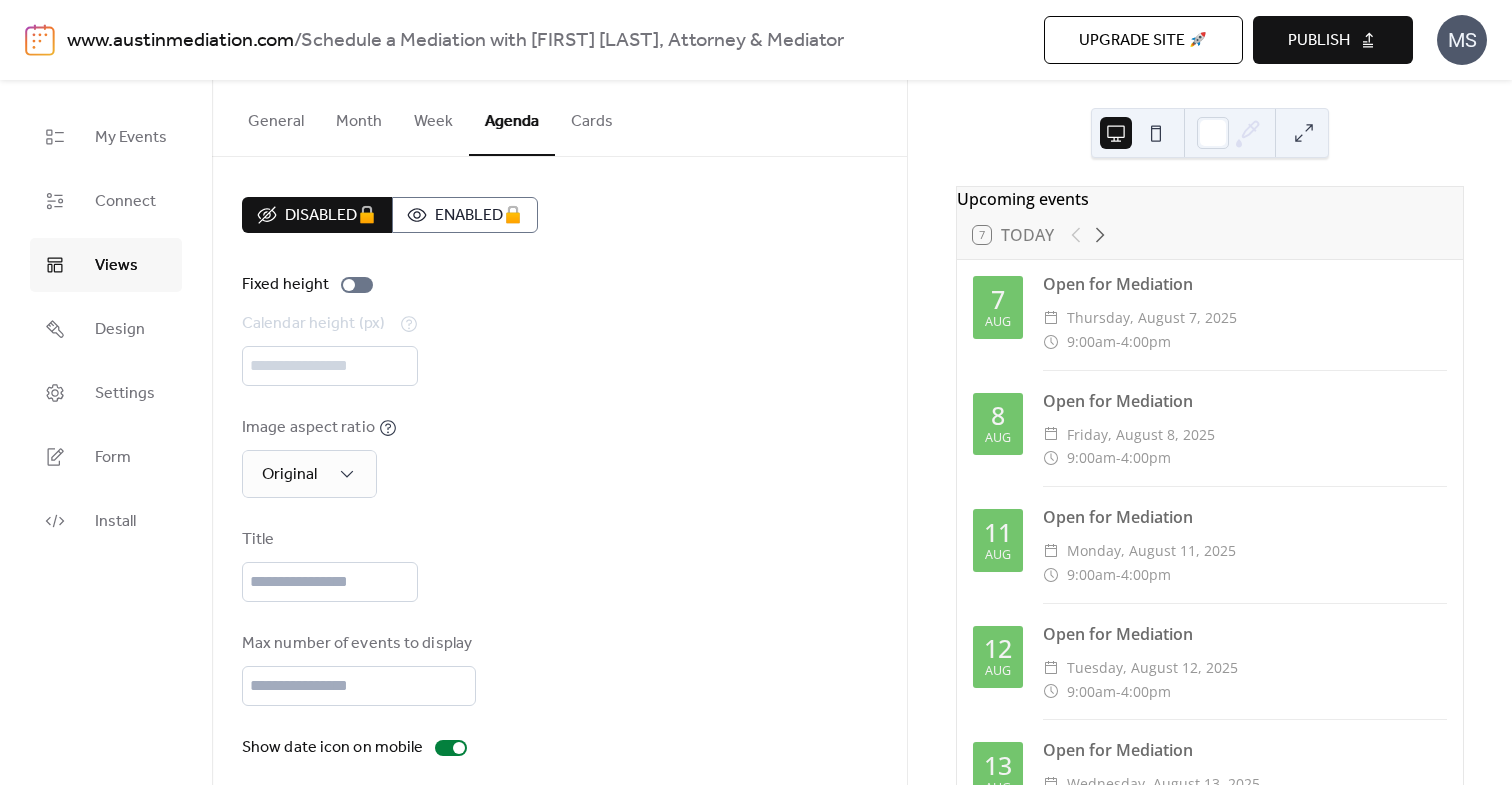 click on "Cards" at bounding box center [592, 117] 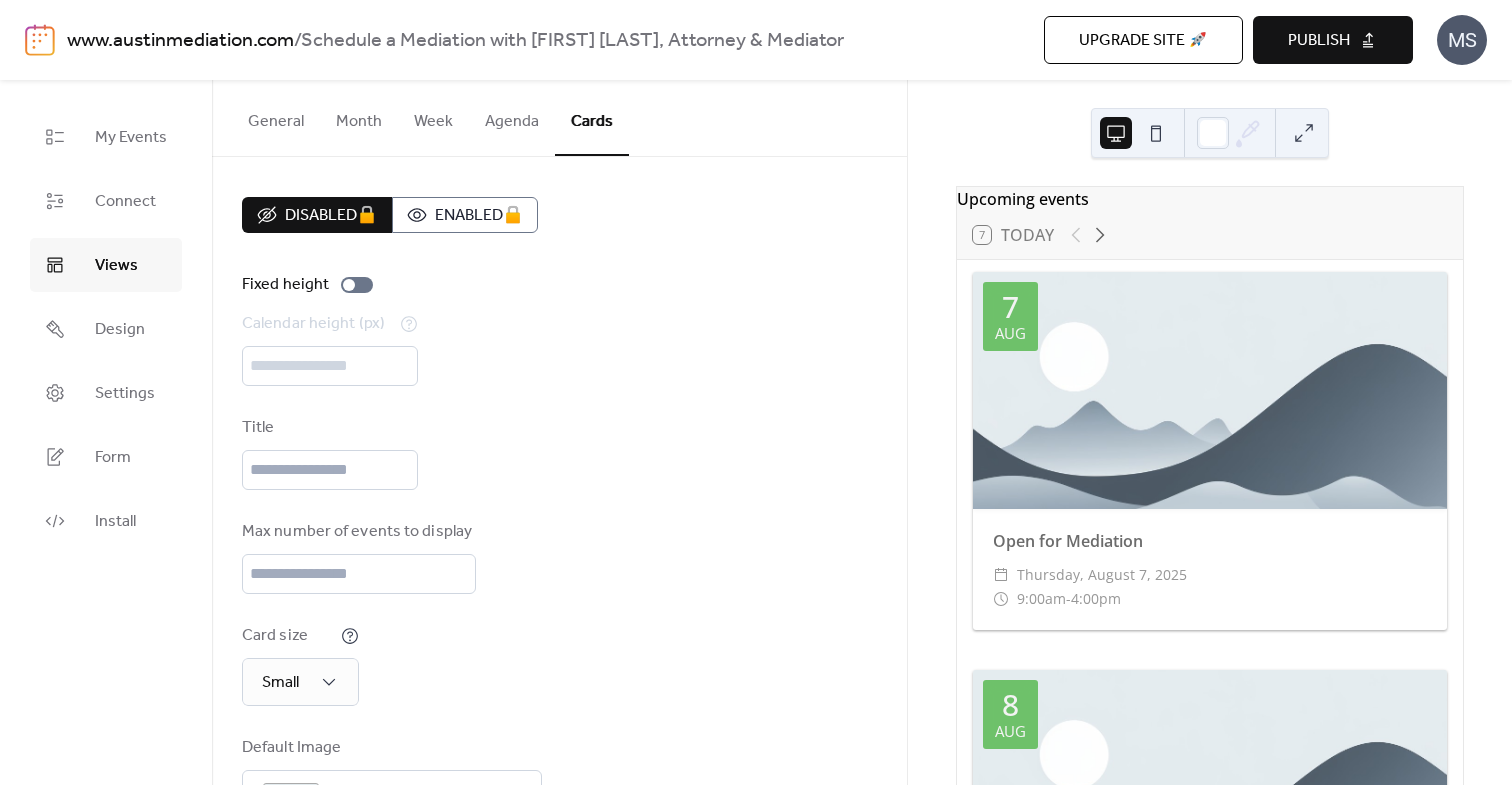 click on "Agenda" at bounding box center (512, 117) 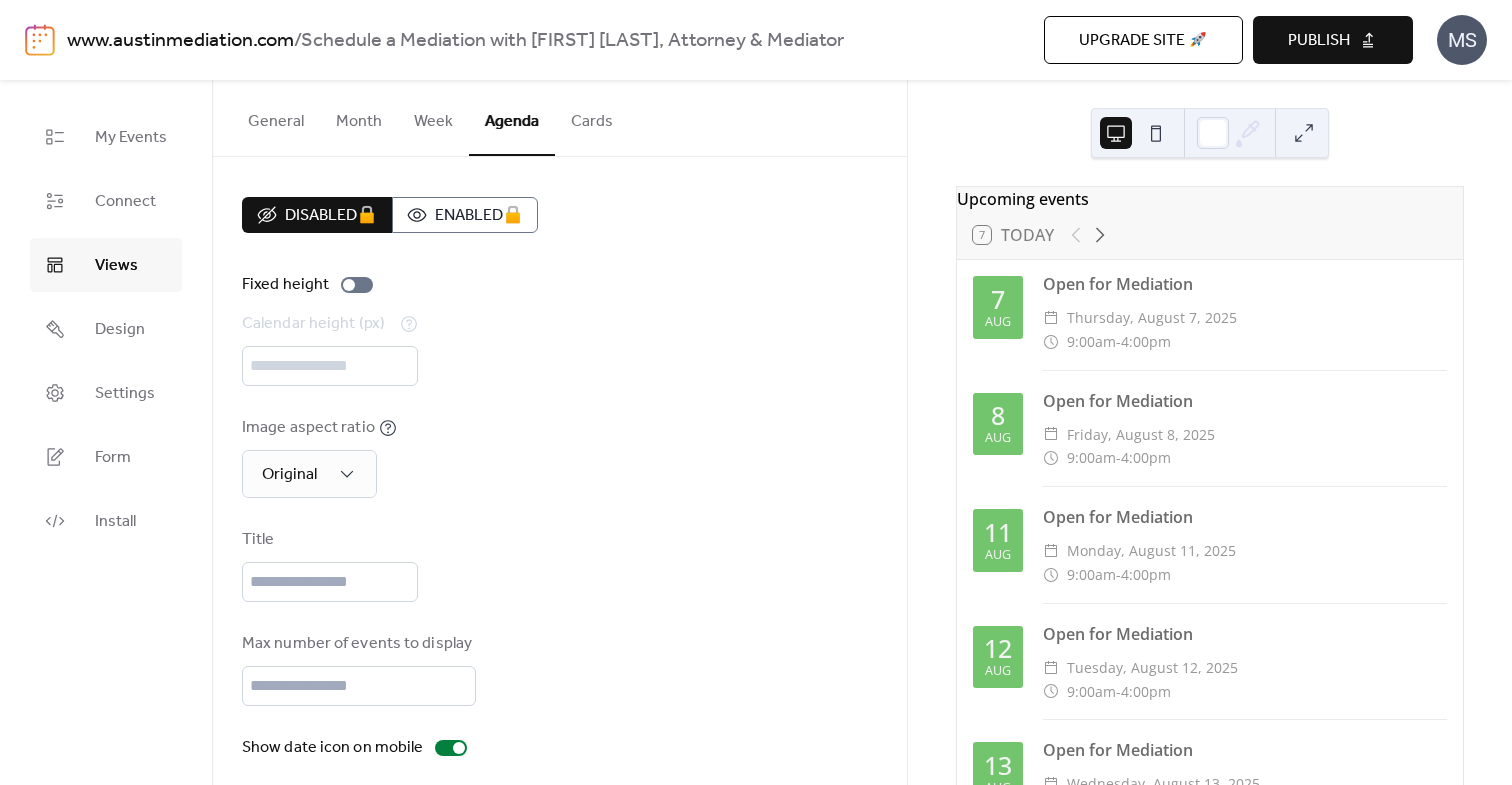 click on "General Month Week Agenda Cards" at bounding box center [559, 118] 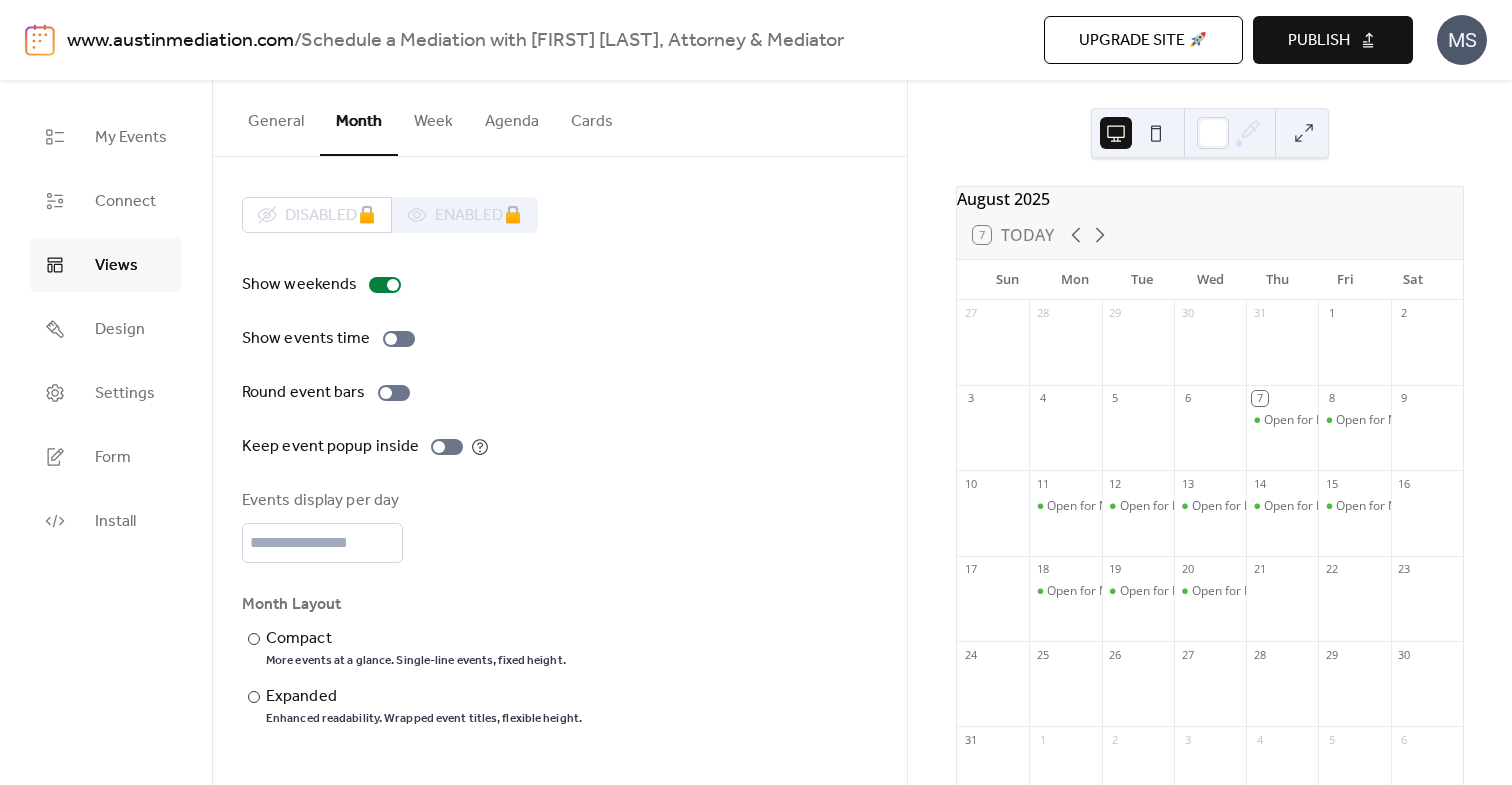click on "General" at bounding box center (276, 117) 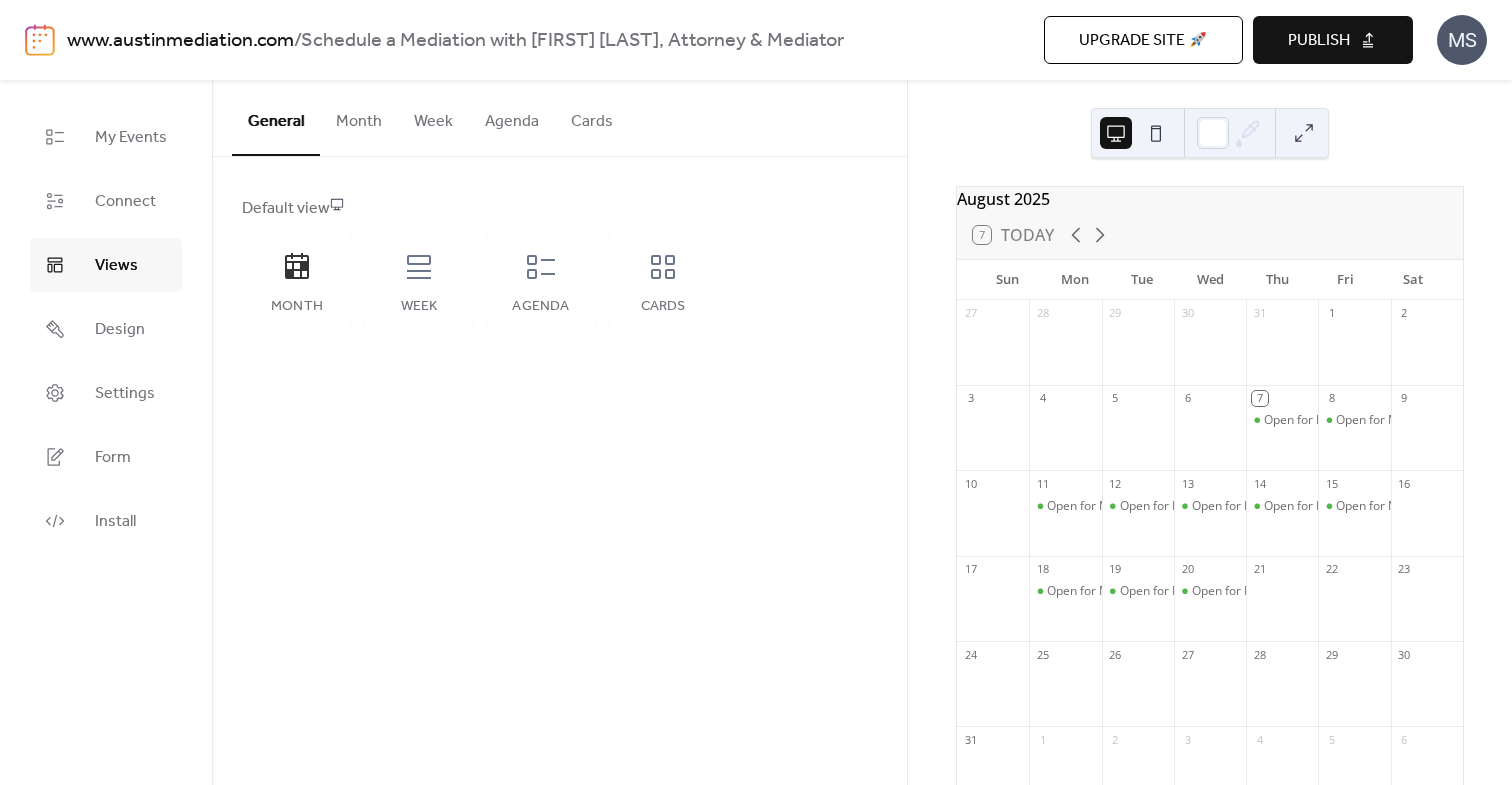 click at bounding box center (1304, 133) 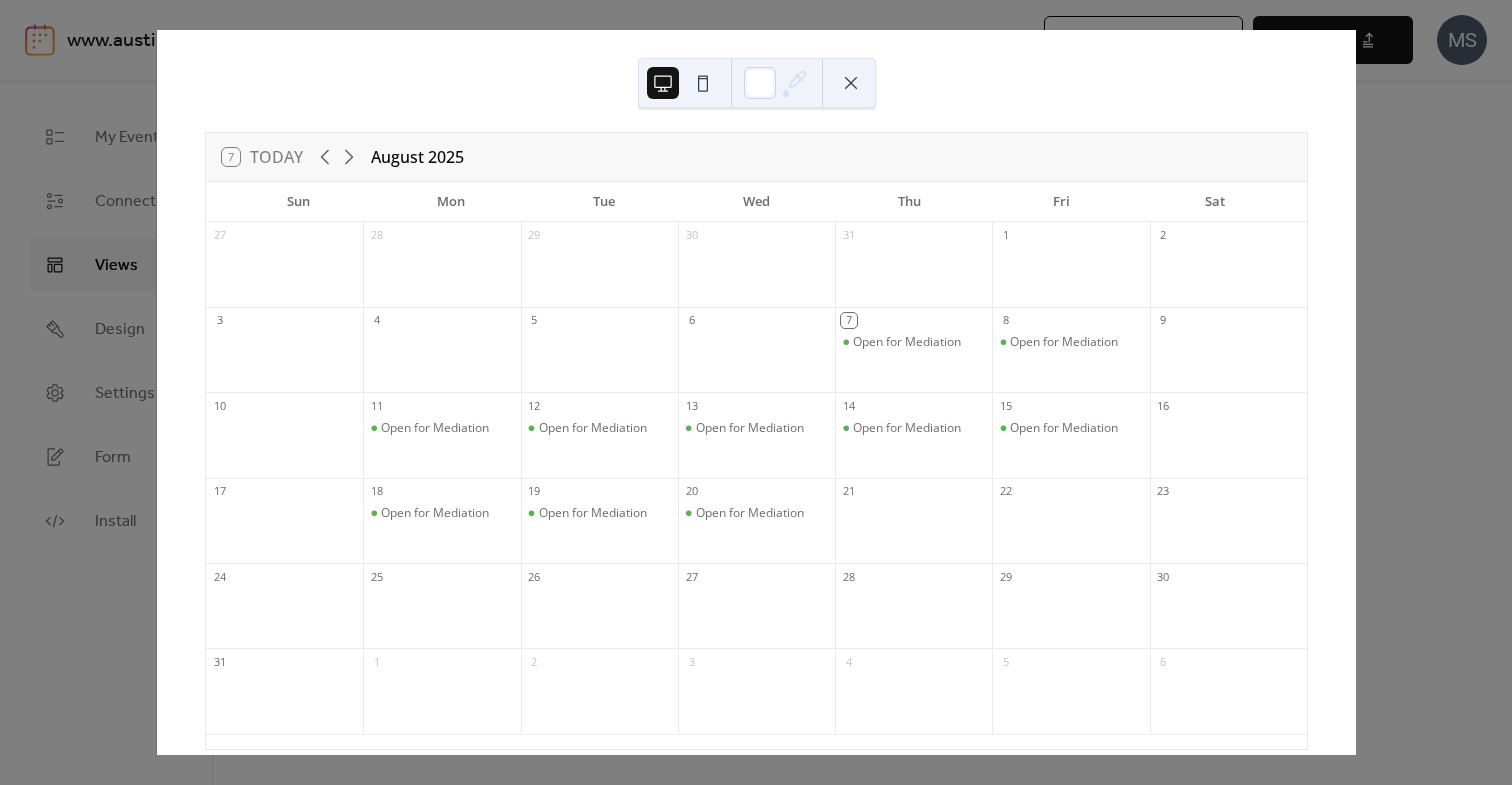 scroll, scrollTop: 0, scrollLeft: 0, axis: both 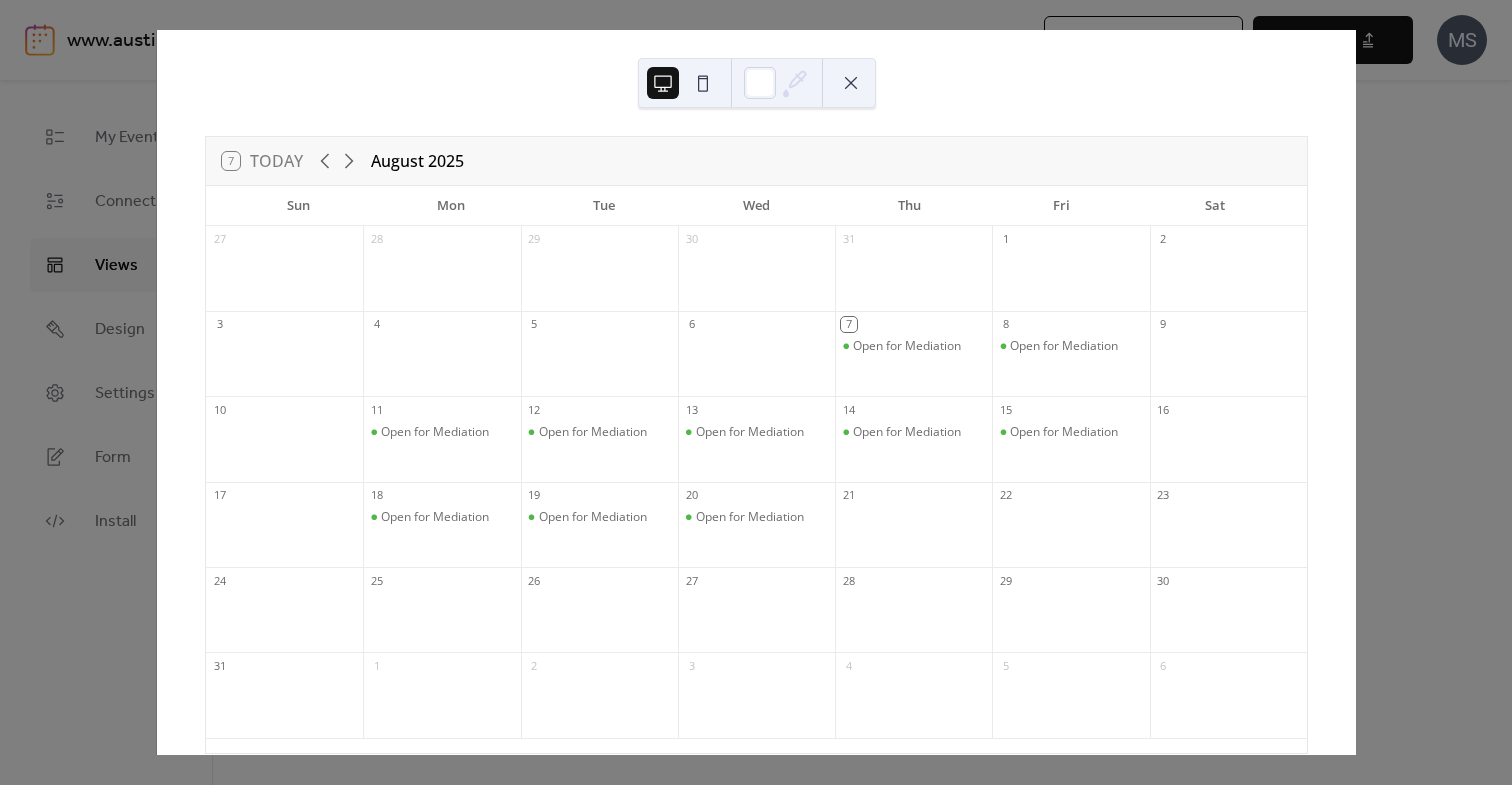 click 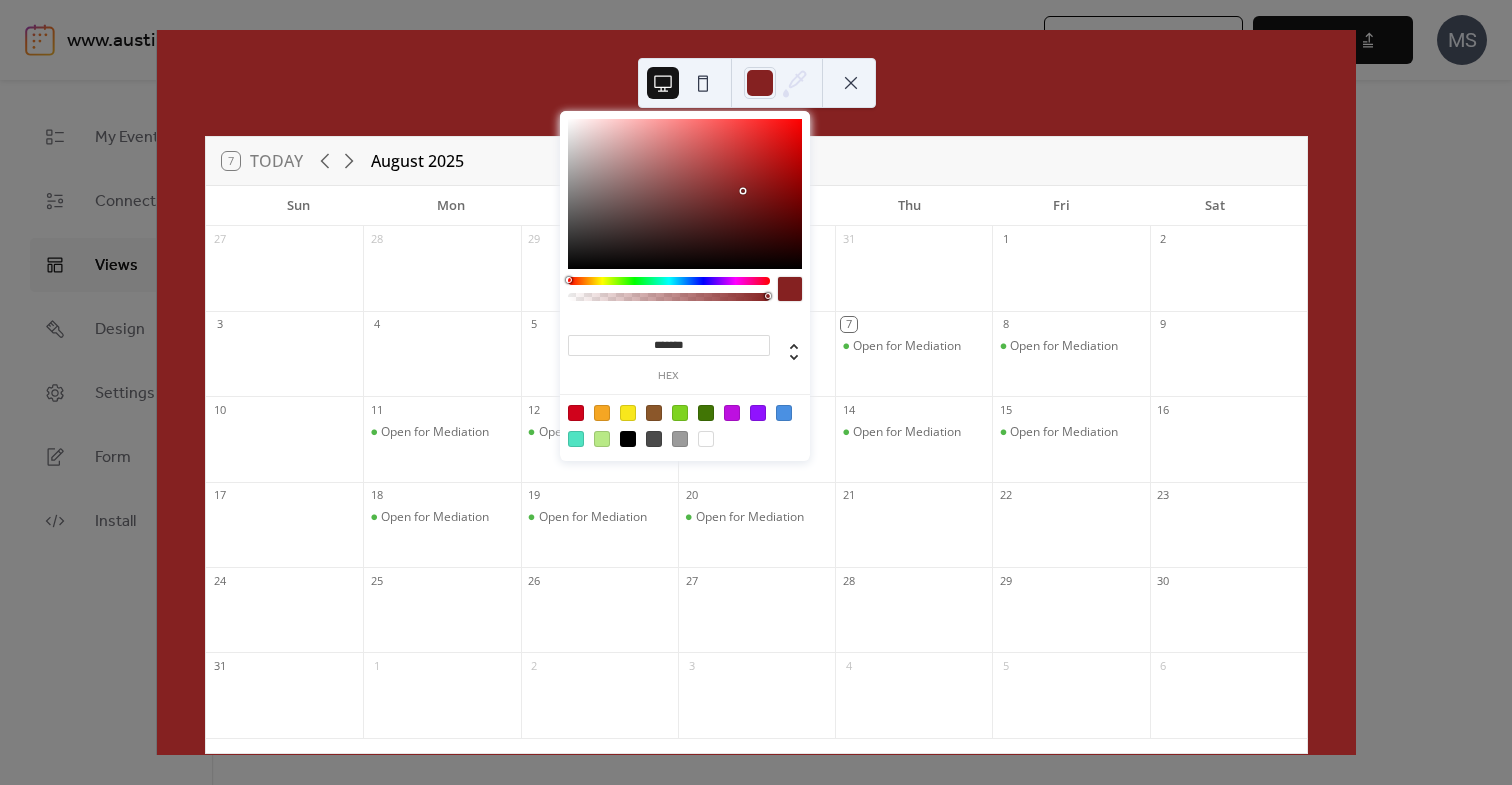 type on "*******" 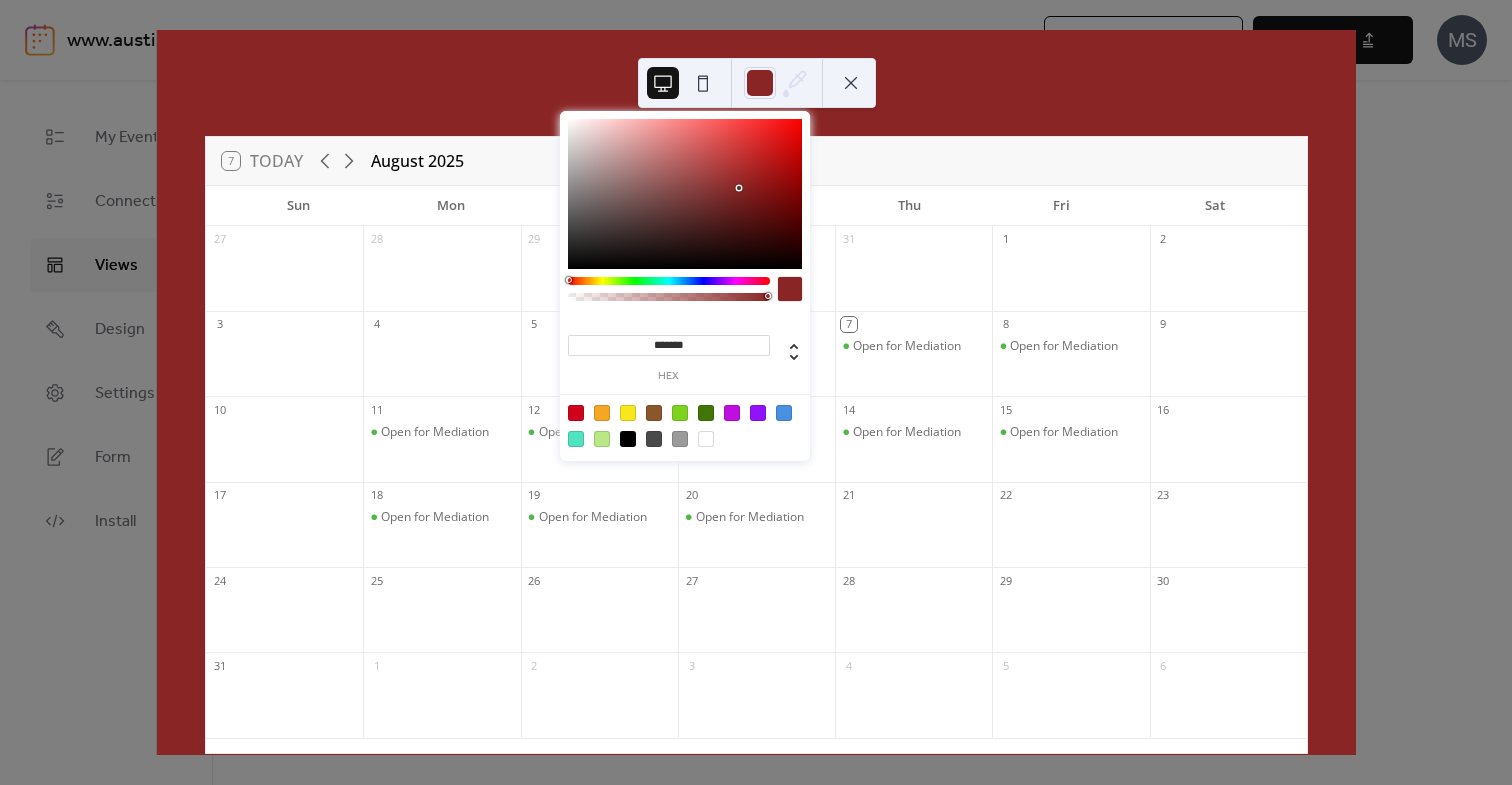 click at bounding box center [703, 83] 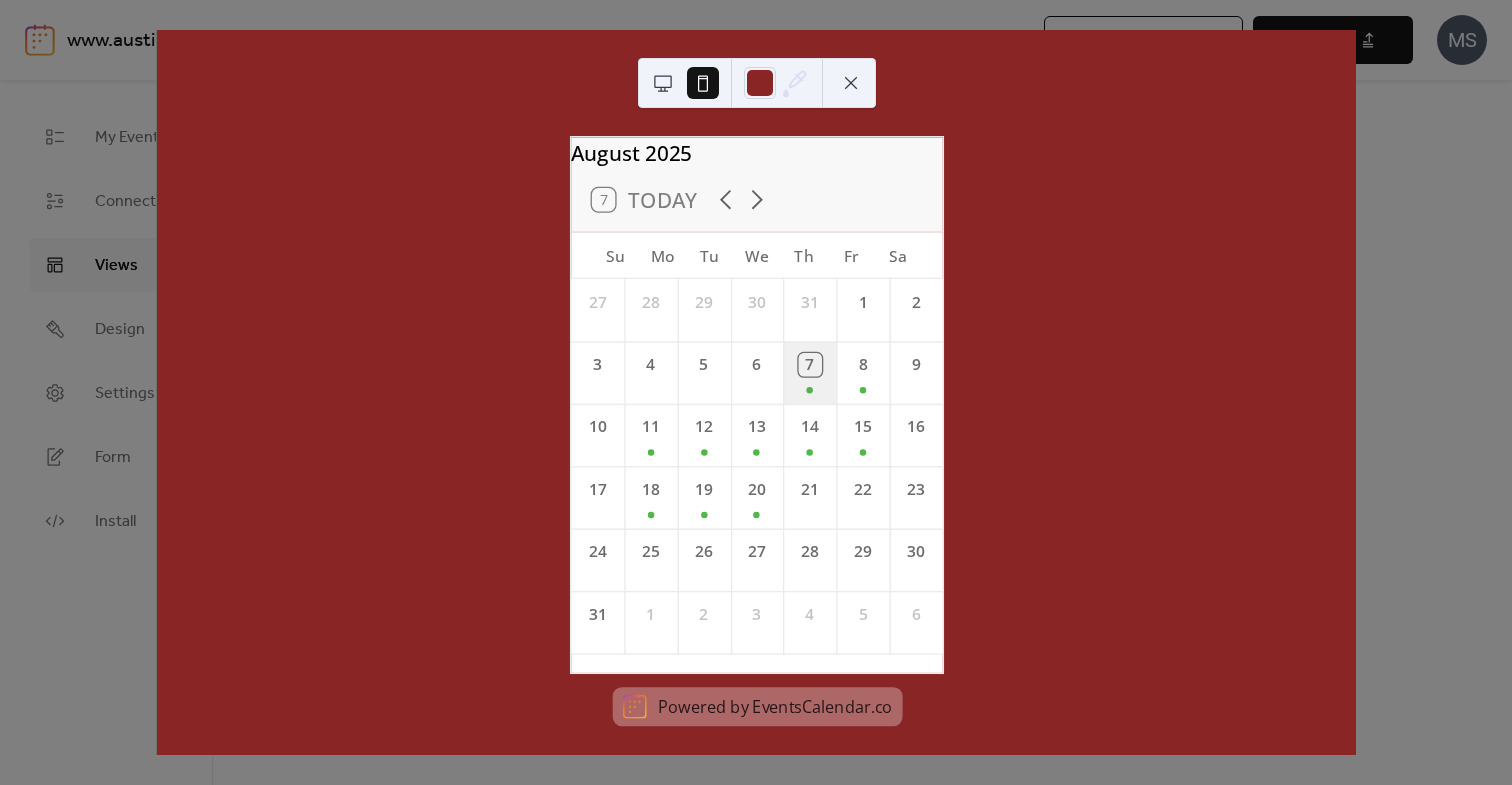 click on "7" at bounding box center (809, 372) 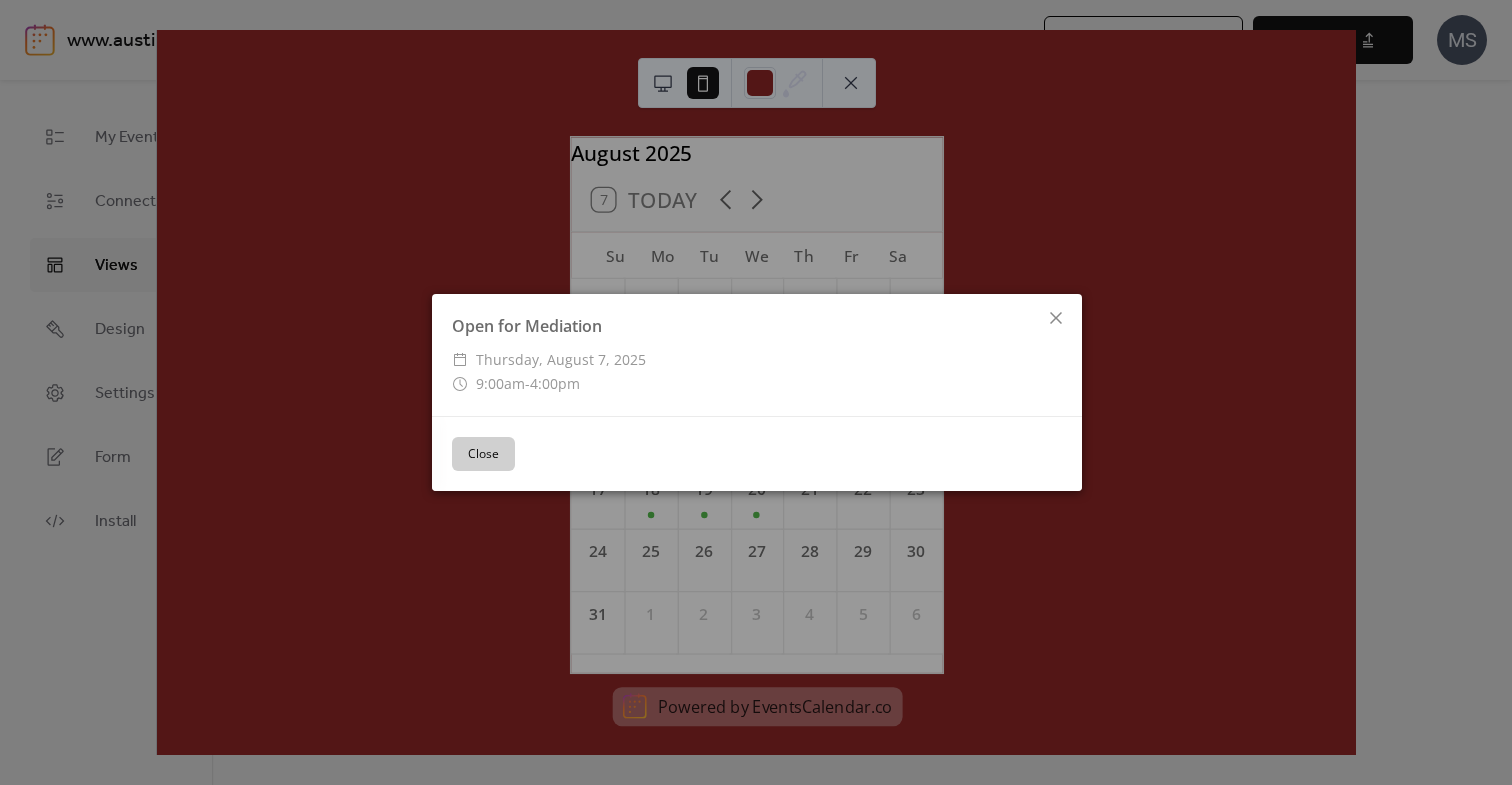 click on "Close" at bounding box center [483, 454] 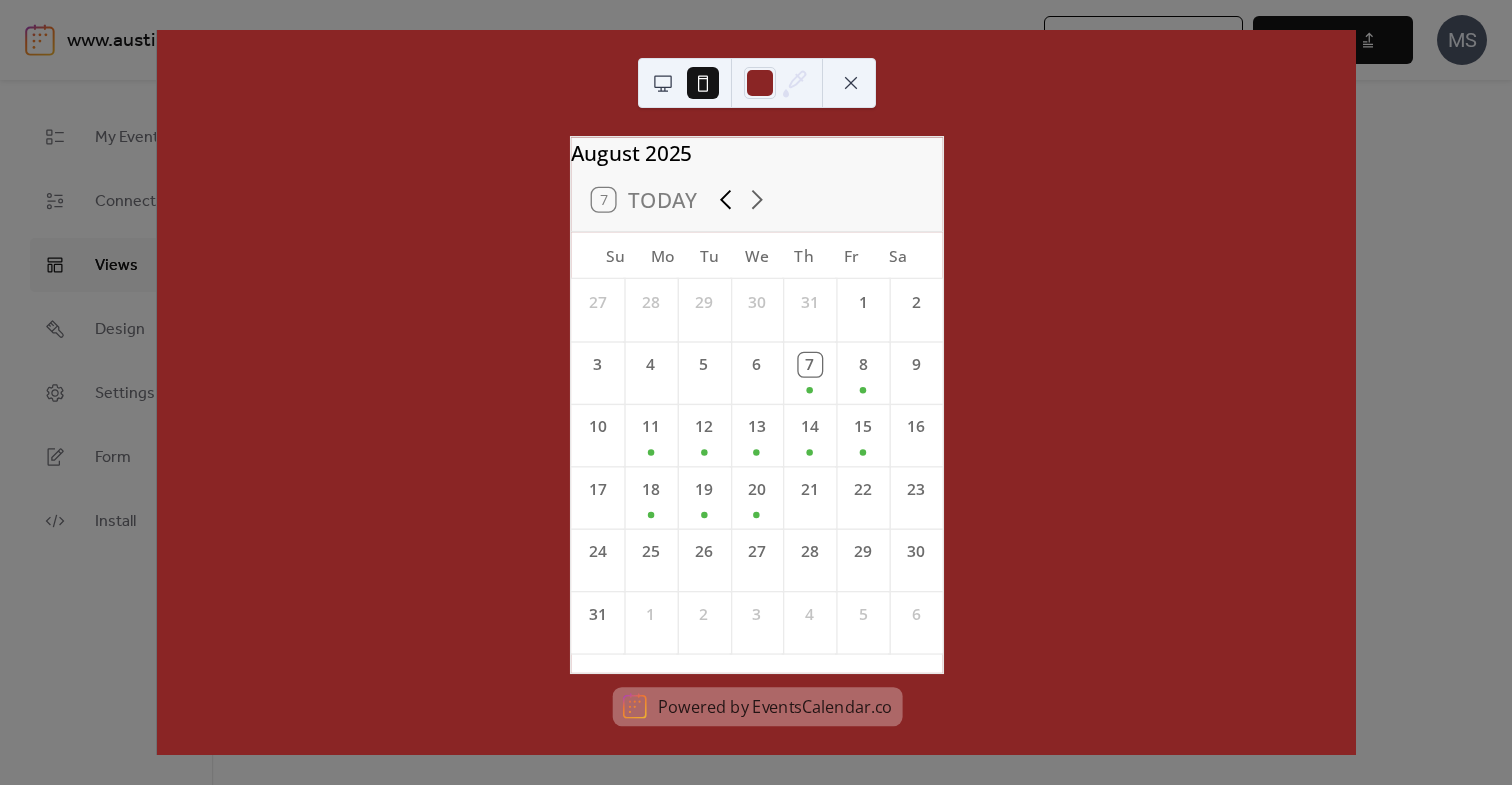click 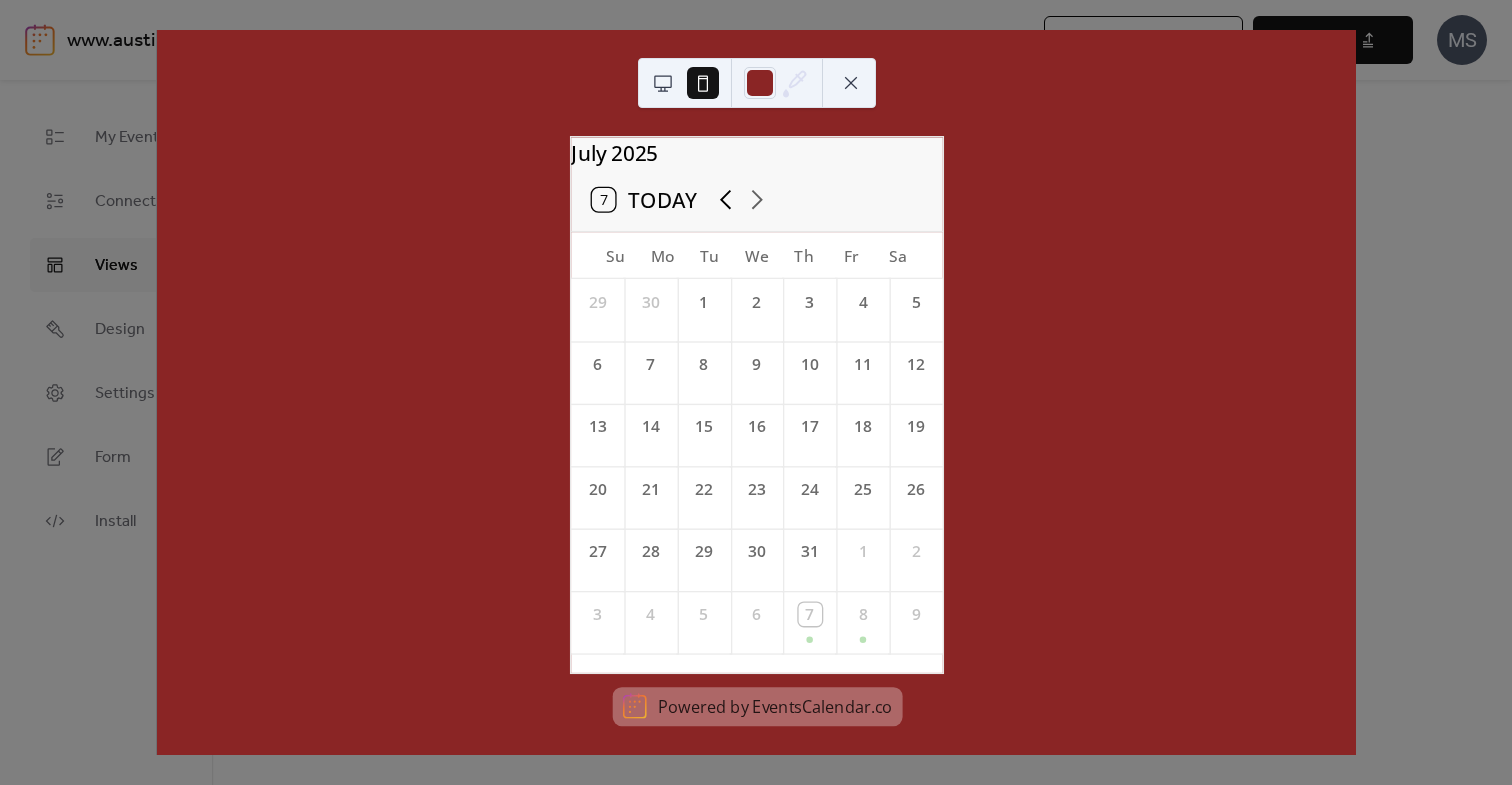 click 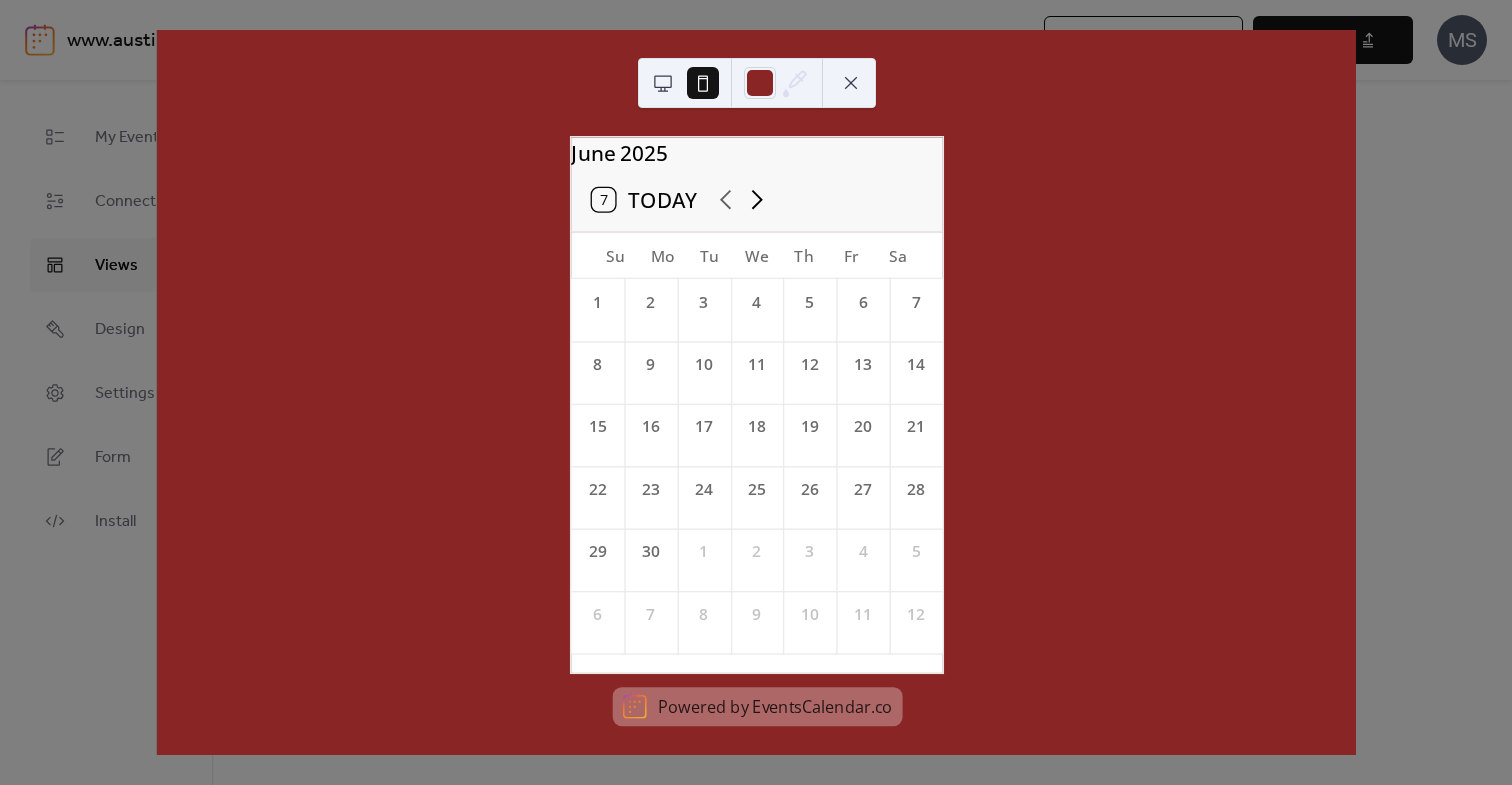 click 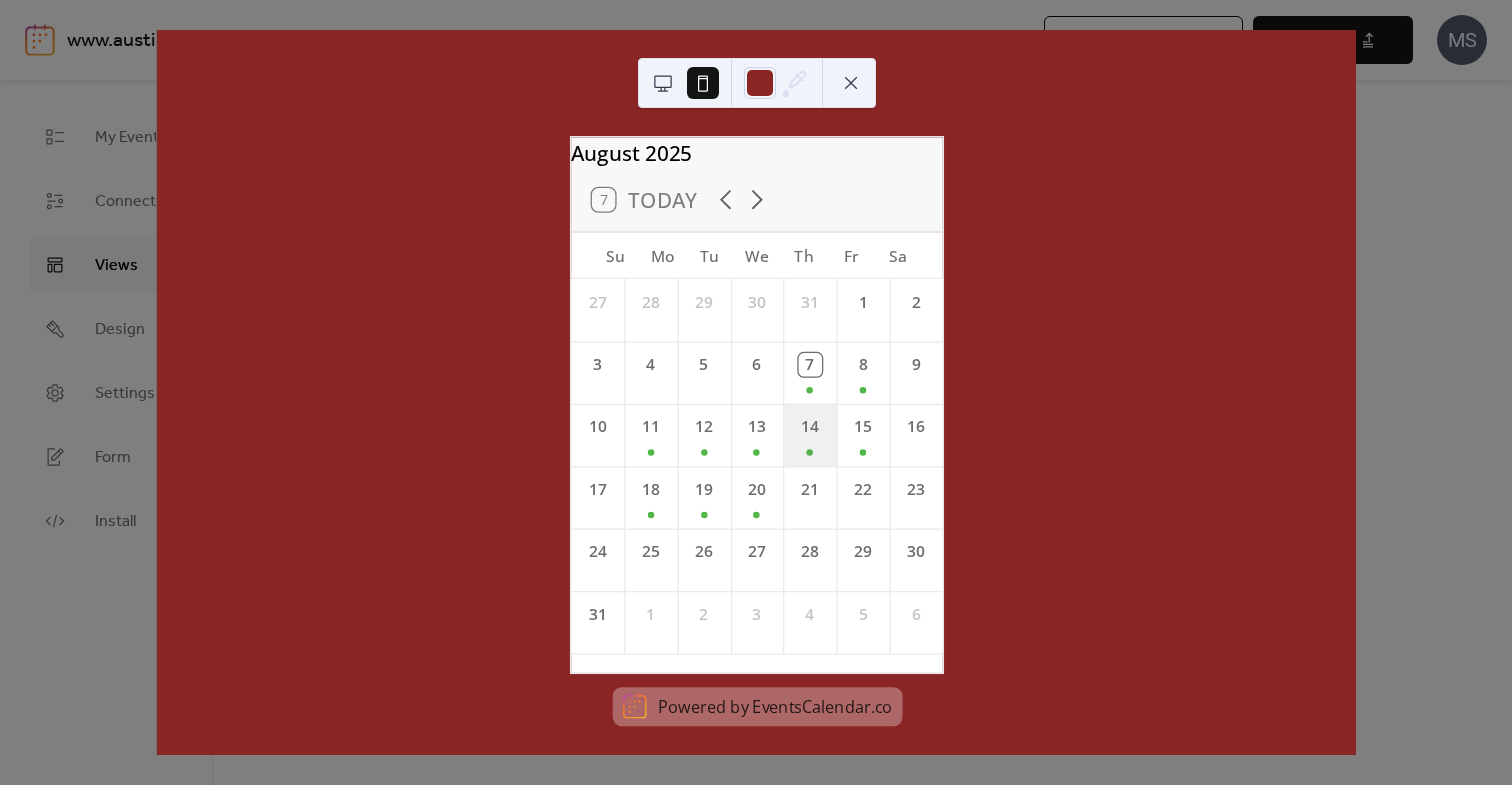 click on "14" at bounding box center (809, 435) 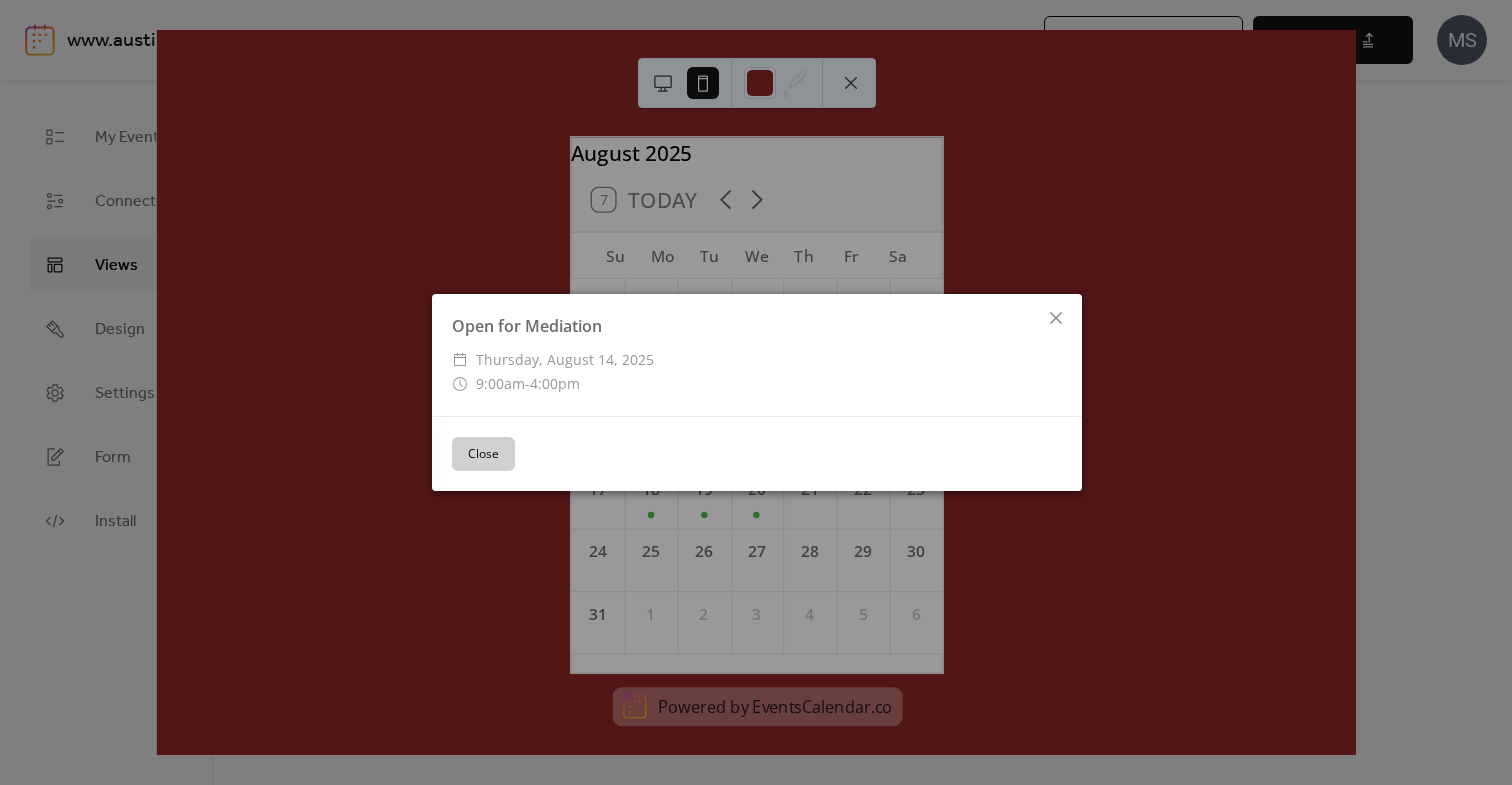 click on "Close" at bounding box center (483, 454) 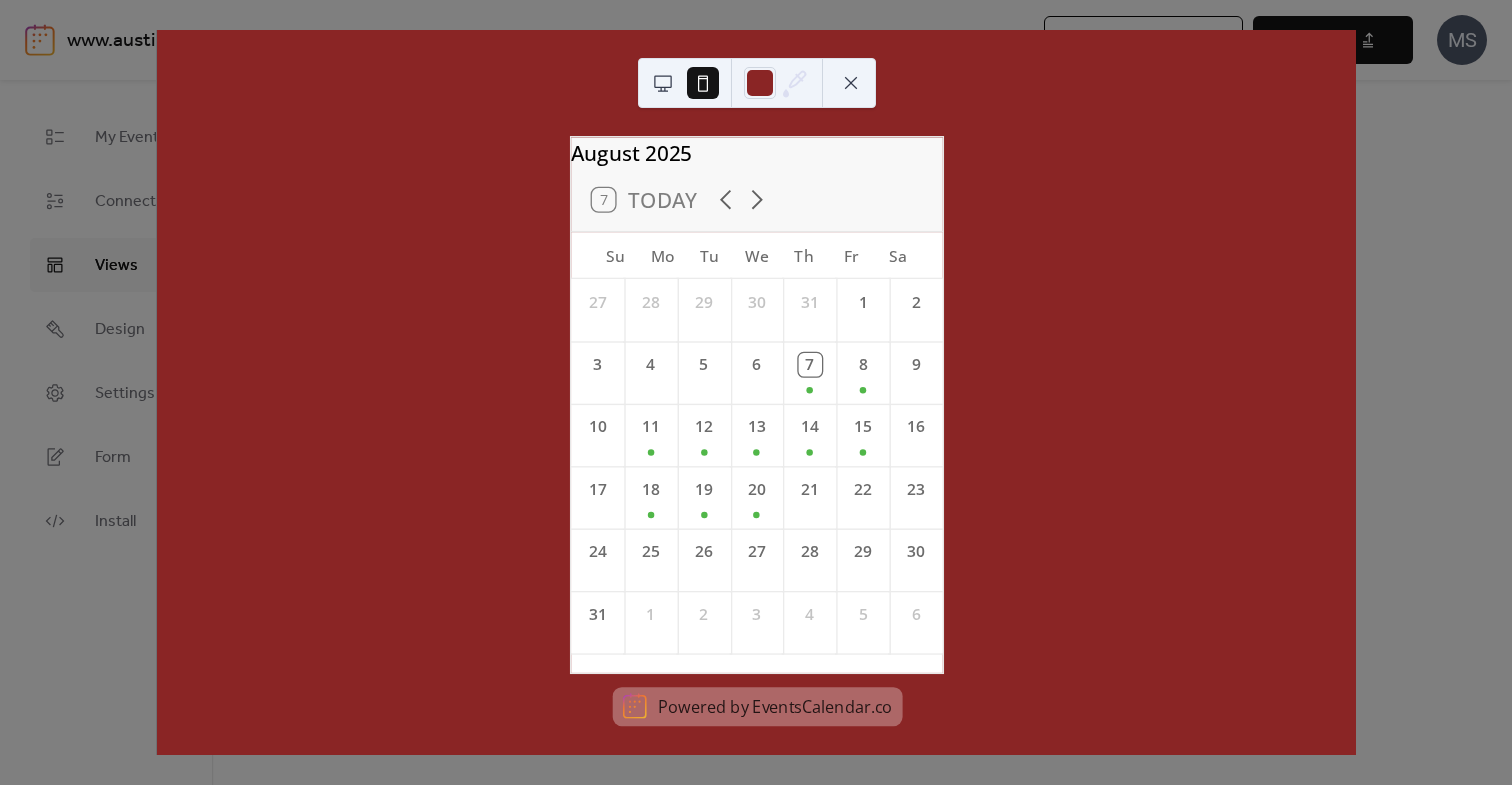 click at bounding box center (663, 83) 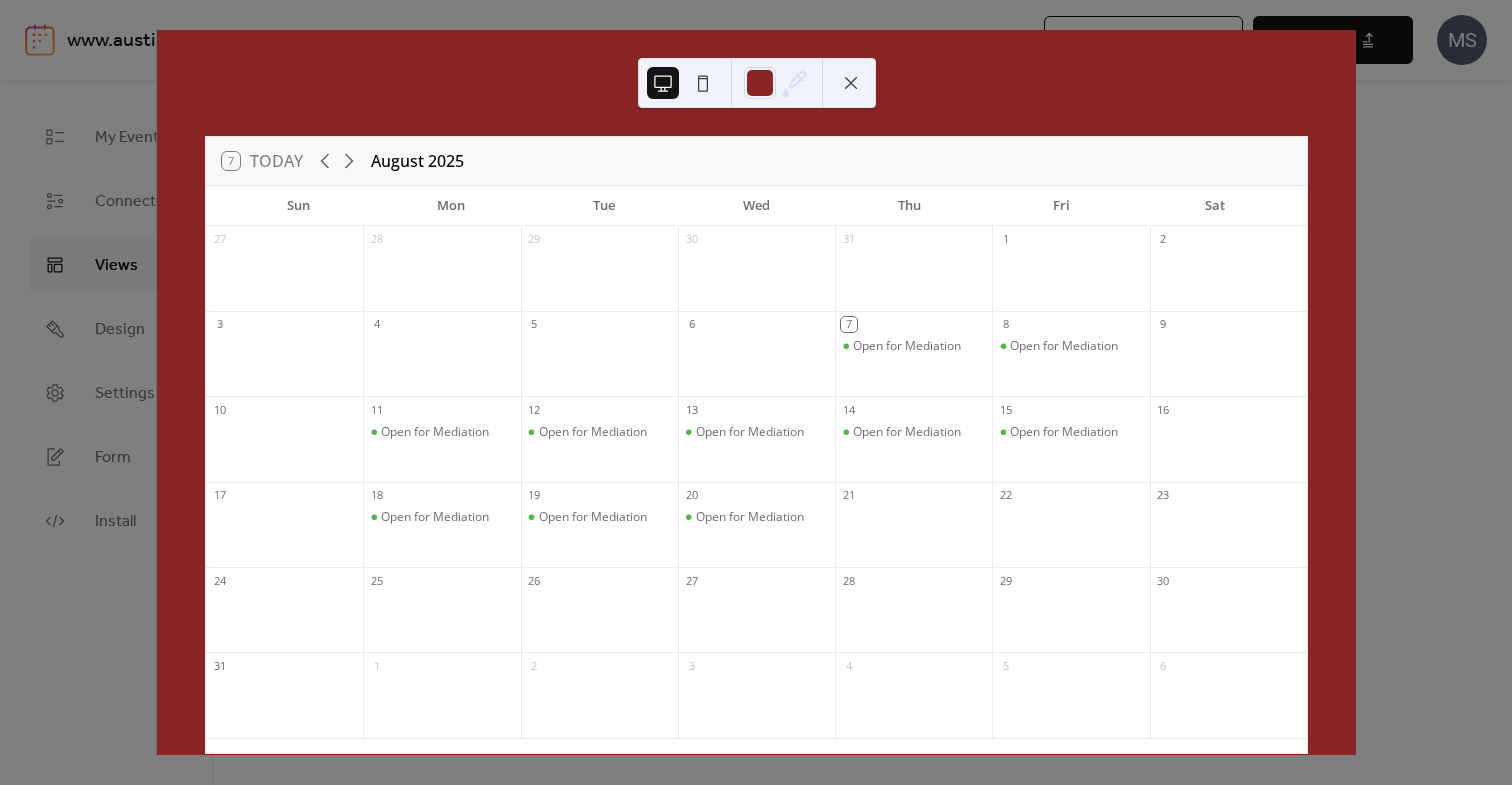 click at bounding box center (757, 83) 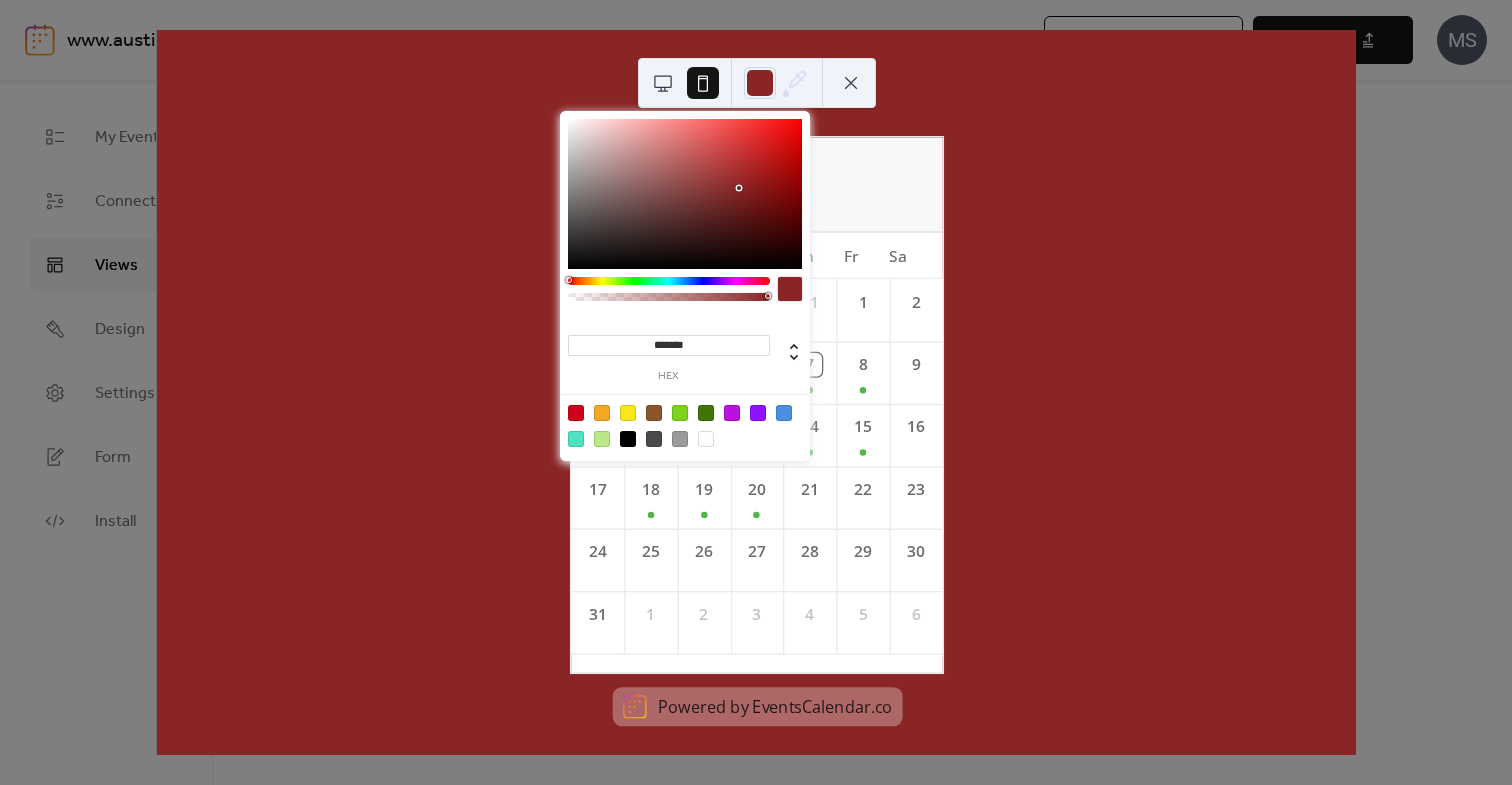 click at bounding box center [777, 83] 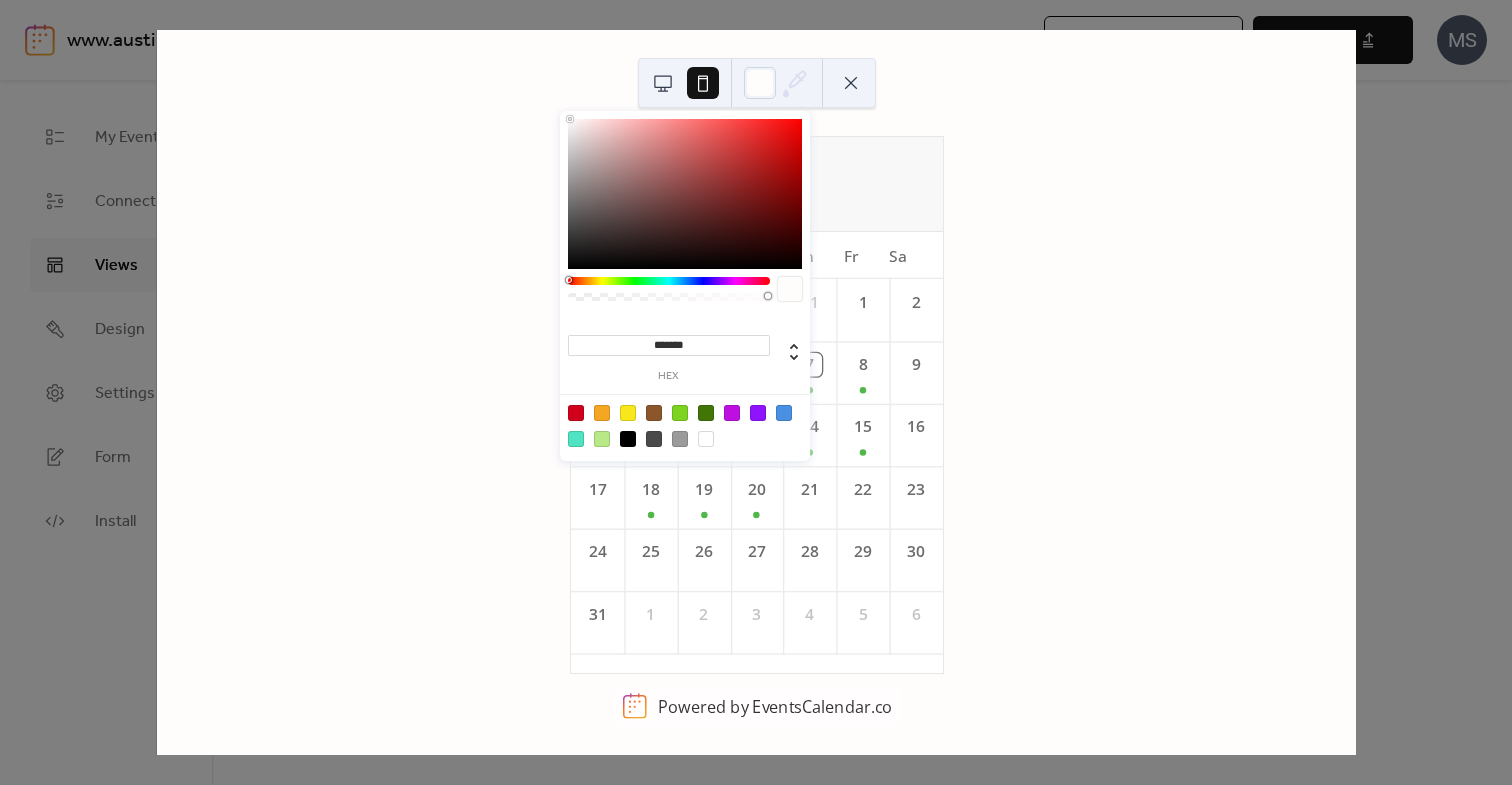 type on "*******" 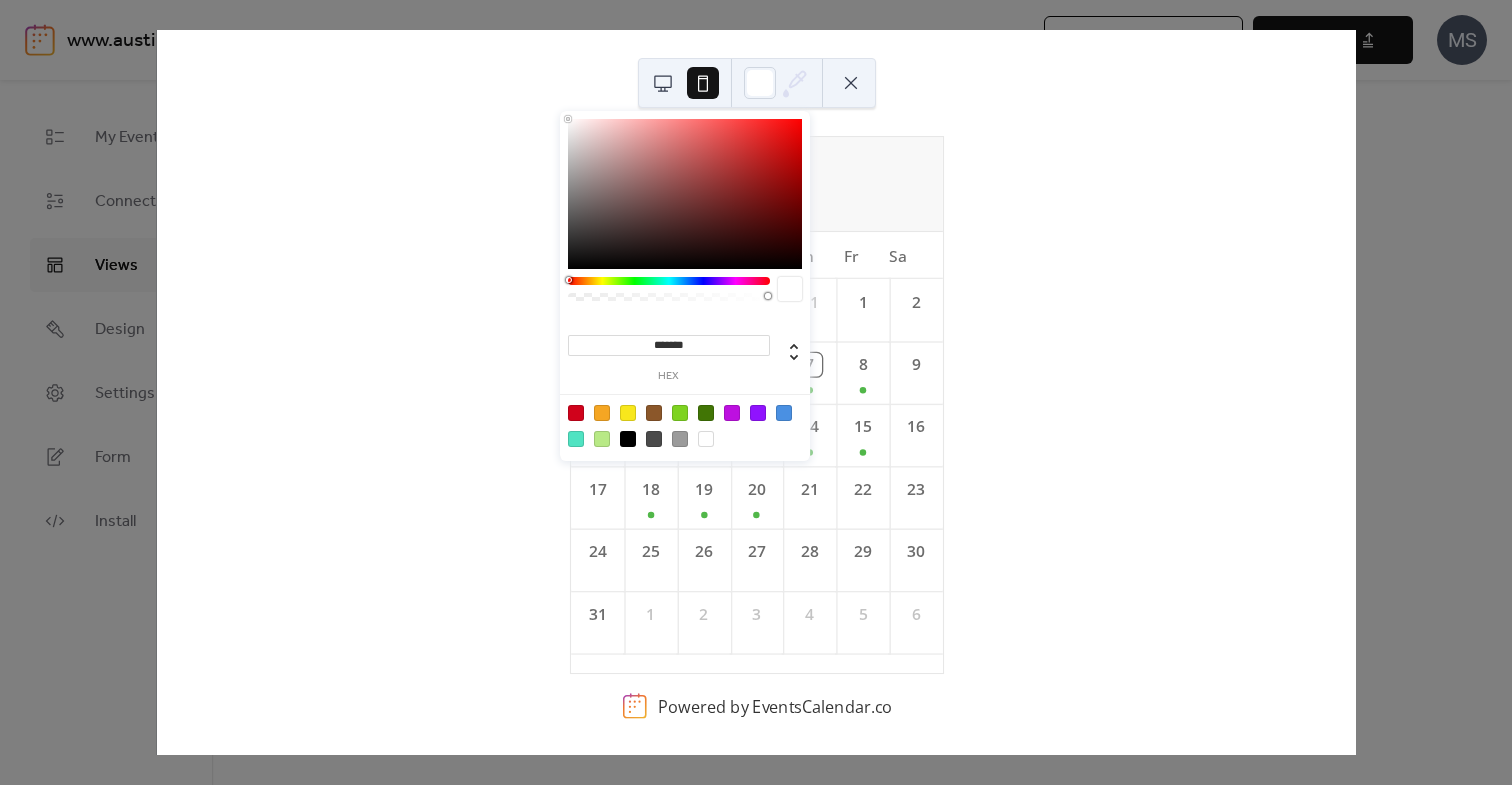 drag, startPoint x: 619, startPoint y: 149, endPoint x: 545, endPoint y: 106, distance: 85.58621 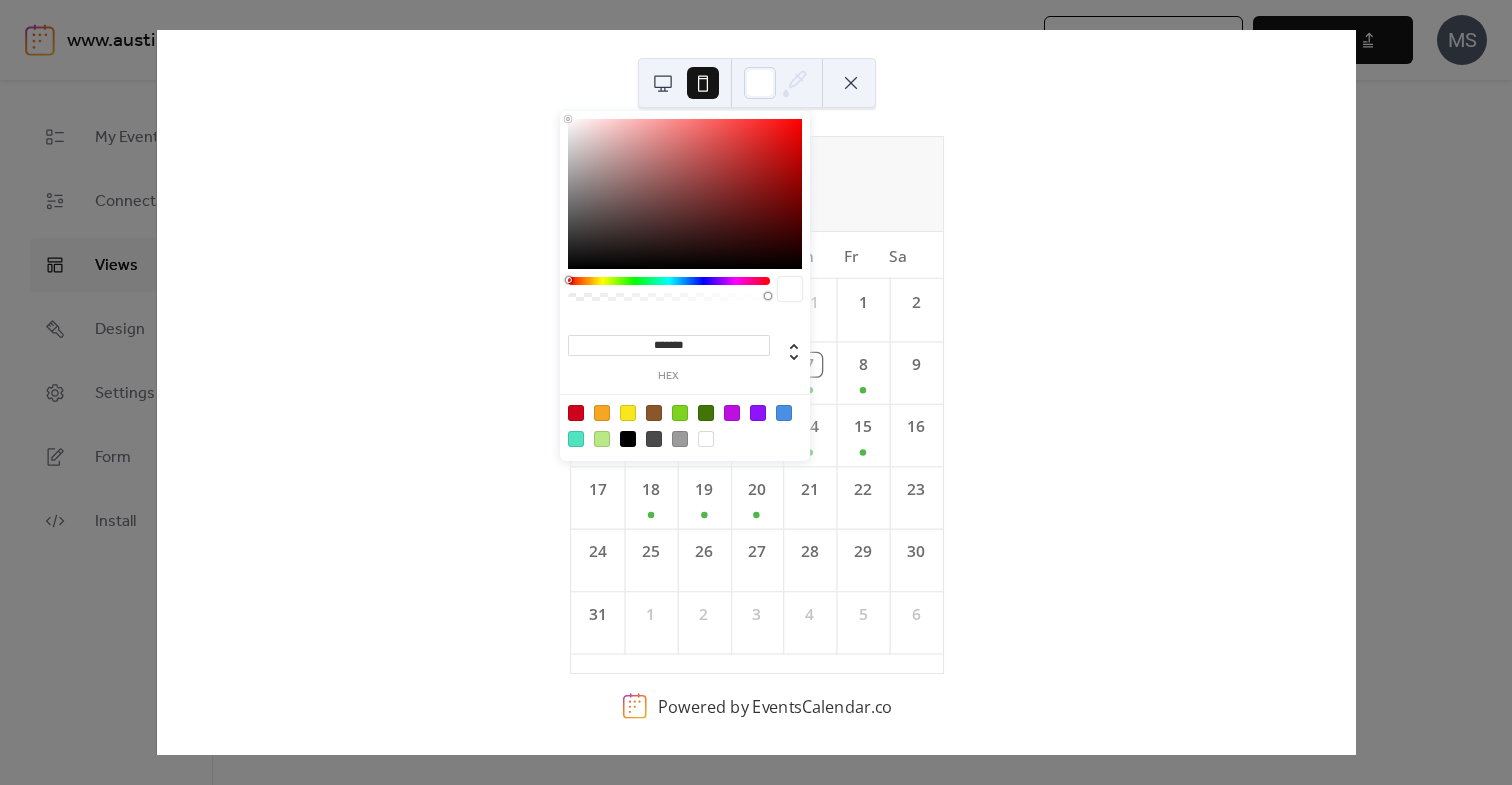 click on "www.austinmediation.com  /  Schedule a Mediation with Mark W. Sims, Attorney & Mediator Upgrade site 🚀 Preview Publish   MS My Events Connect Views Design Settings Form Install Views General Month Week Agenda Cards Default view Month Week Agenda Cards Disabled  🔒 Enabled  🔒 Show weekends Show events time Round event bars Keep event popup inside Events display per day * Month Layout ​ Compact More events at a glance. Single-line events, fixed height. ​ Expanded Enhanced readability. Wrapped event titles, flexible height. Disabled  🔒 Enabled  🔒 Fixed height Calendar height (px) *** Show weekends Disabled  🔒 Enabled  🔒 Fixed height Calendar height (px) *** Image aspect ratio Original Title Max number of events to display ** Show date icon on mobile Minimize event description Disabled  🔒 Enabled  🔒 Fixed height Calendar height (px) *** Title Max number of events to display ** Card size Small Default Image ; August 2025 7 Today Su Mo Tu We Th Fr Sa 27 28 29 30 31 1 2 3 4 5 6 7 8 9 10" at bounding box center [756, 392] 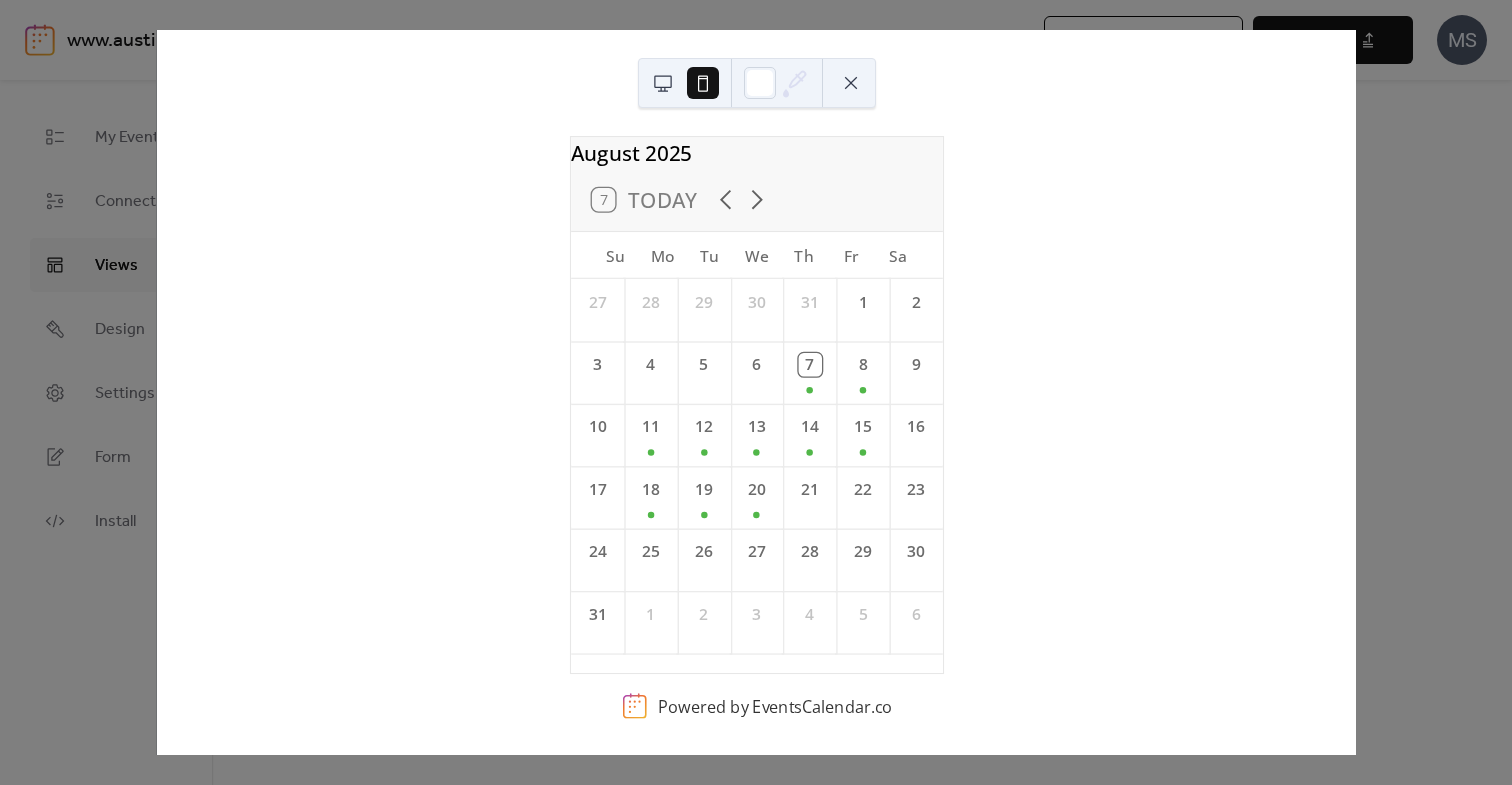 click on "August 2025 7 Today Su Mo Tu We Th Fr Sa 27 28 29 30 31 1 2 3 4 5 6 7 8 9 10 11 12 13 14 15 16 17 18 19 20 21 22 23 24 25 26 27 28 29 30 31 1 2 3 4 5 6 Powered by   EventsCalendar.co" at bounding box center (756, 392) 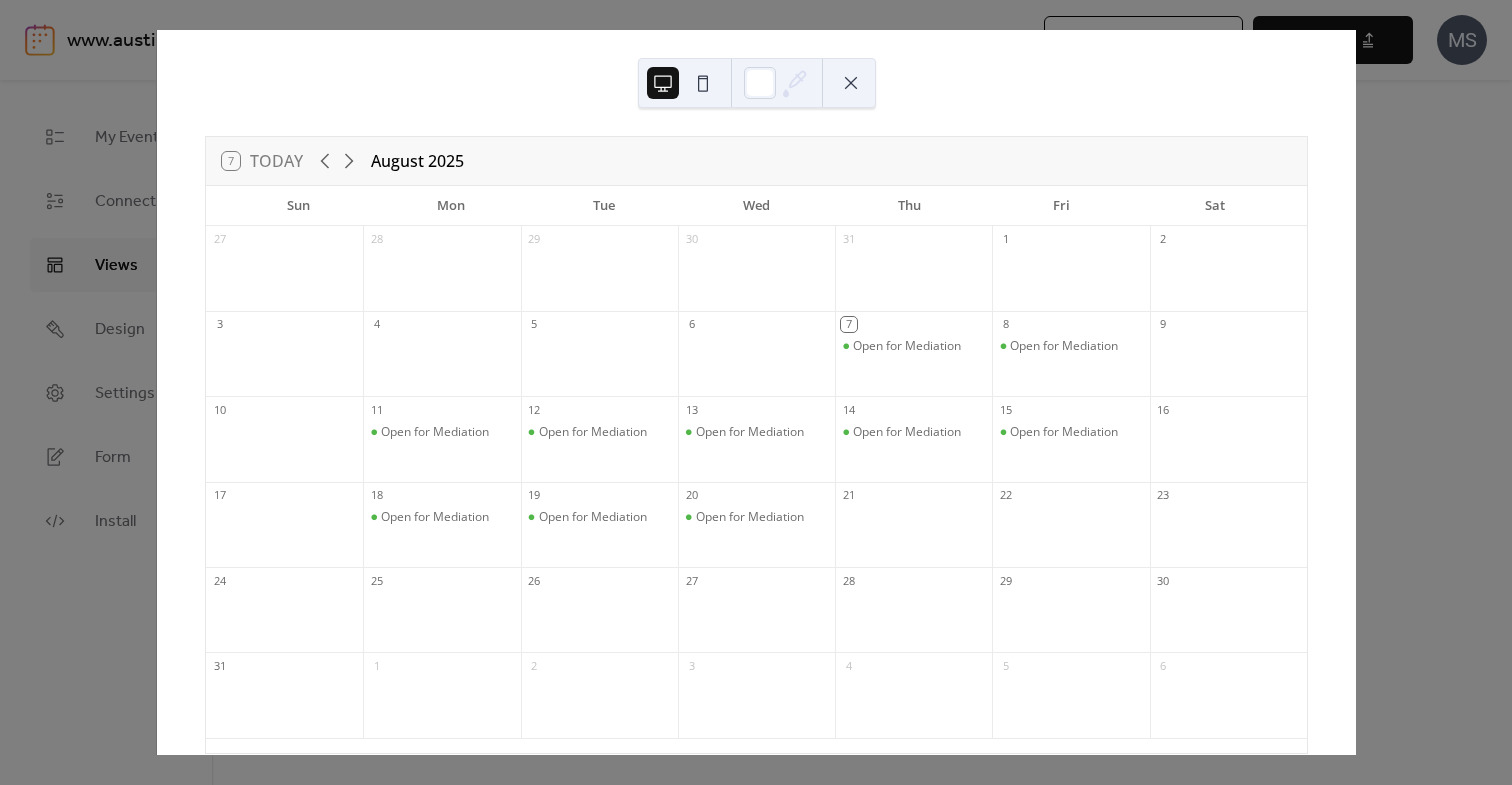 click at bounding box center (851, 83) 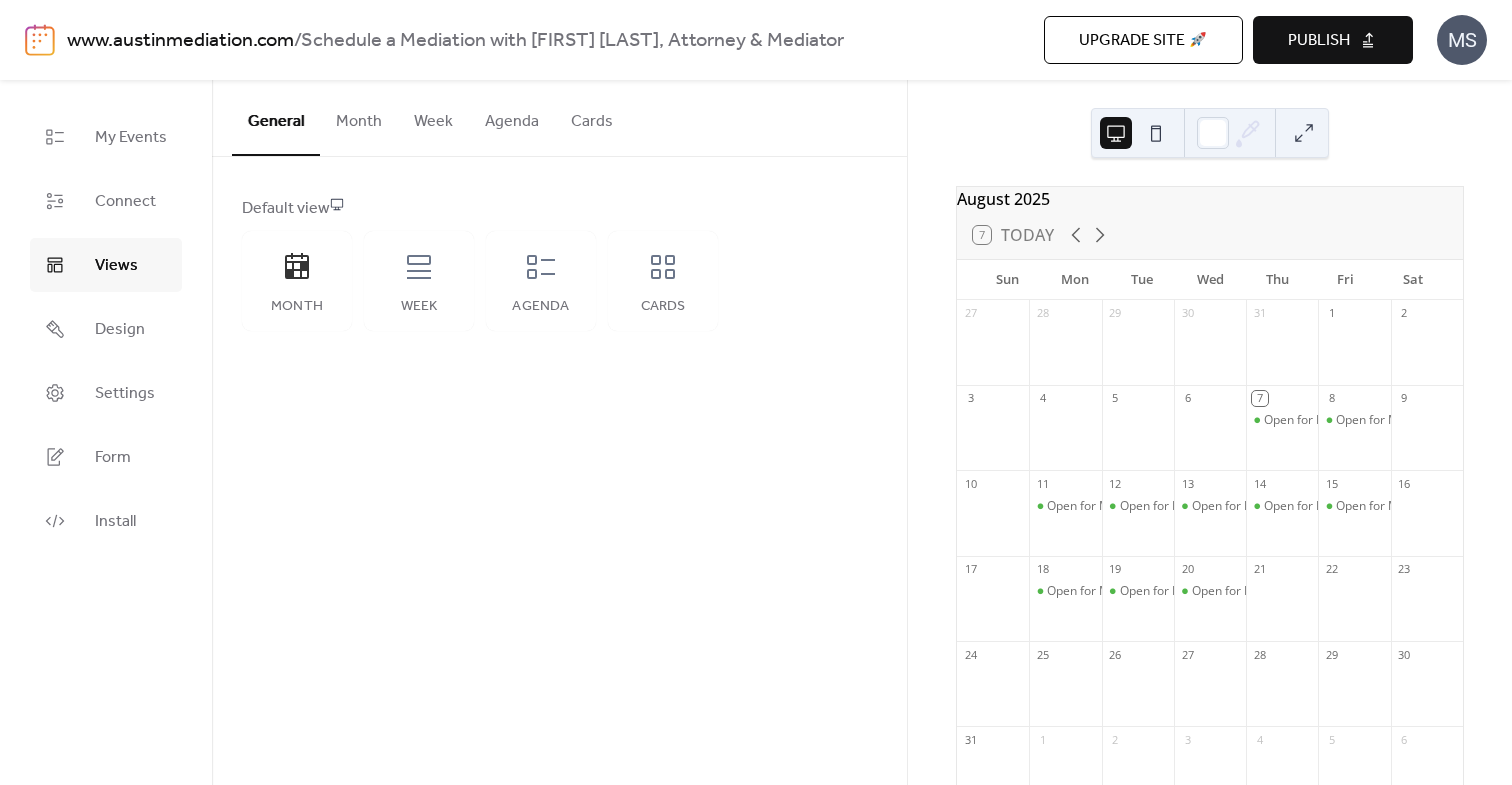 click on "Month" at bounding box center [359, 117] 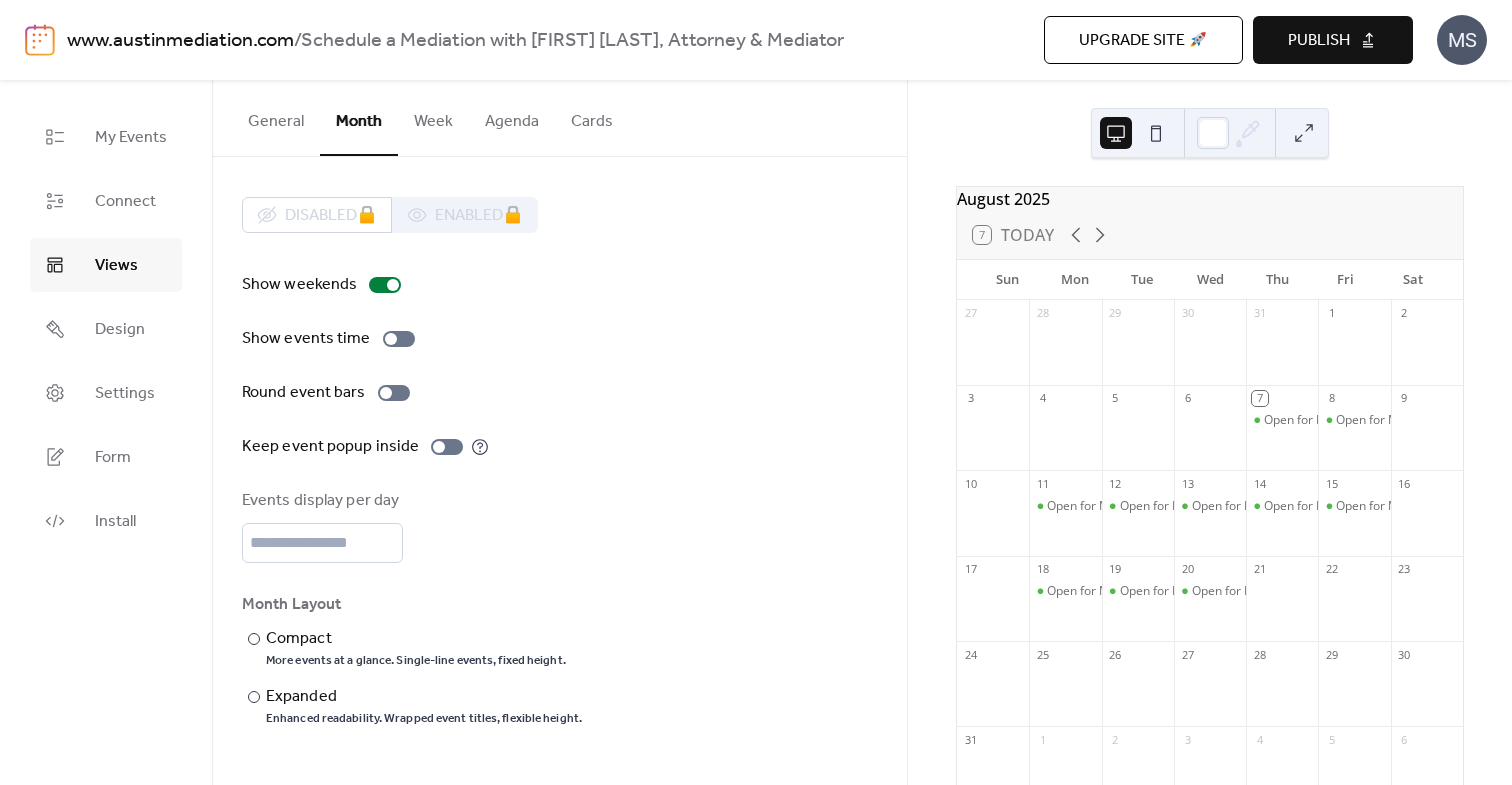 click on "Week" at bounding box center (433, 117) 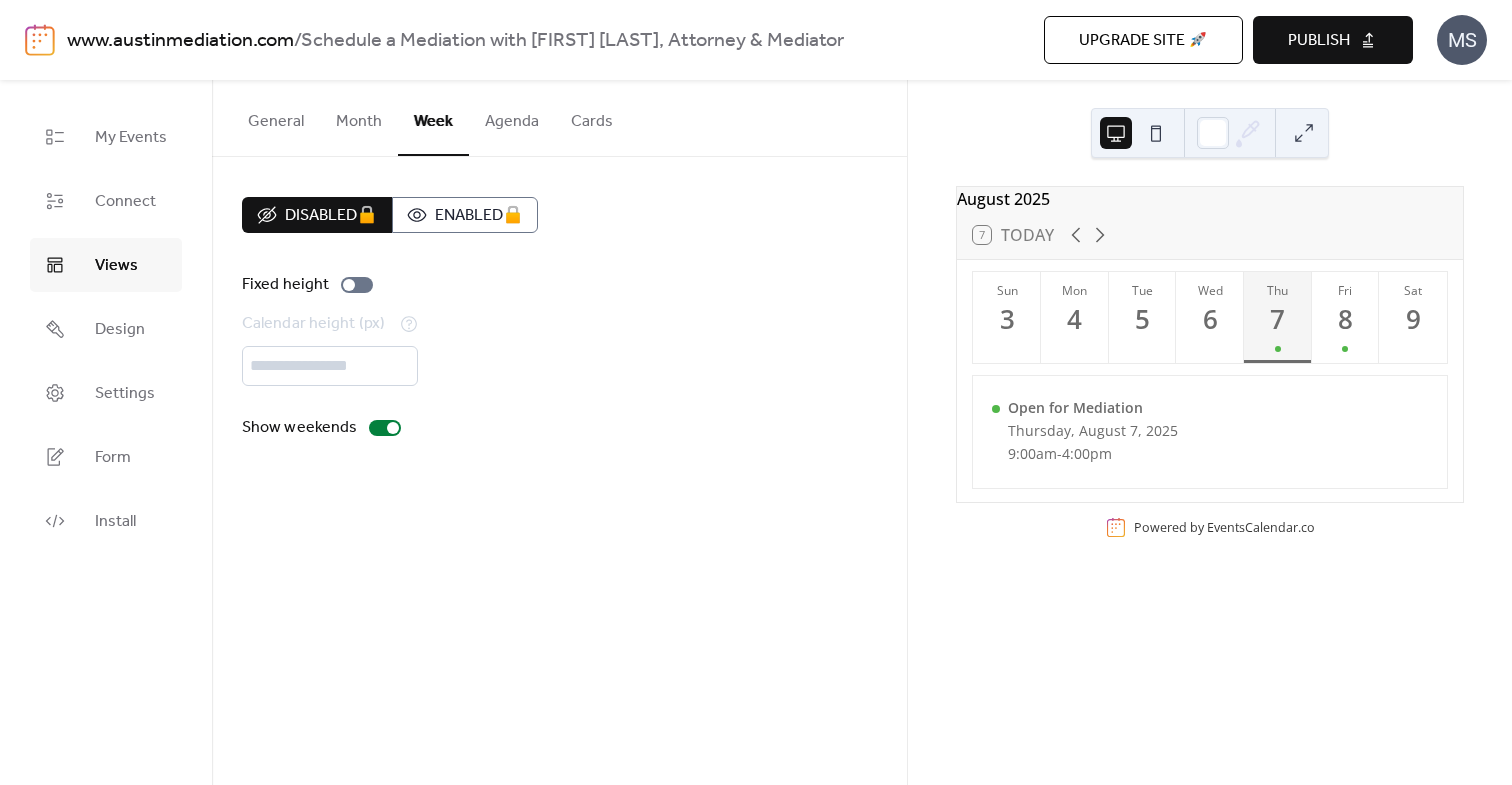 click on "Agenda" at bounding box center [512, 117] 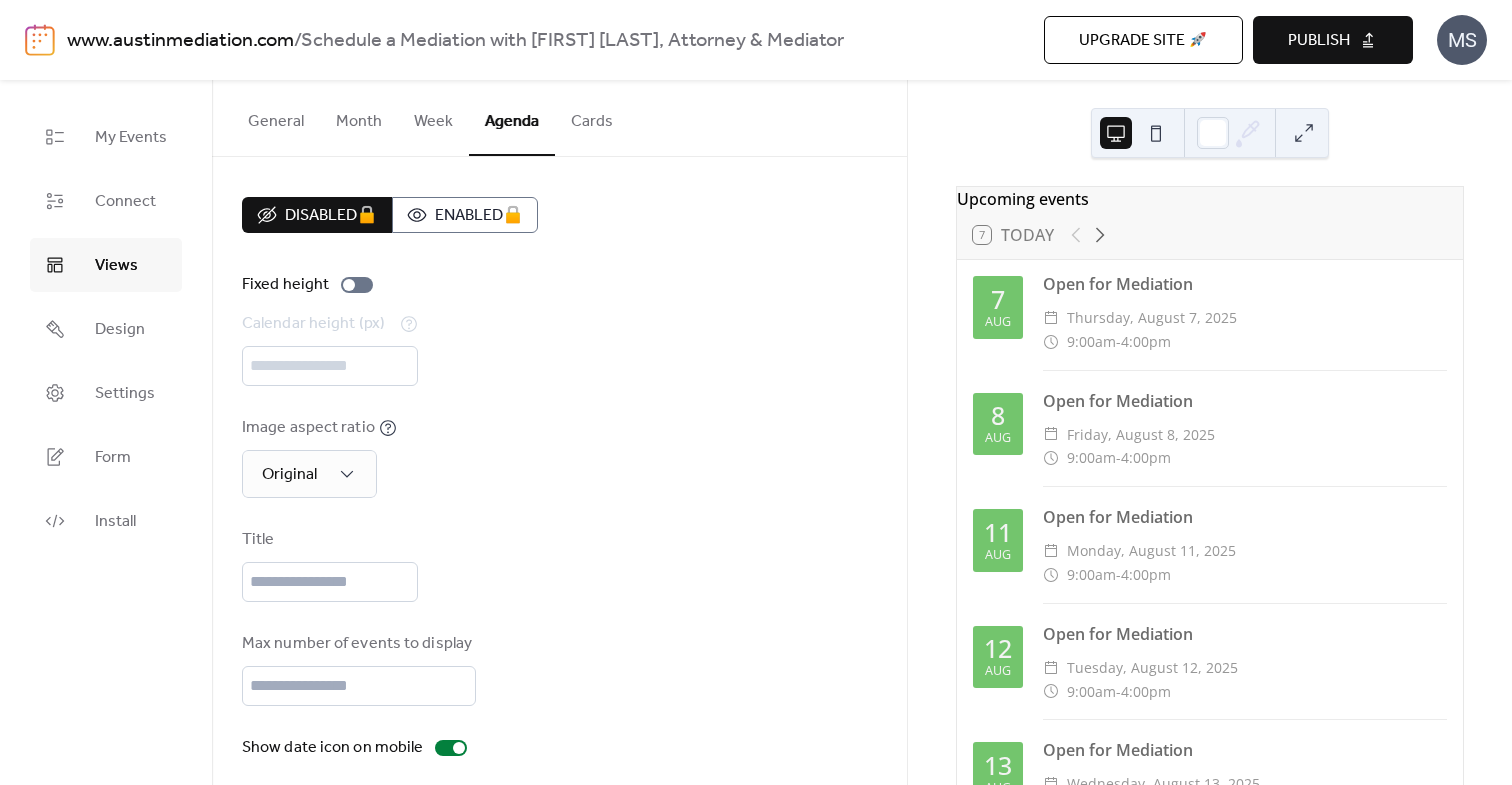 click on "Disabled  🔒 Enabled  🔒 Fixed height Calendar height (px) *** Image aspect ratio Original Title Max number of events to display ** Show date icon on mobile Minimize event description" at bounding box center (559, 505) 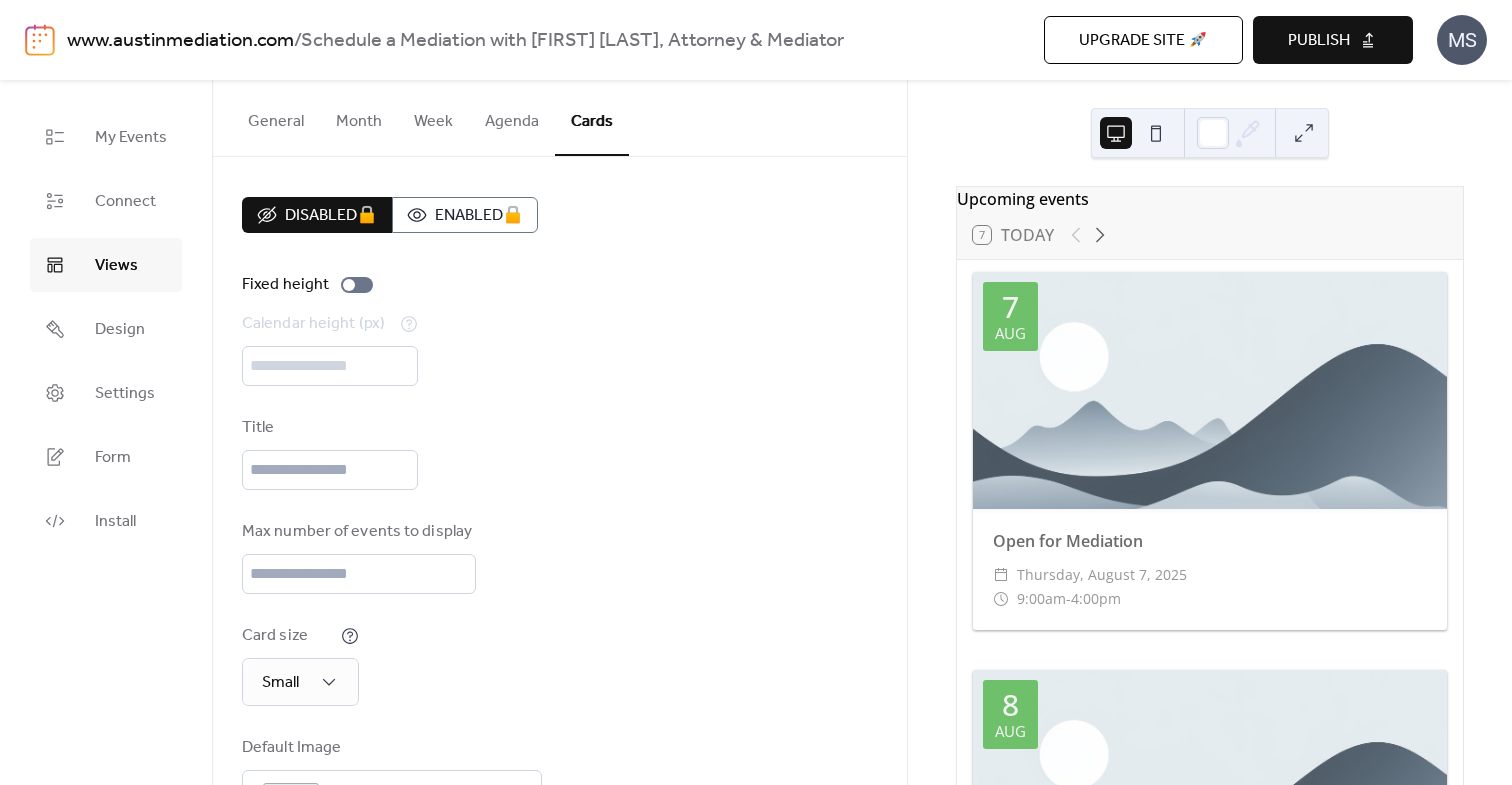click on "General" at bounding box center [276, 117] 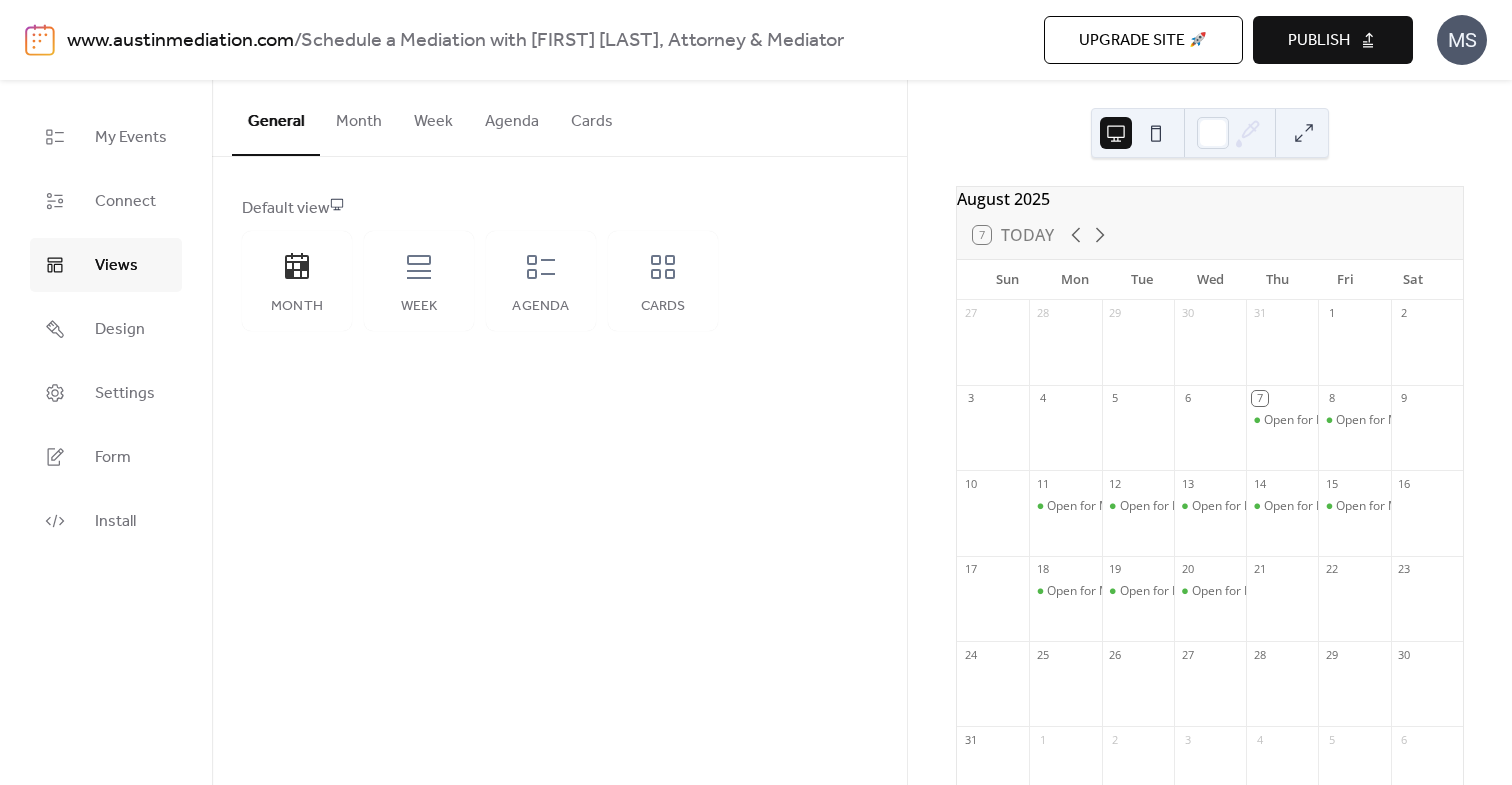 click on "Month" at bounding box center [359, 117] 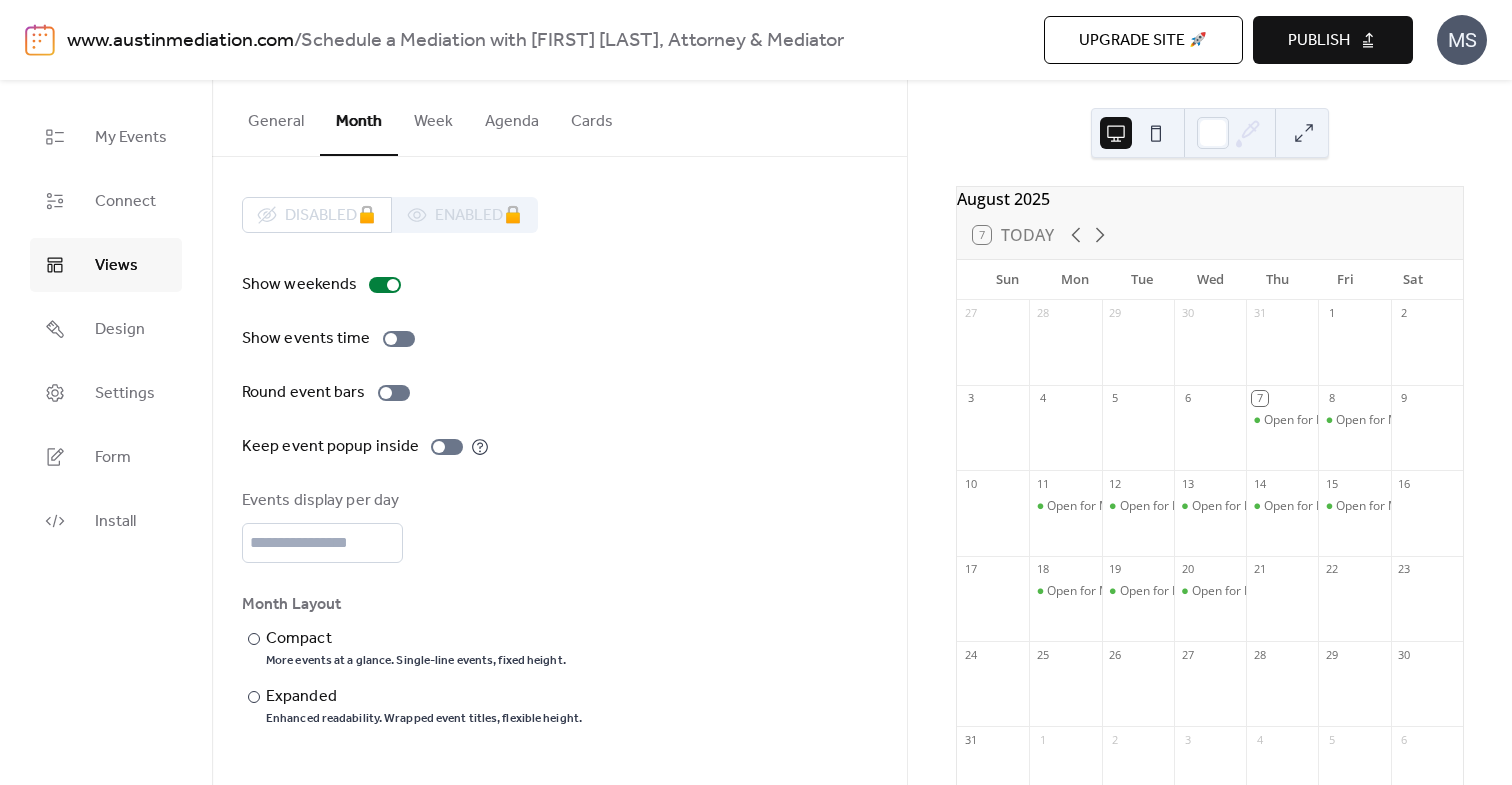 click on "Week" at bounding box center (433, 117) 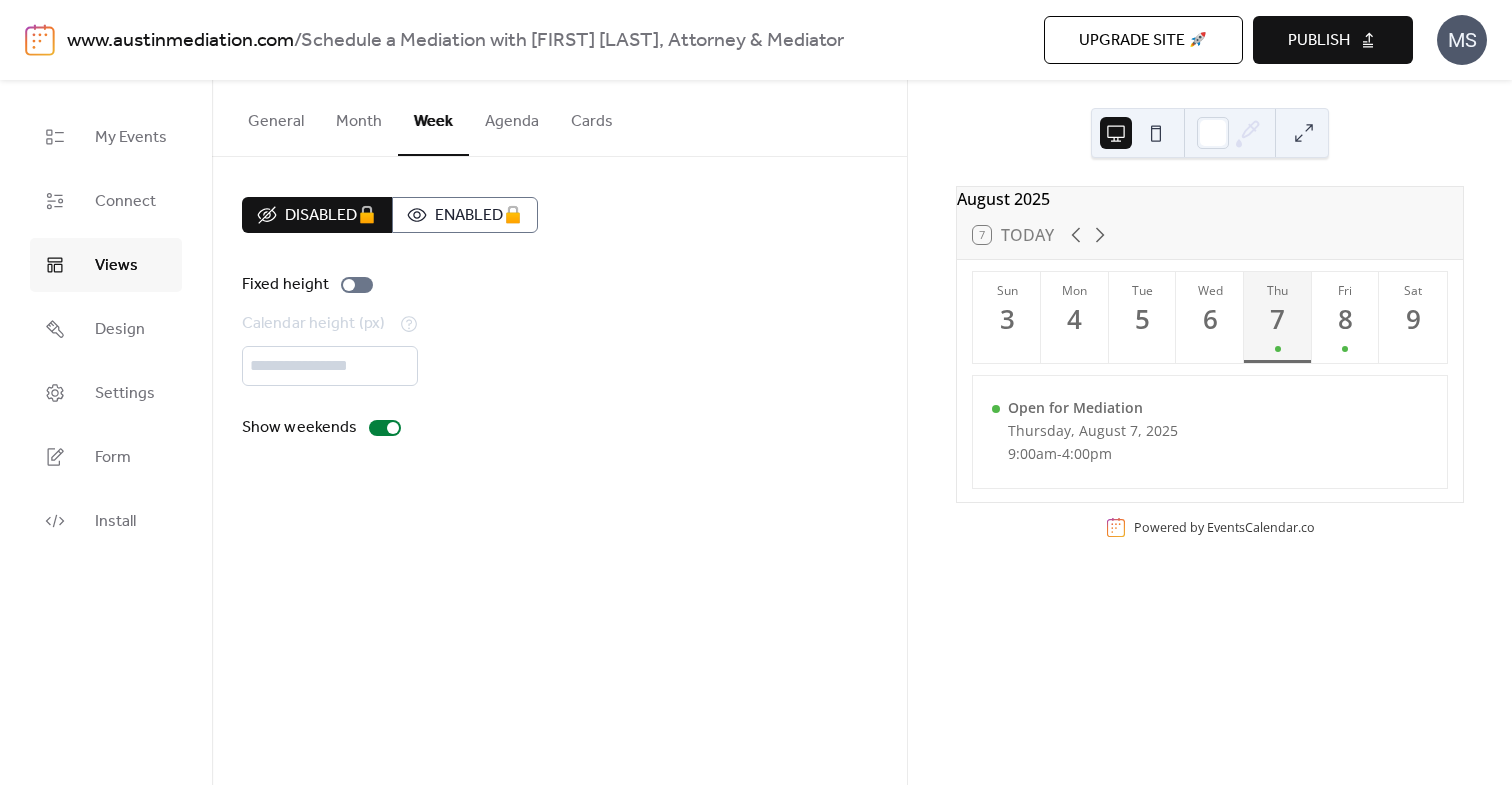 click on "General" at bounding box center [276, 117] 